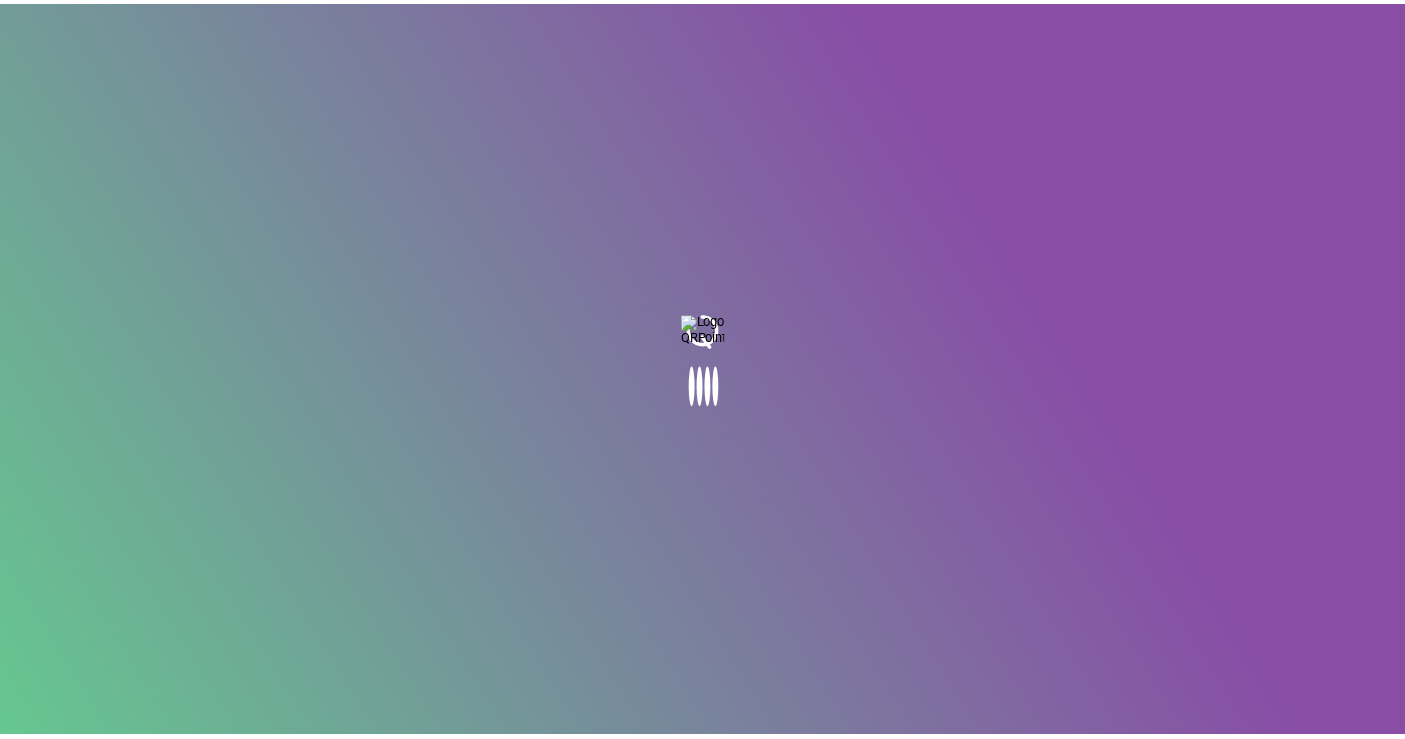 scroll, scrollTop: 0, scrollLeft: 0, axis: both 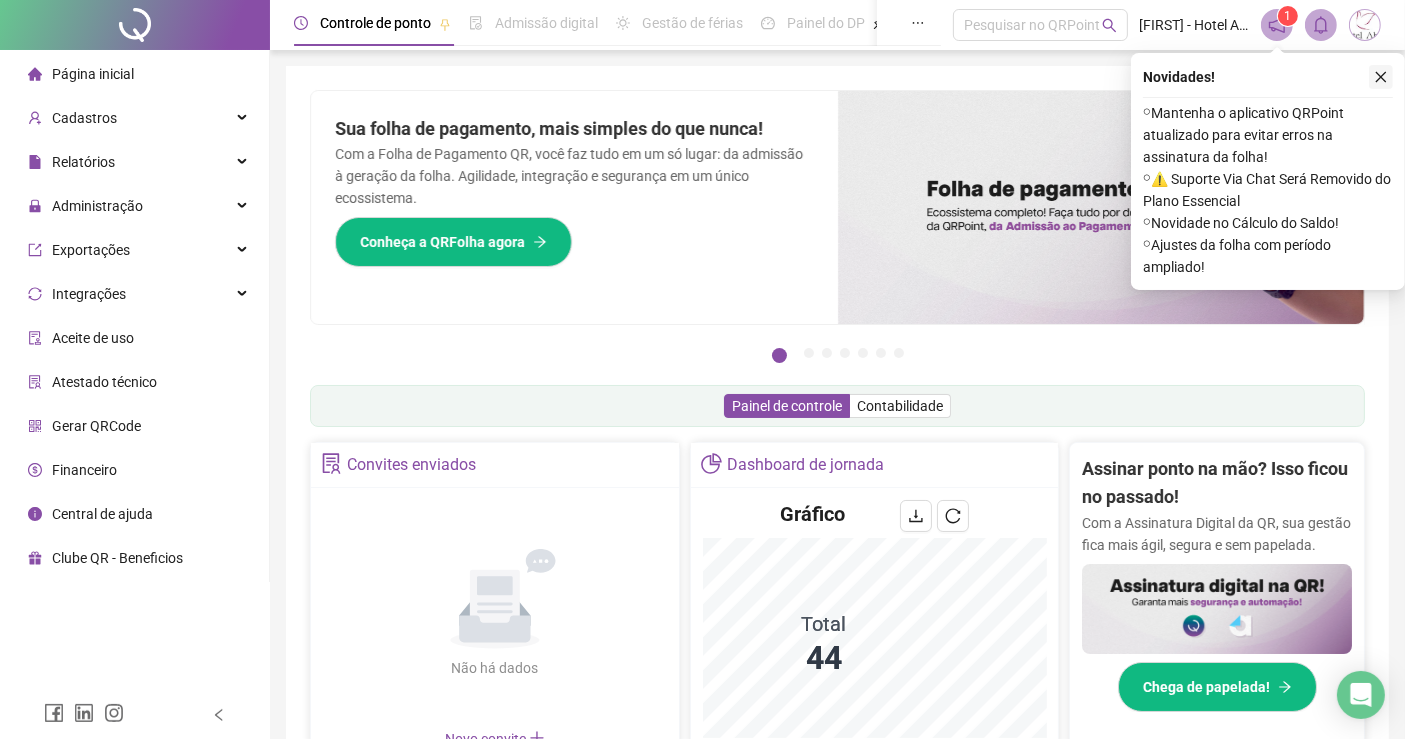 click 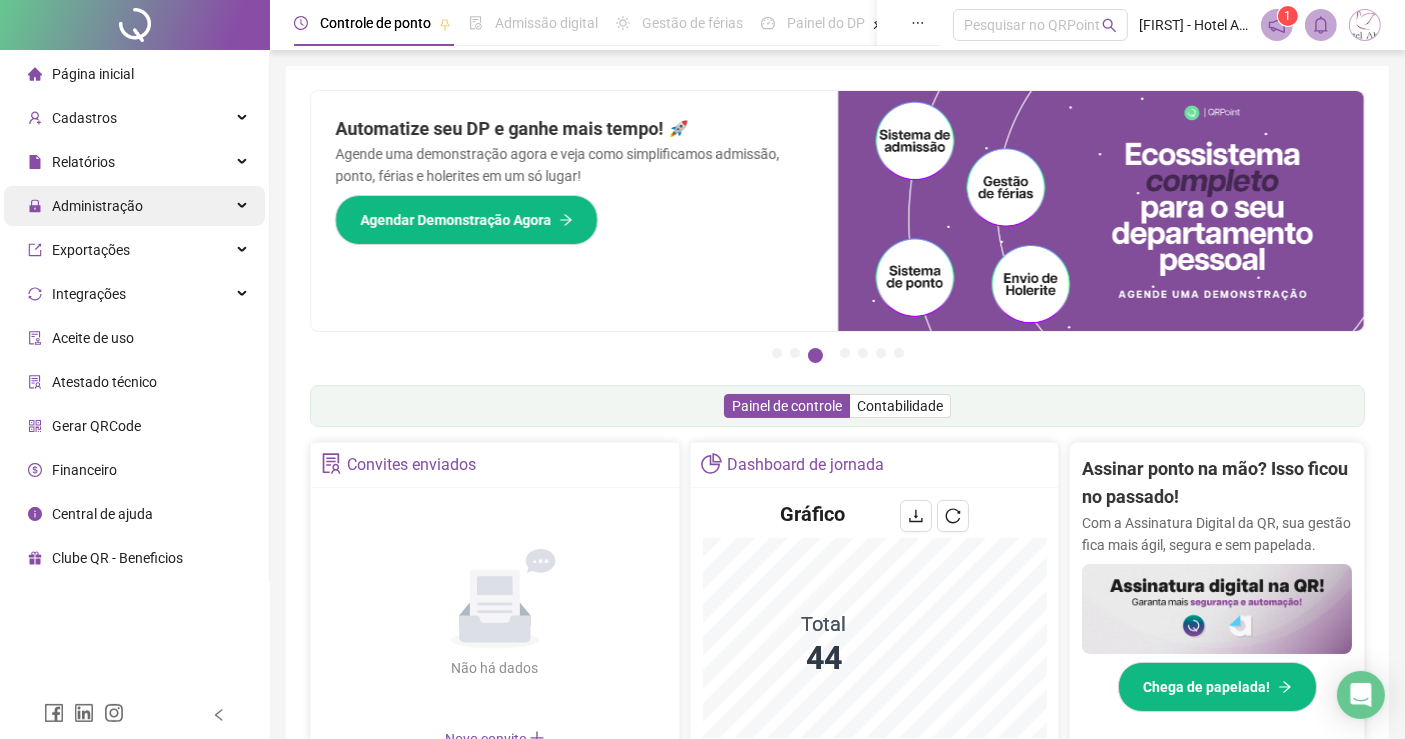click on "Administração" at bounding box center (97, 206) 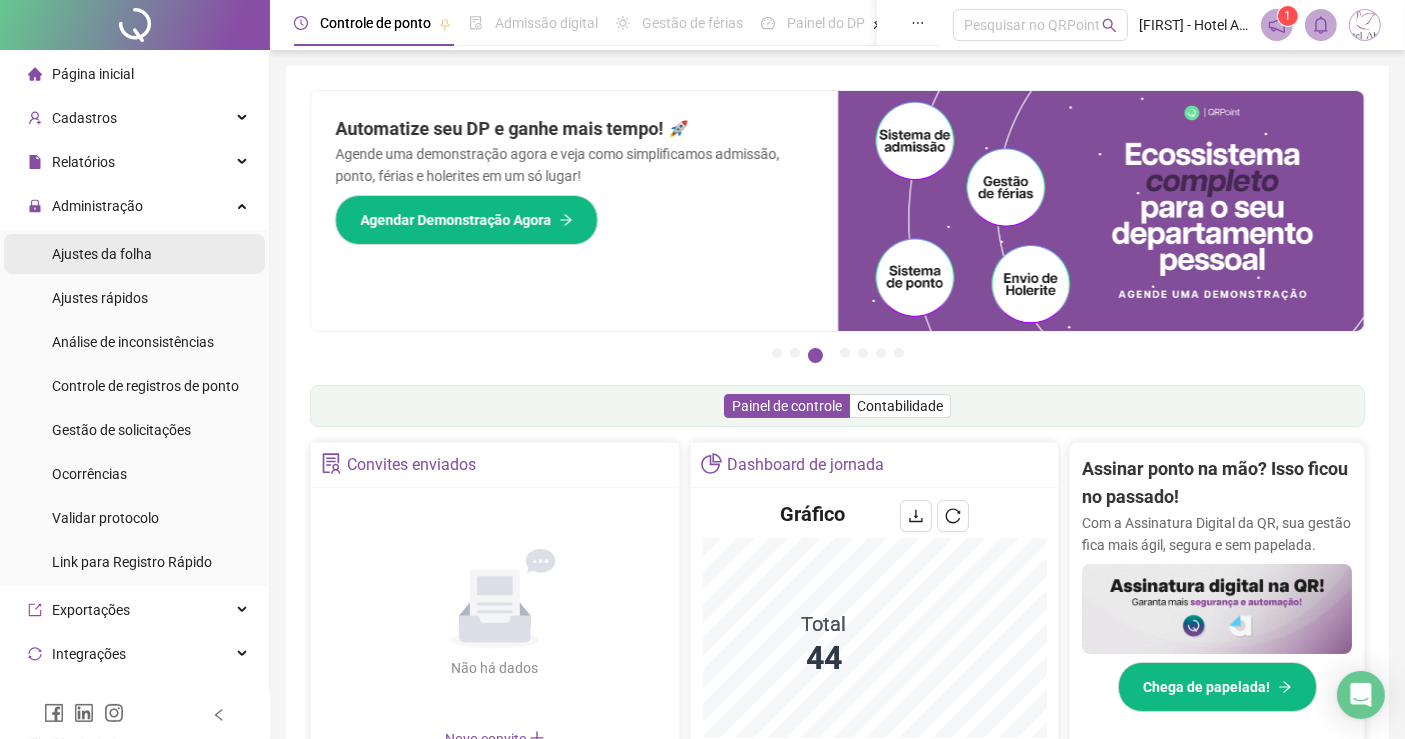 click on "Ajustes da folha" at bounding box center [102, 254] 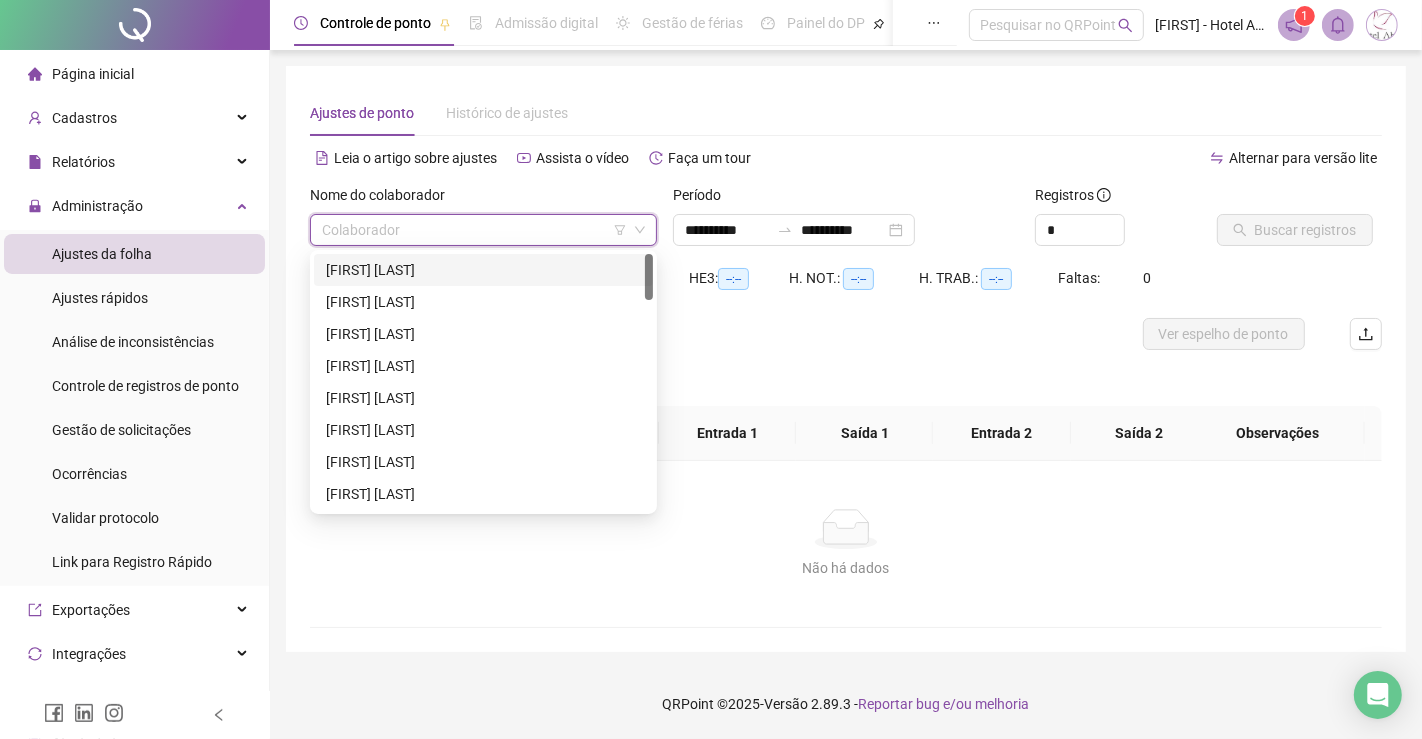 click at bounding box center (474, 230) 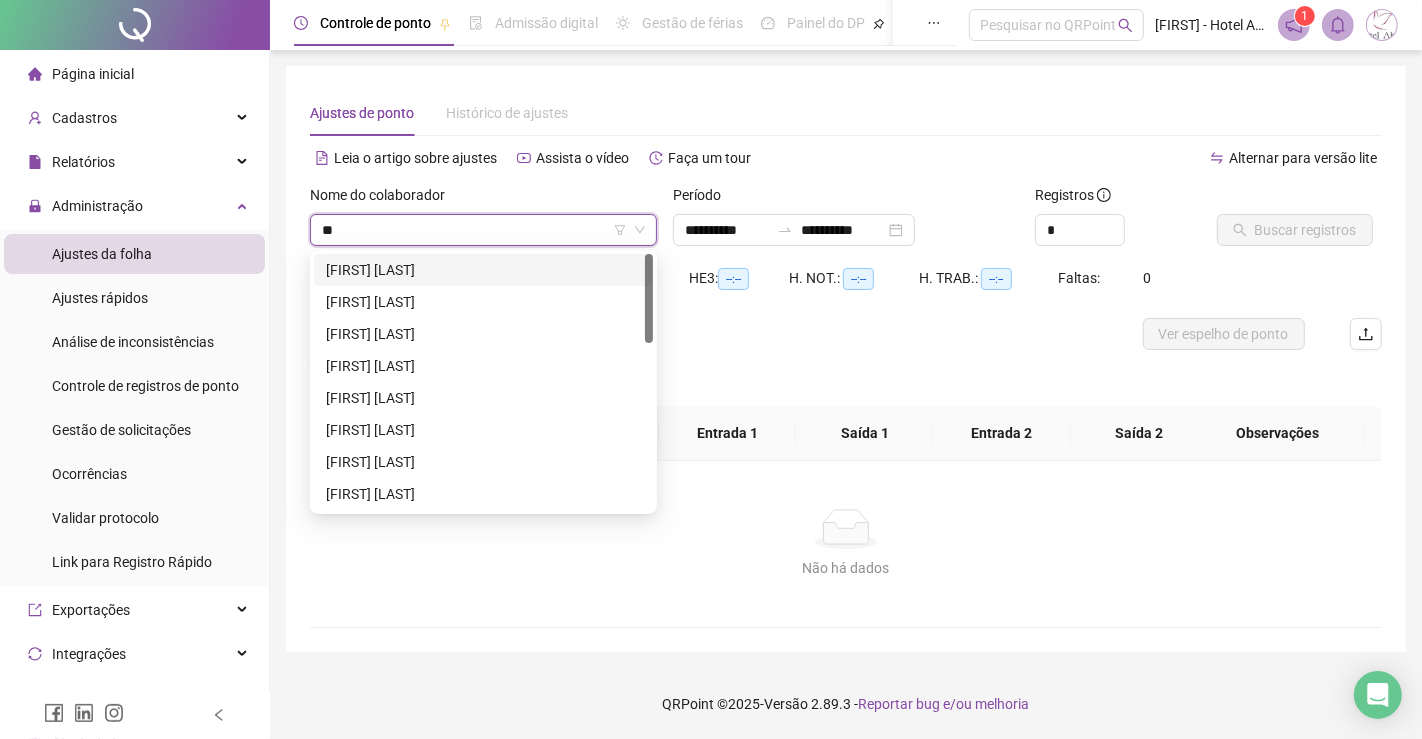 type on "***" 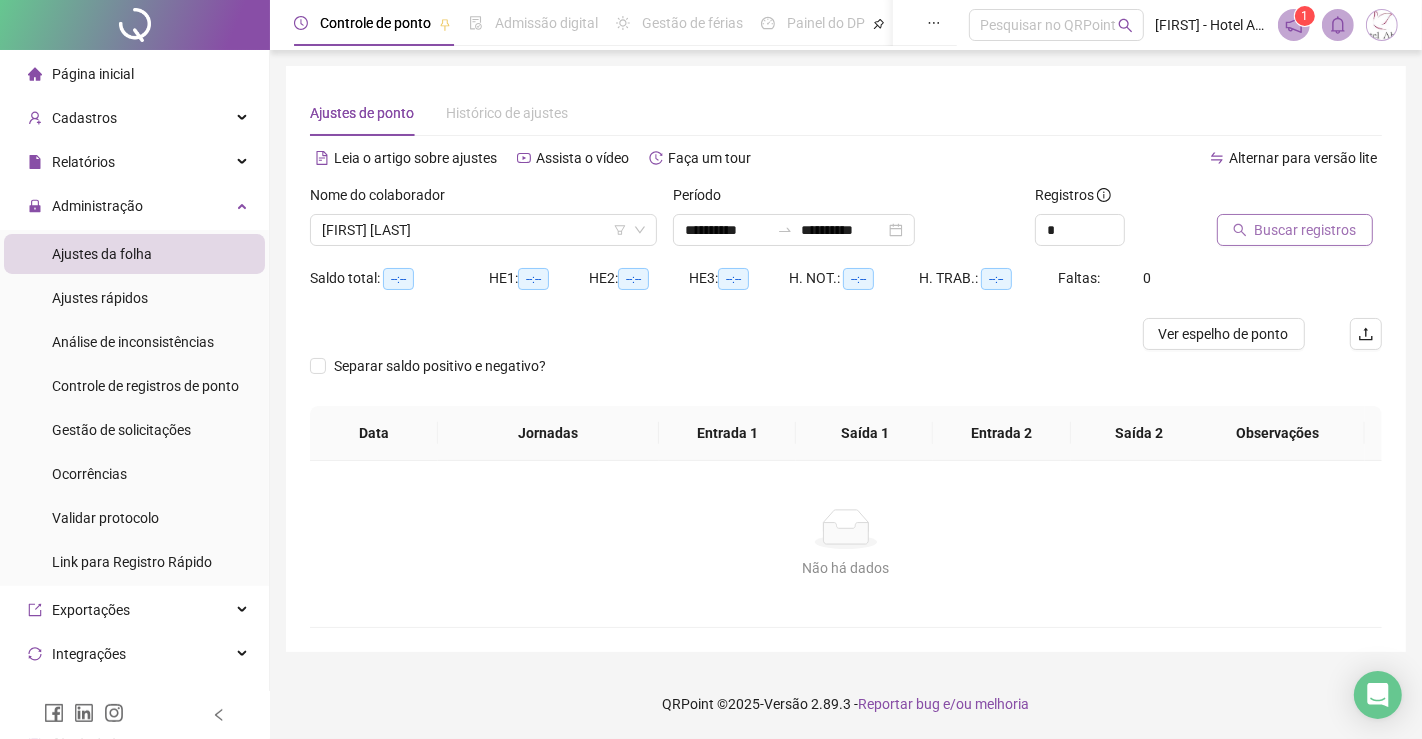 click on "Buscar registros" at bounding box center (1306, 230) 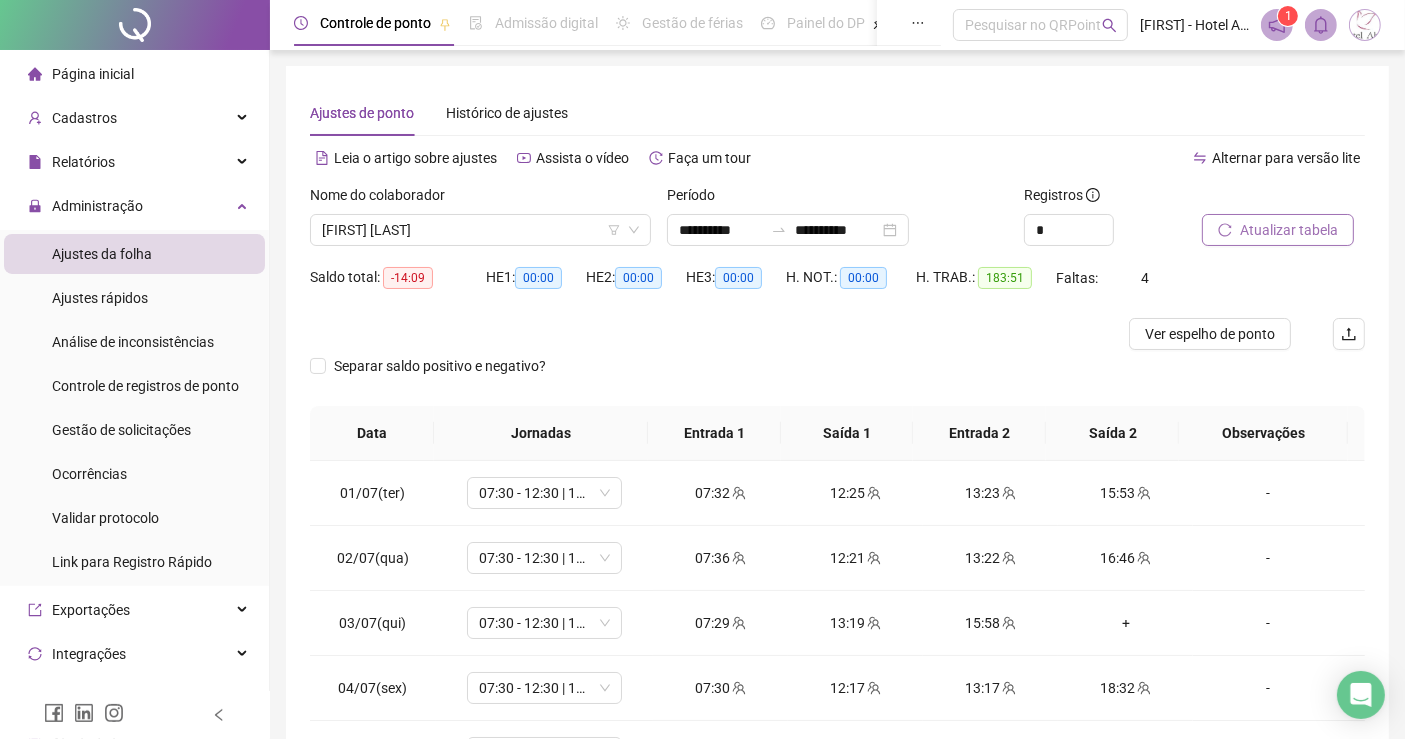 scroll, scrollTop: 258, scrollLeft: 0, axis: vertical 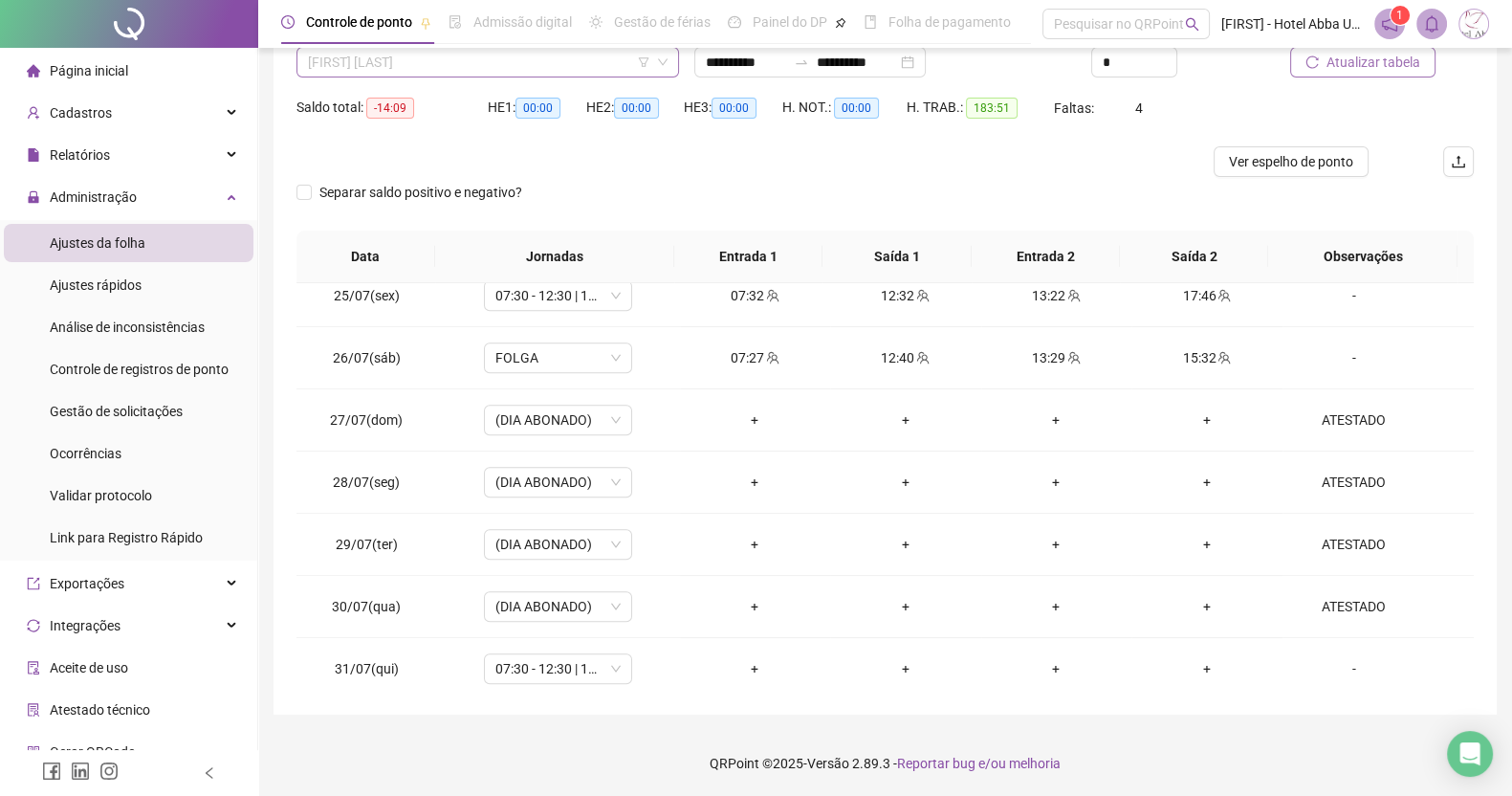 drag, startPoint x: 1359, startPoint y: 3, endPoint x: 377, endPoint y: 55, distance: 983.3758 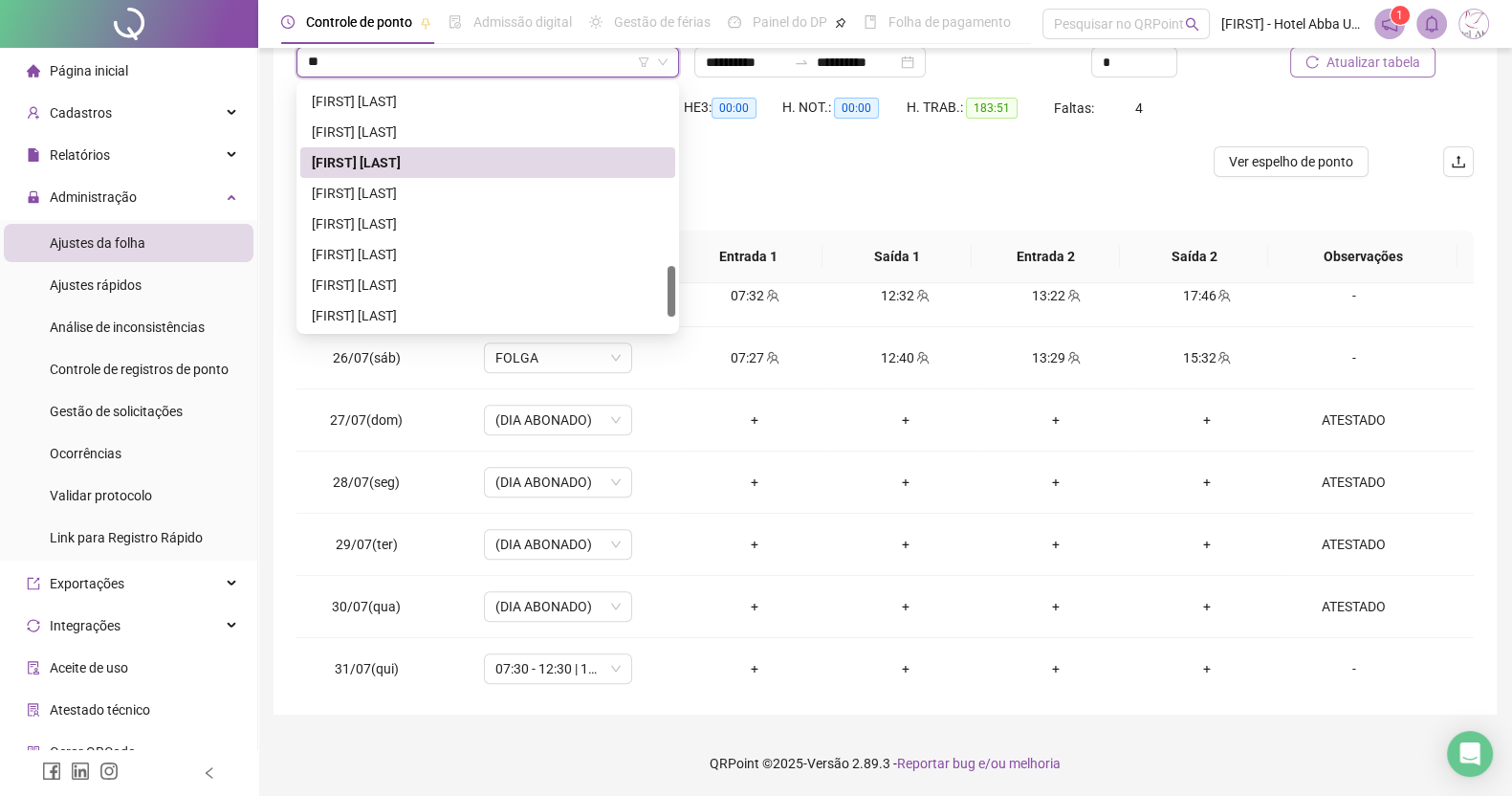 scroll, scrollTop: 458, scrollLeft: 0, axis: vertical 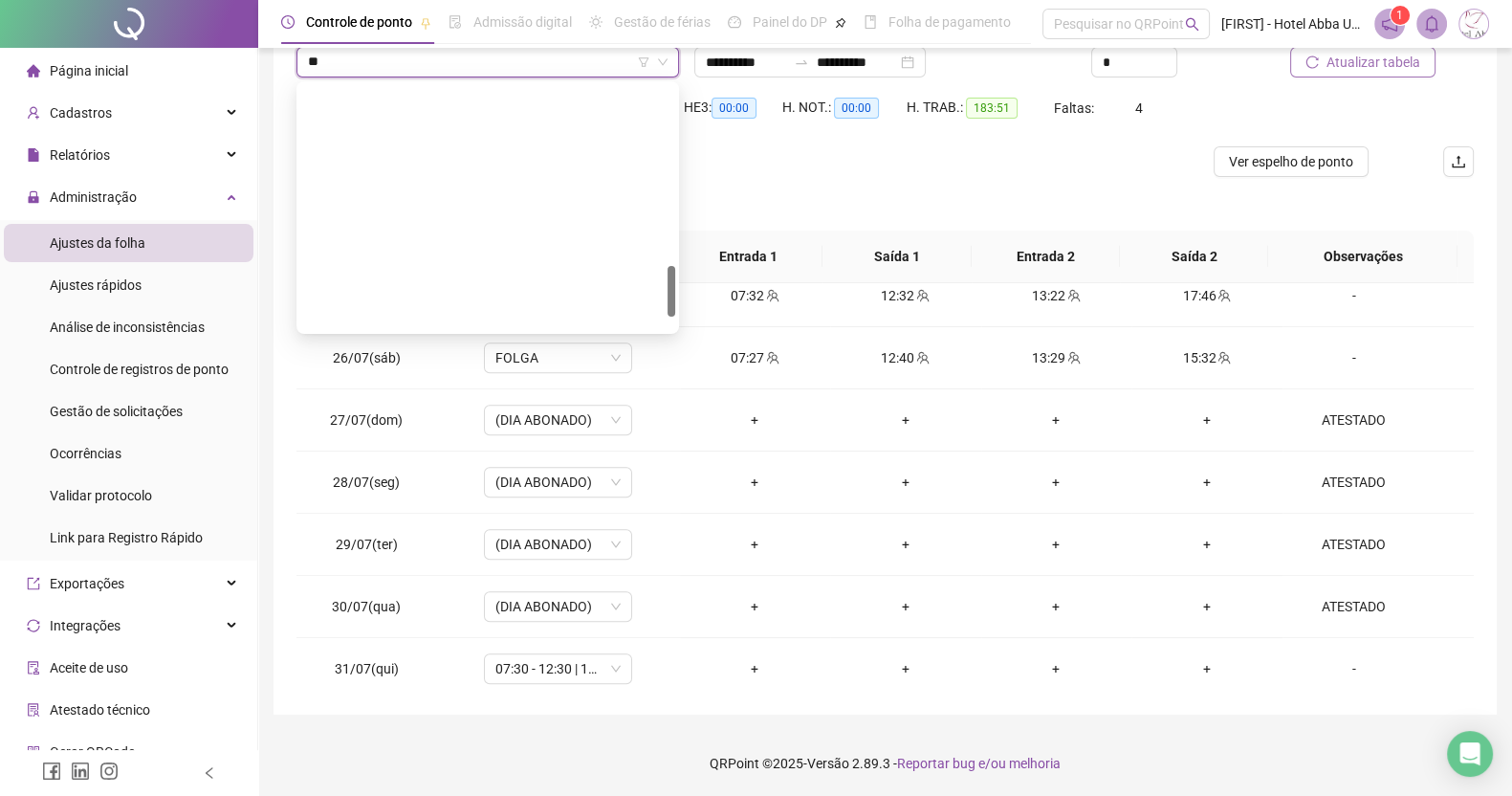 type on "***" 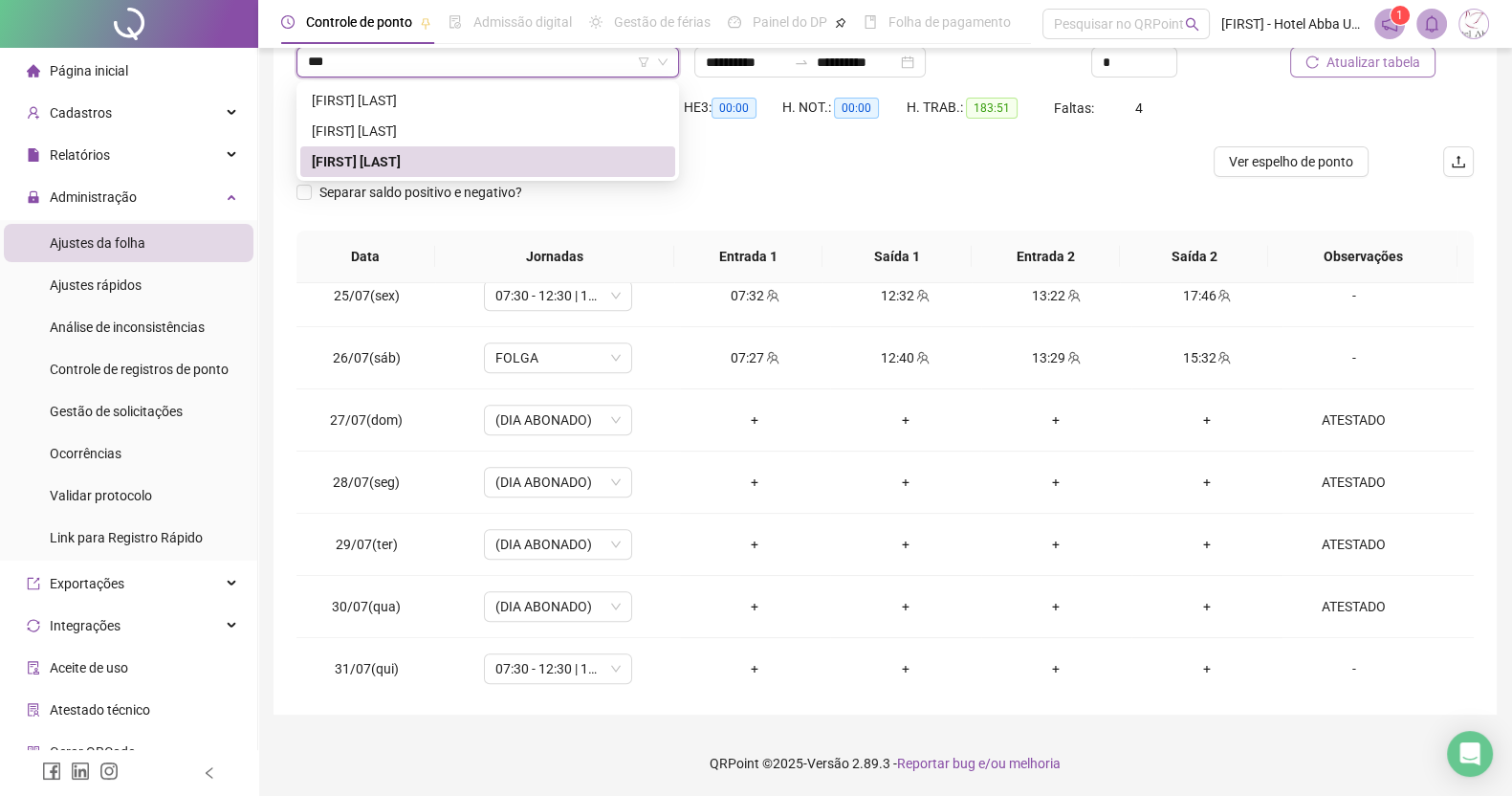 scroll, scrollTop: 0, scrollLeft: 0, axis: both 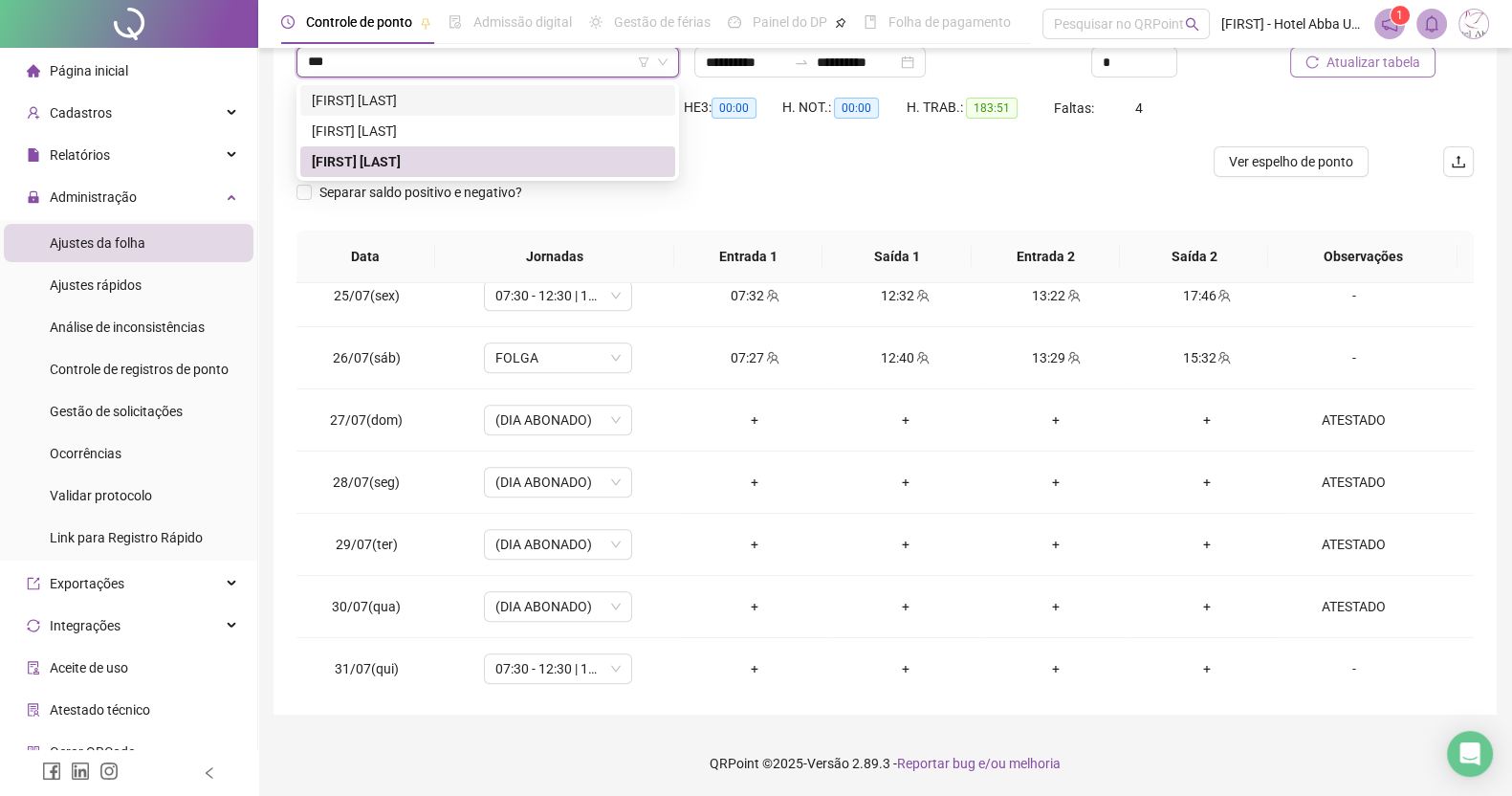 click on "[FIRST] [LAST]" at bounding box center (488, 100) 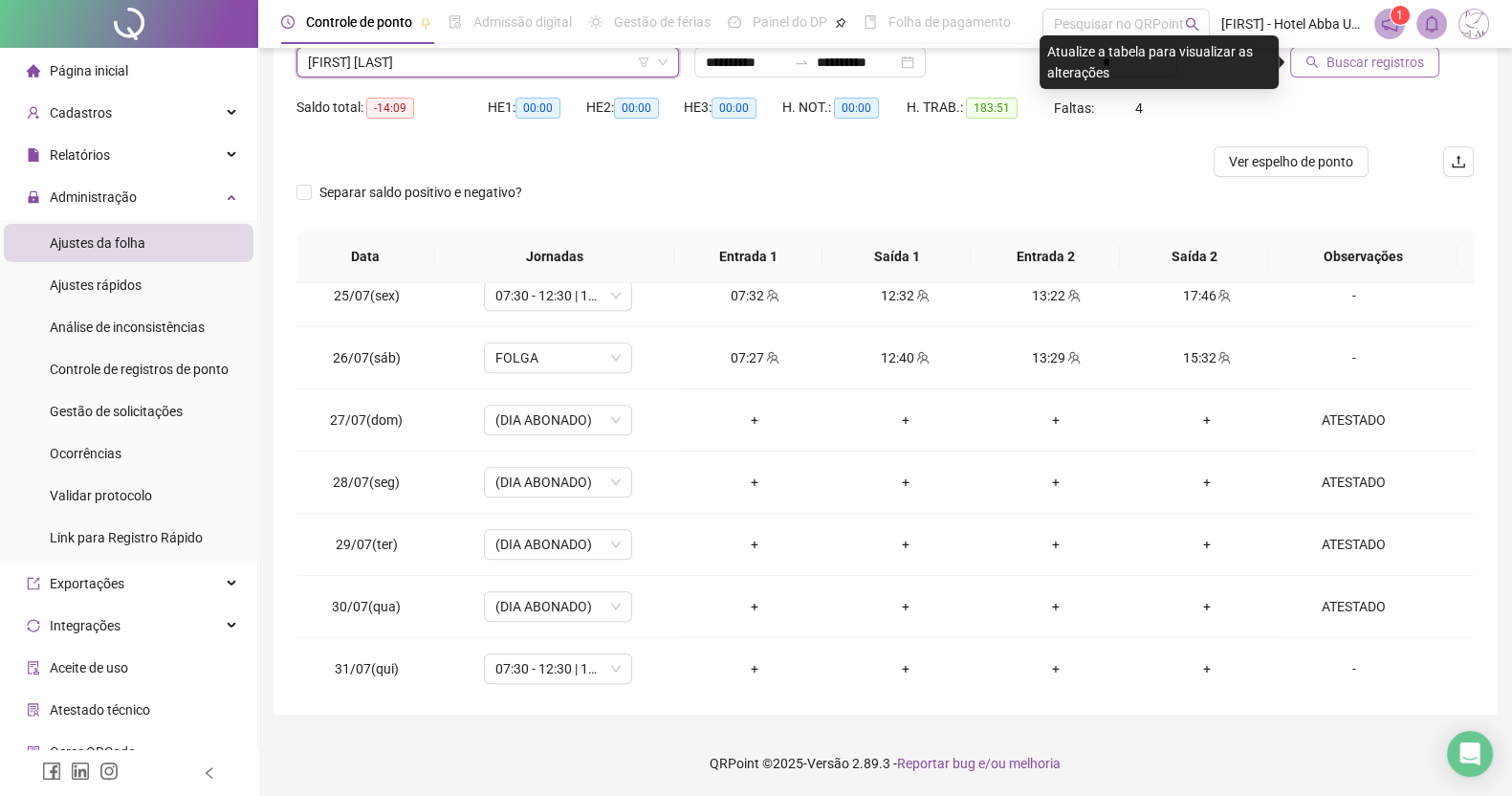 click on "Buscar registros" at bounding box center (1375, 62) 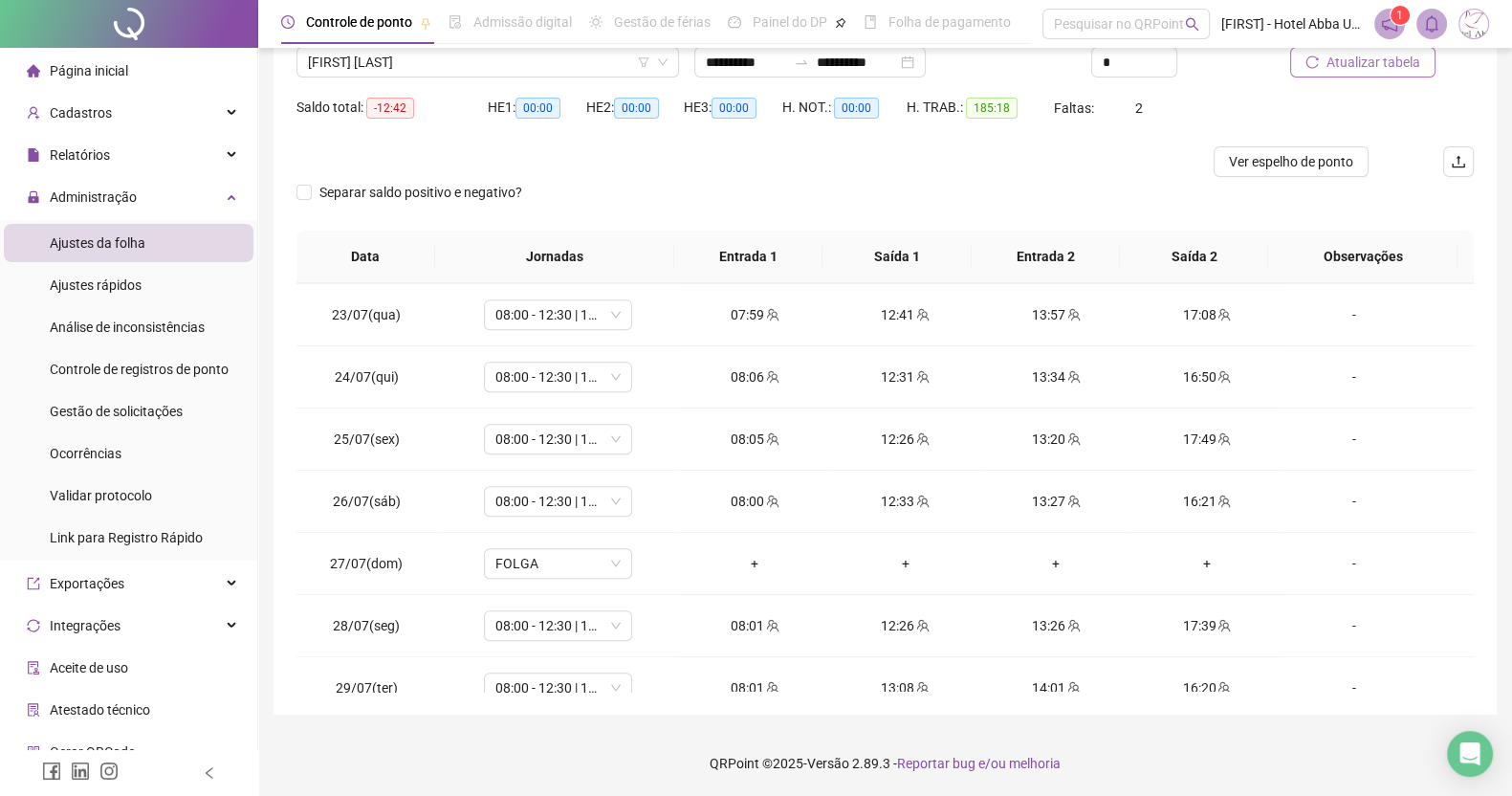 scroll, scrollTop: 1299, scrollLeft: 0, axis: vertical 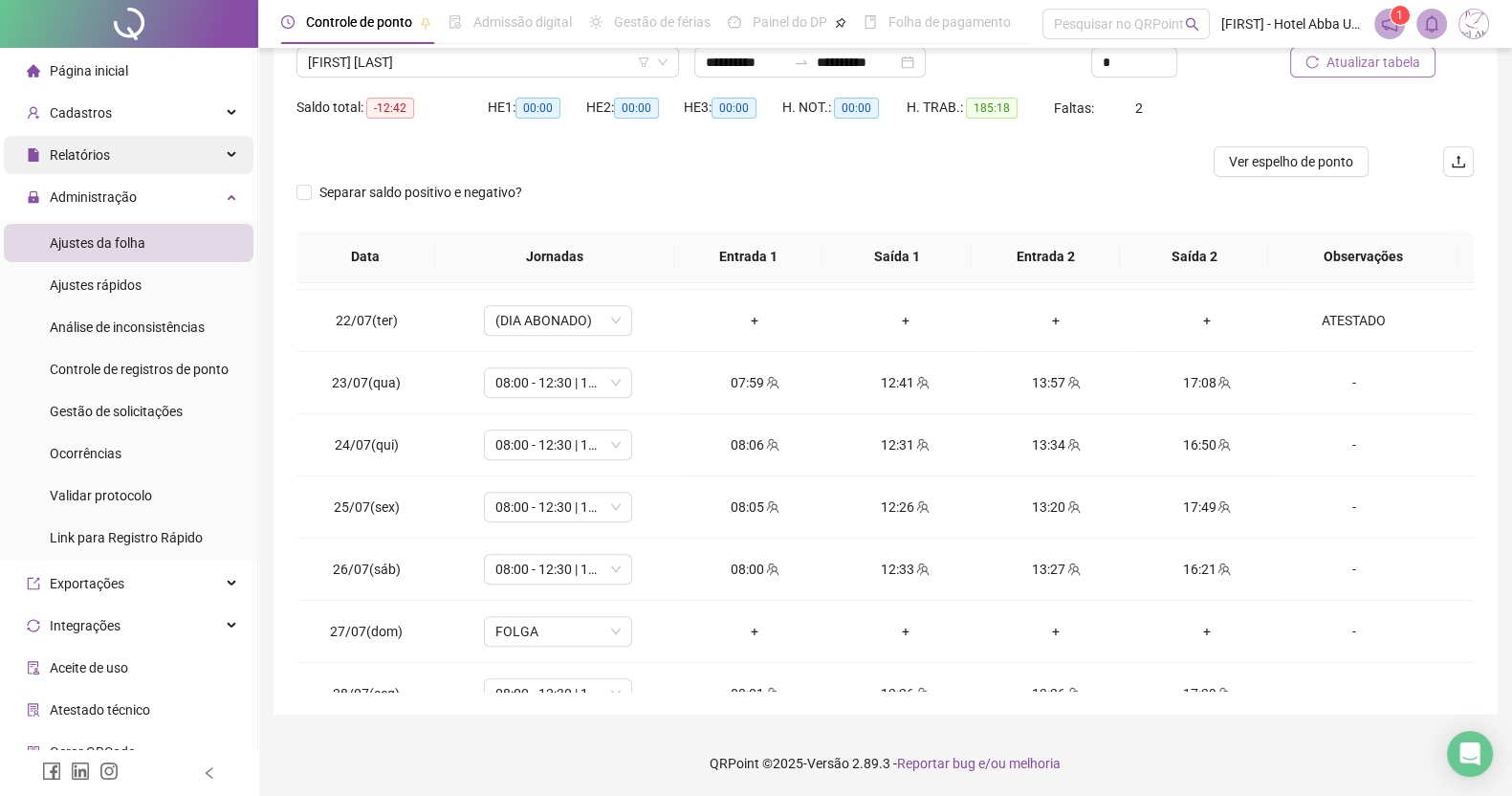 click on "Relatórios" at bounding box center (79, 155) 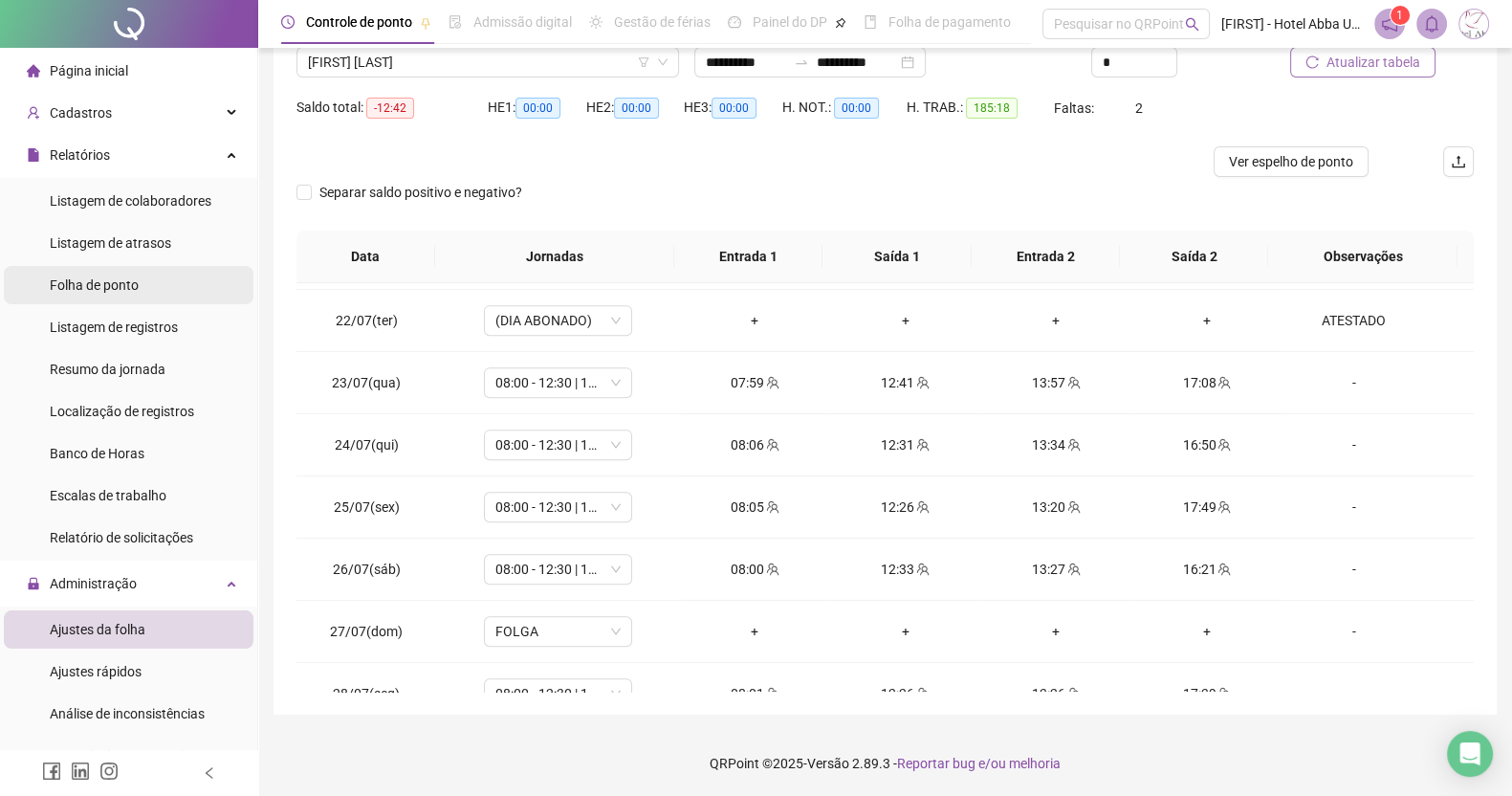 click on "Folha de ponto" at bounding box center [94, 285] 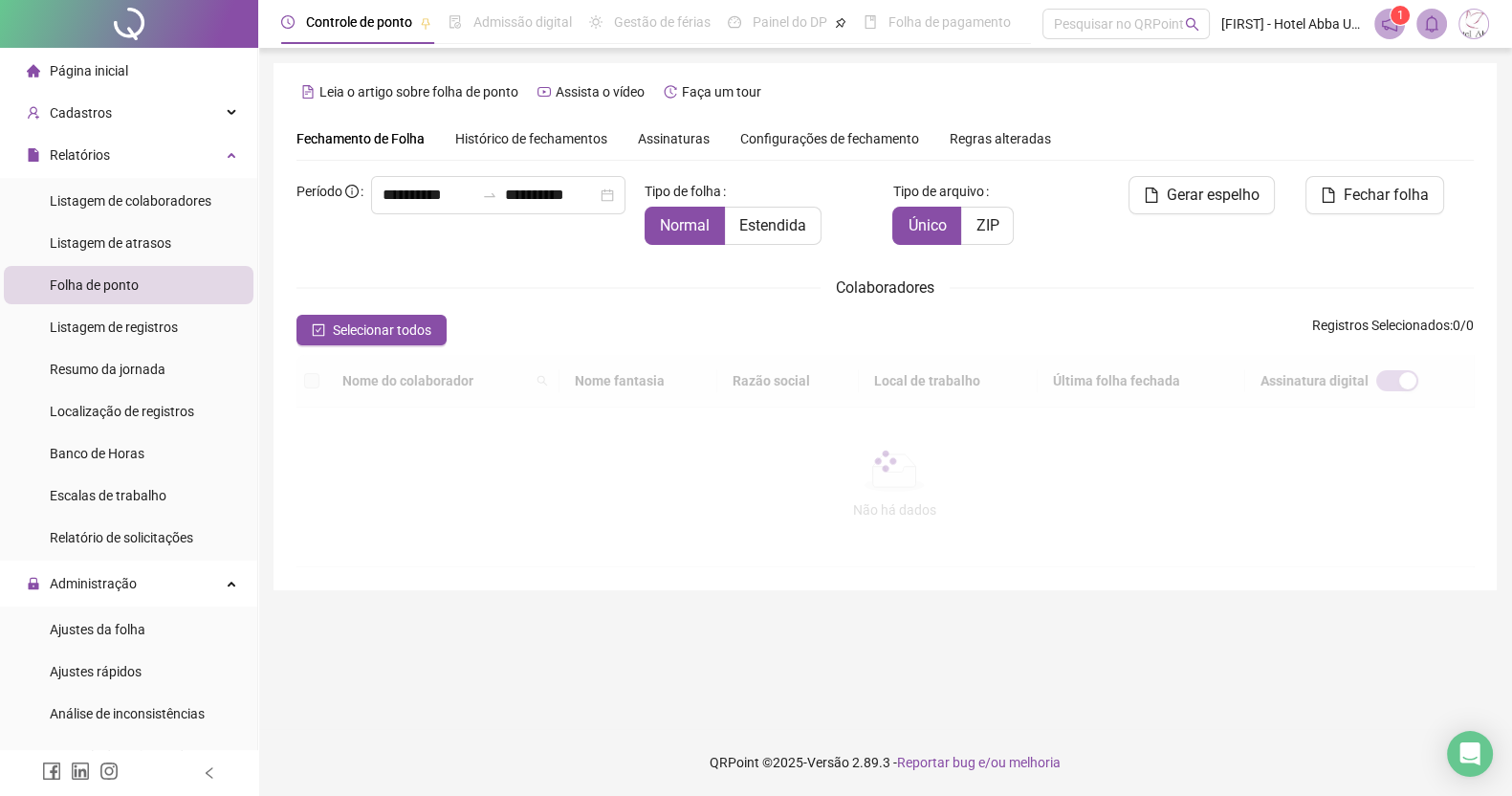 scroll, scrollTop: 0, scrollLeft: 0, axis: both 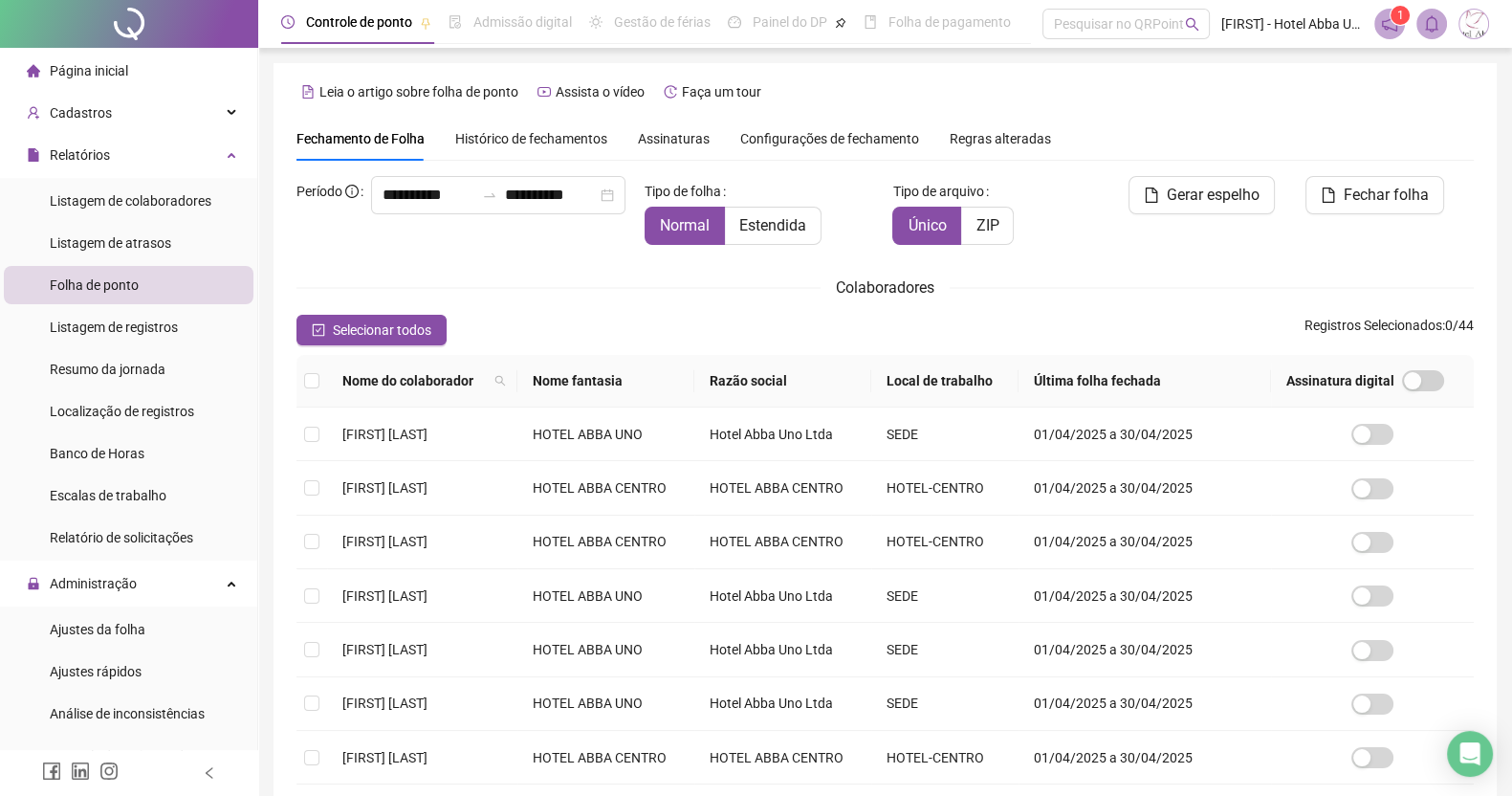 click on "Local de trabalho" at bounding box center [945, 381] 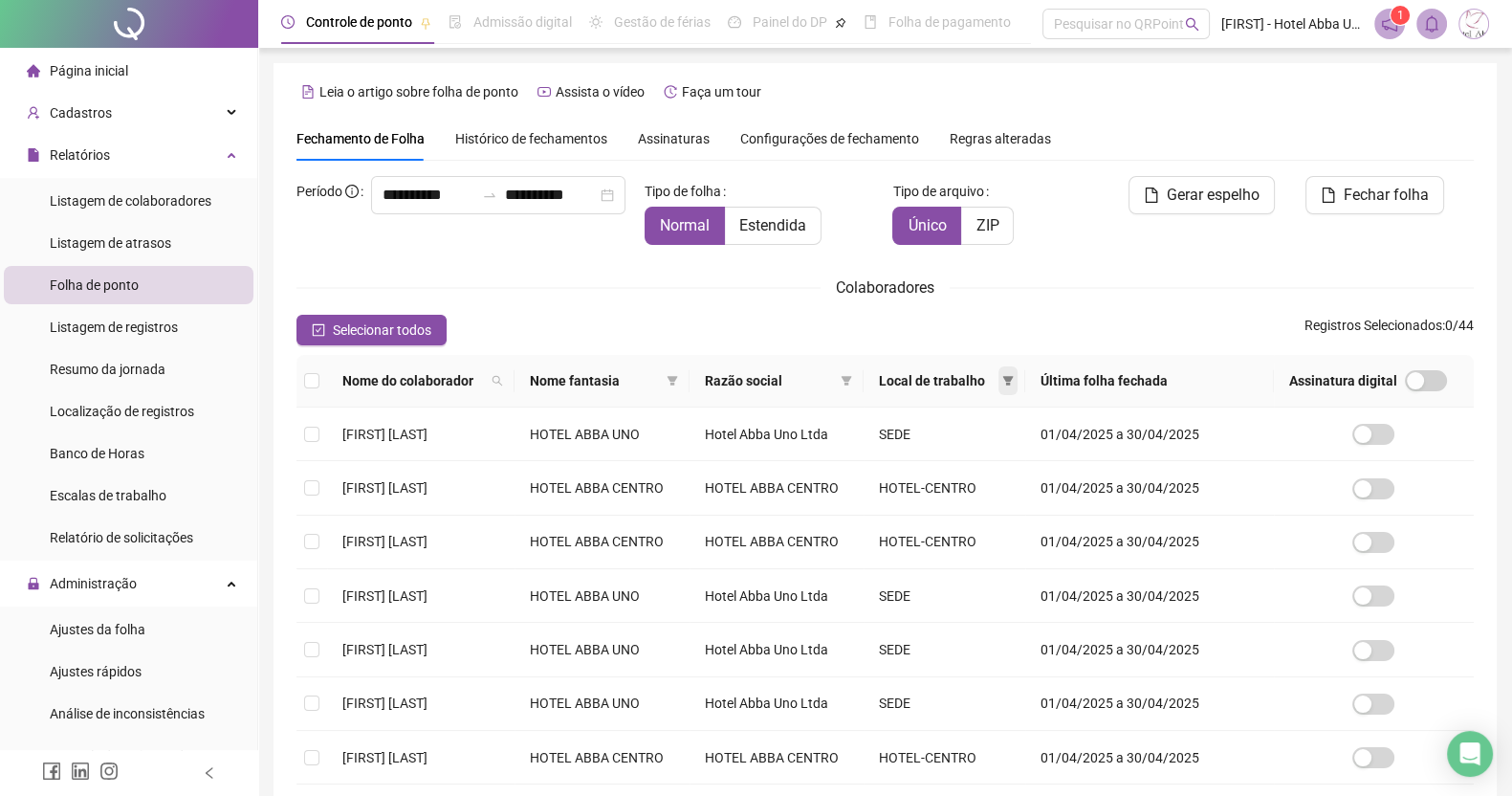 click 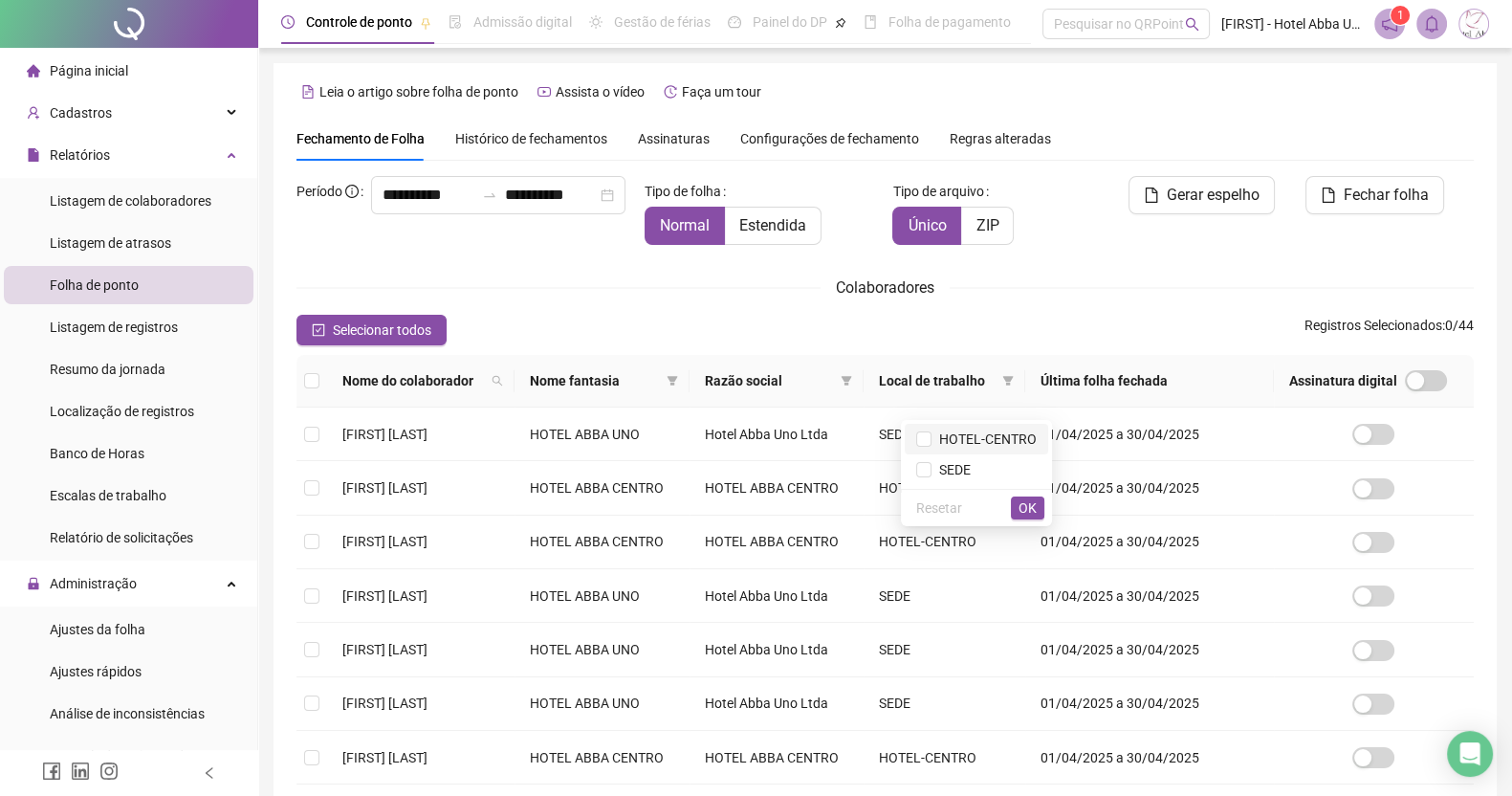 click on "HOTEL-CENTRO" at bounding box center (984, 439) 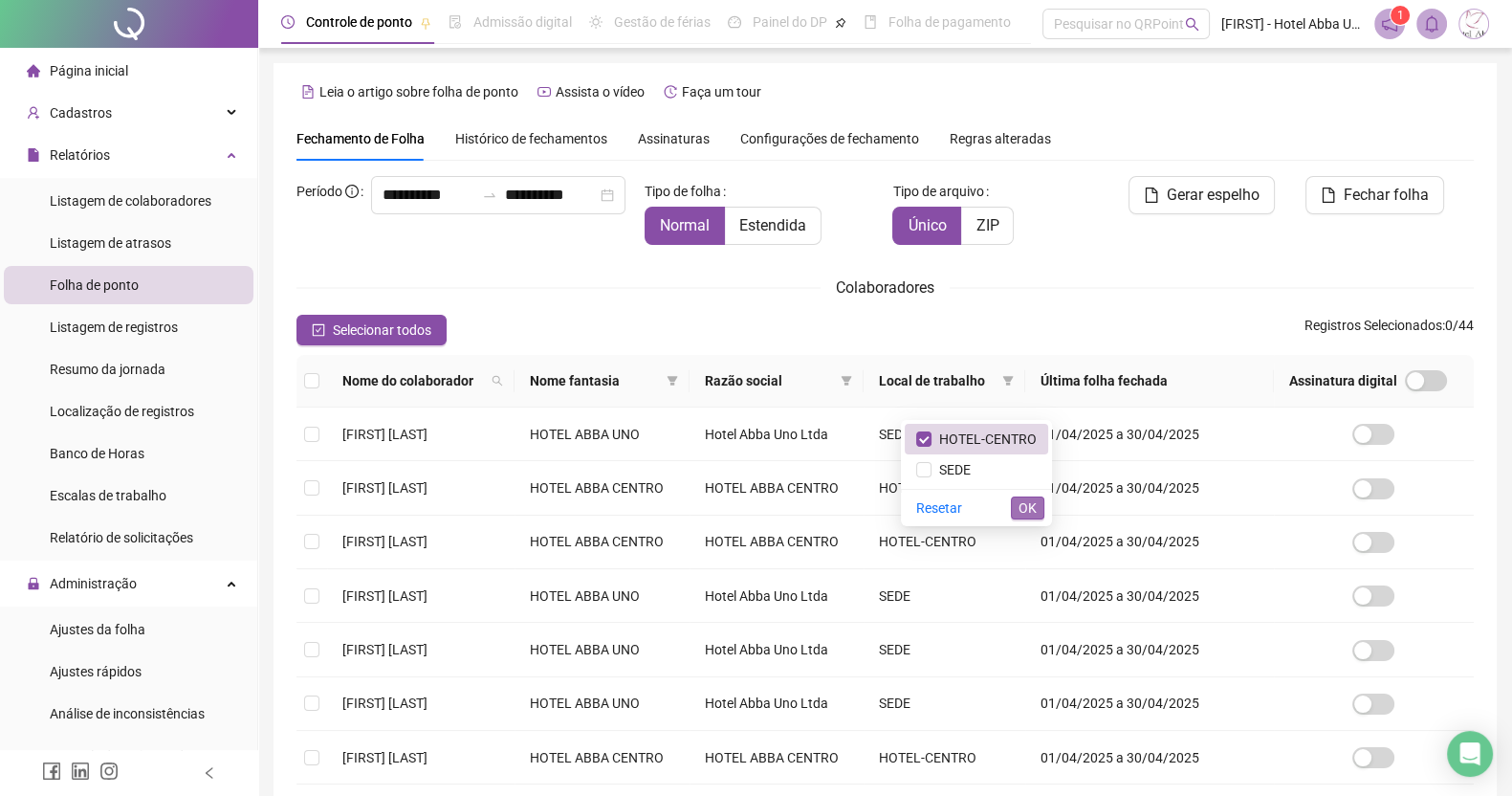 click on "OK" at bounding box center (1027, 508) 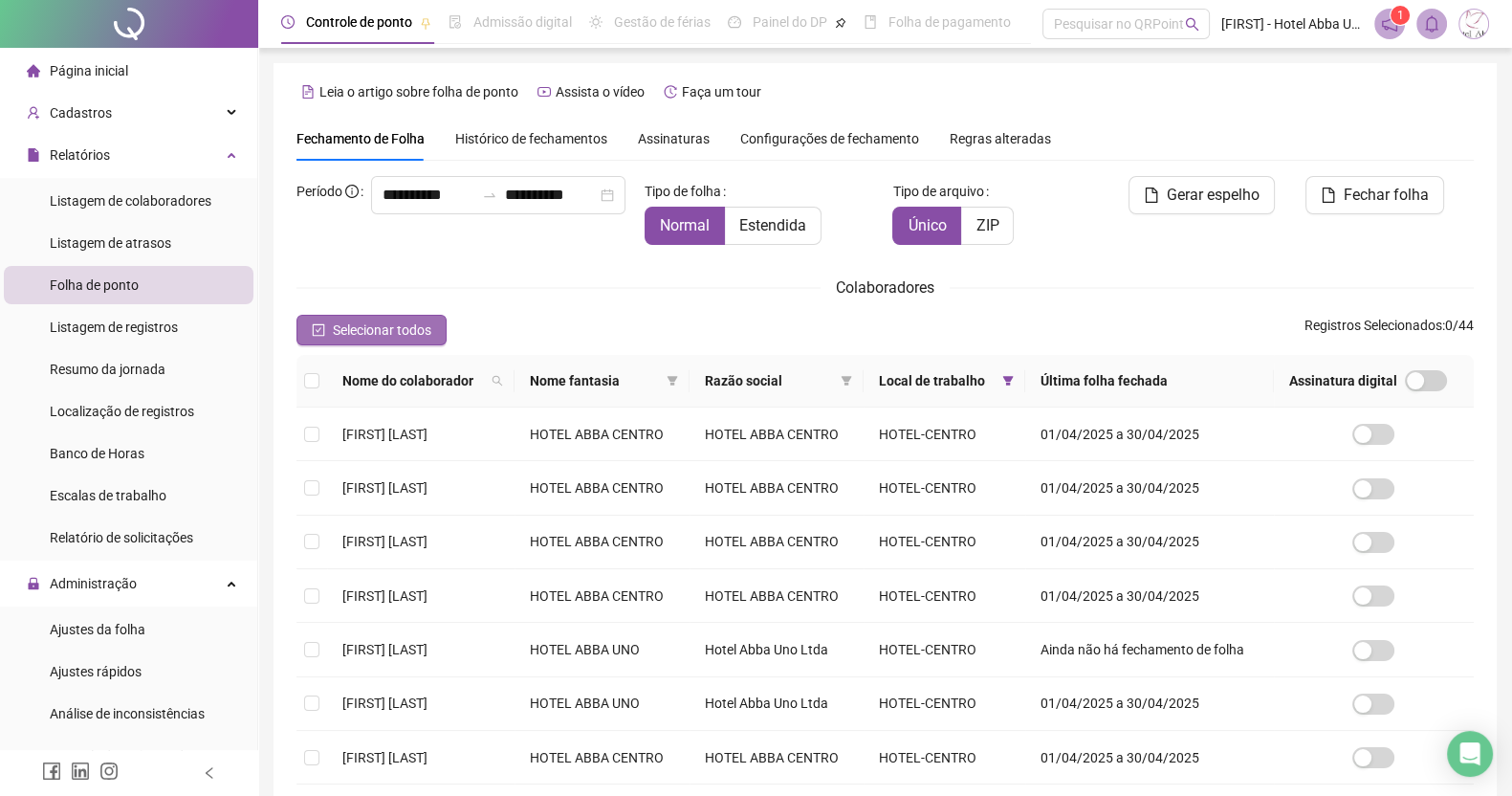 click on "Selecionar todos" at bounding box center [382, 330] 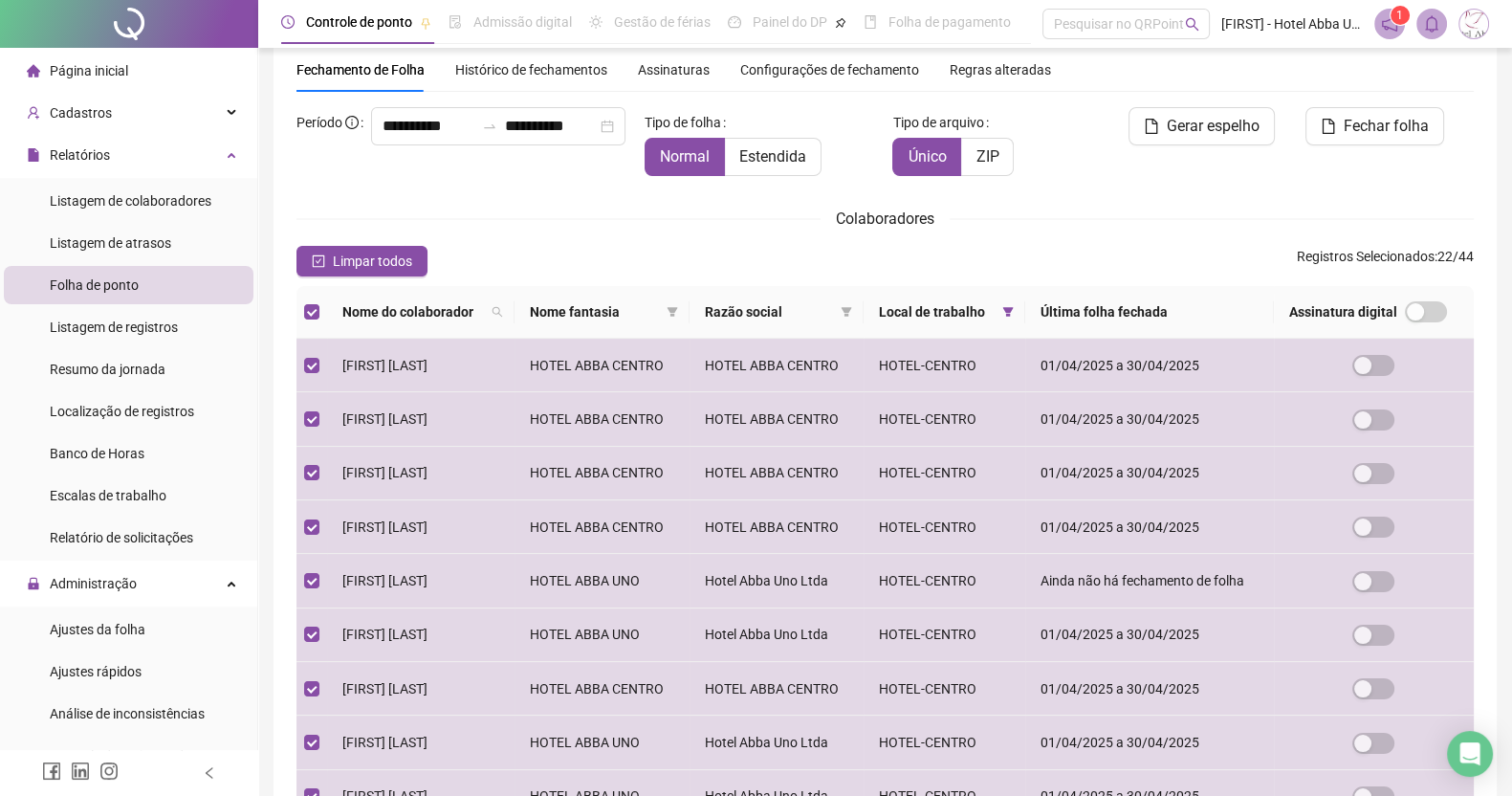 scroll, scrollTop: 62, scrollLeft: 0, axis: vertical 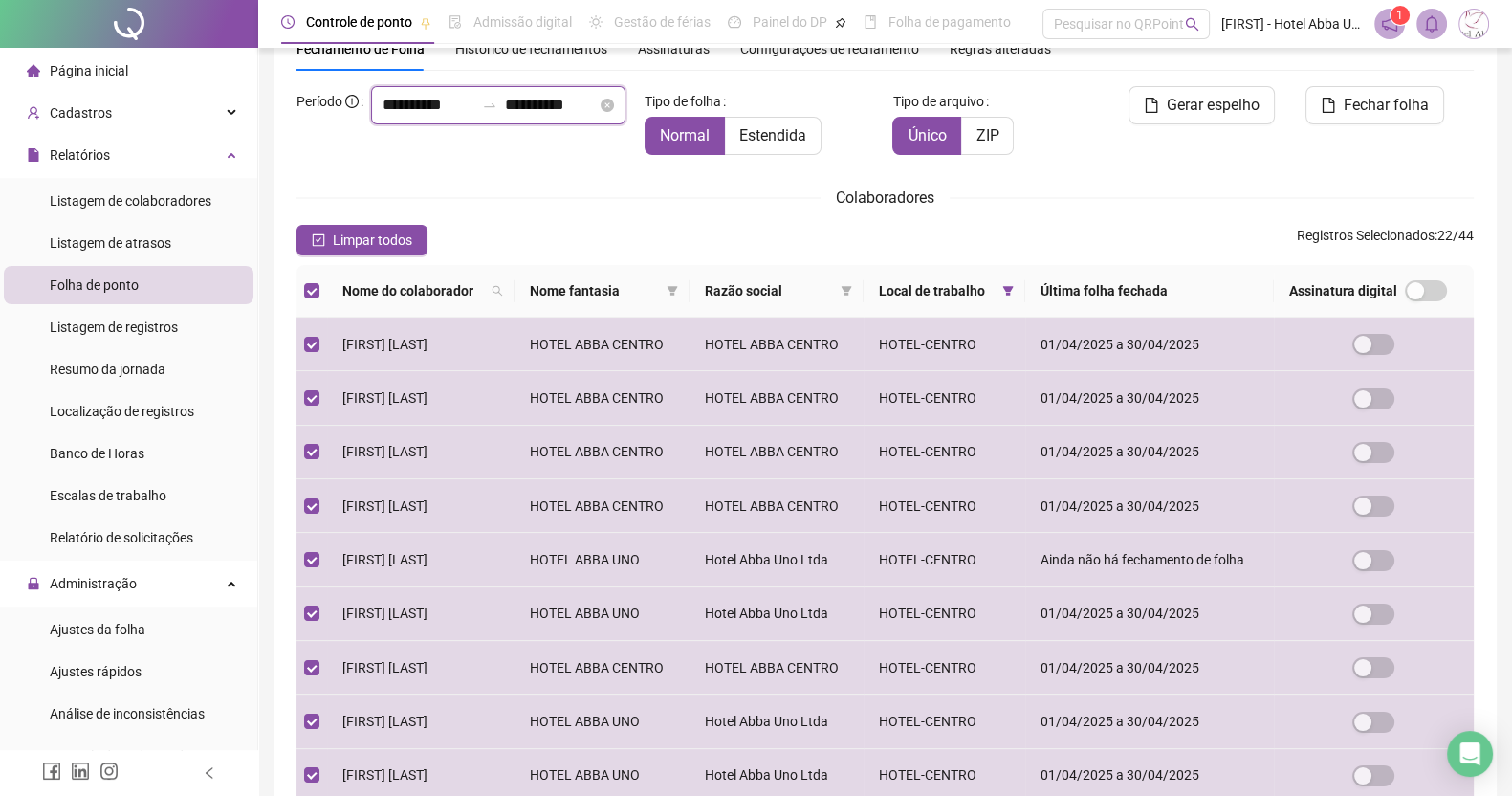 click on "**********" at bounding box center (428, 105) 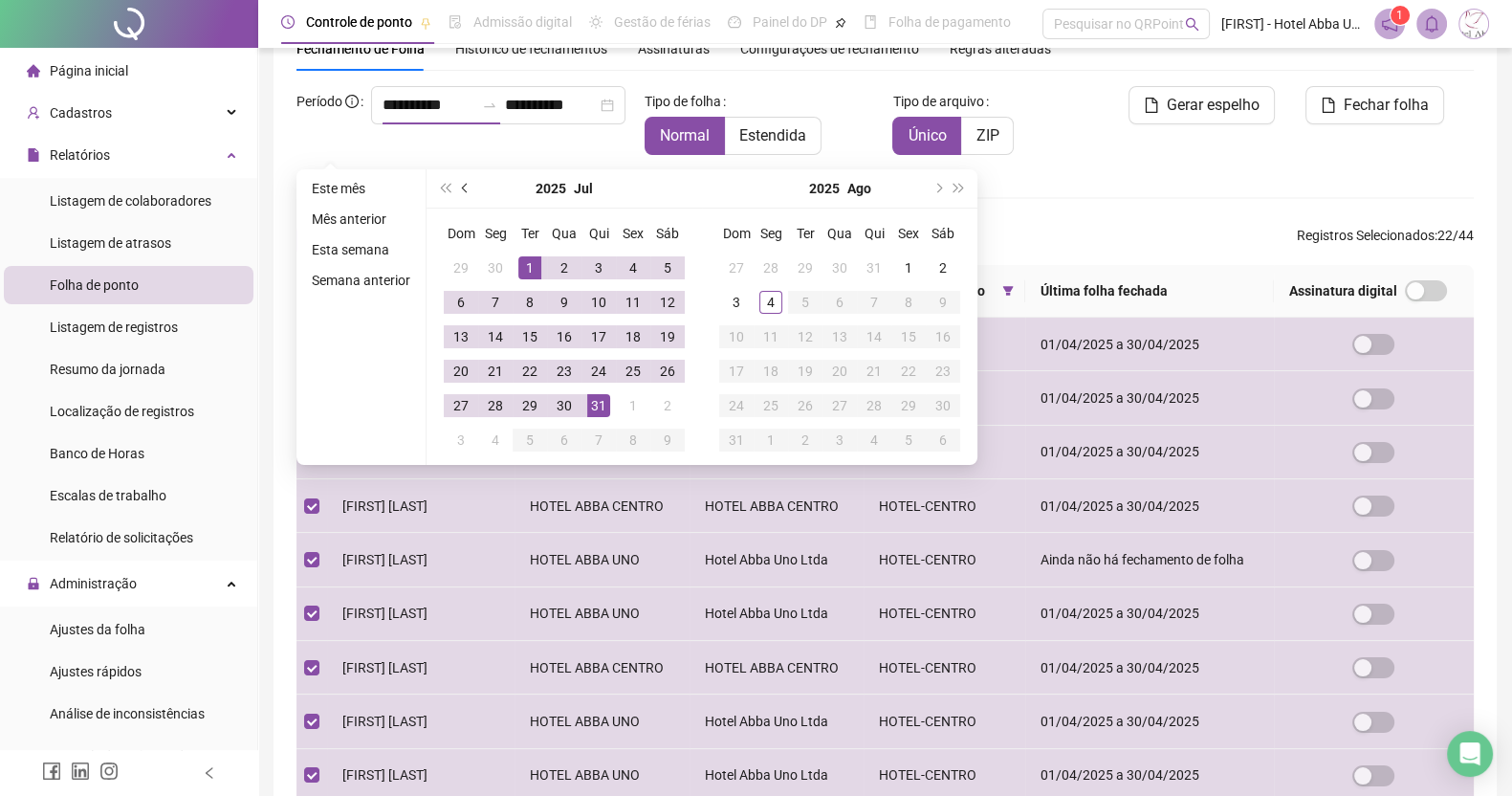 click at bounding box center [467, 188] 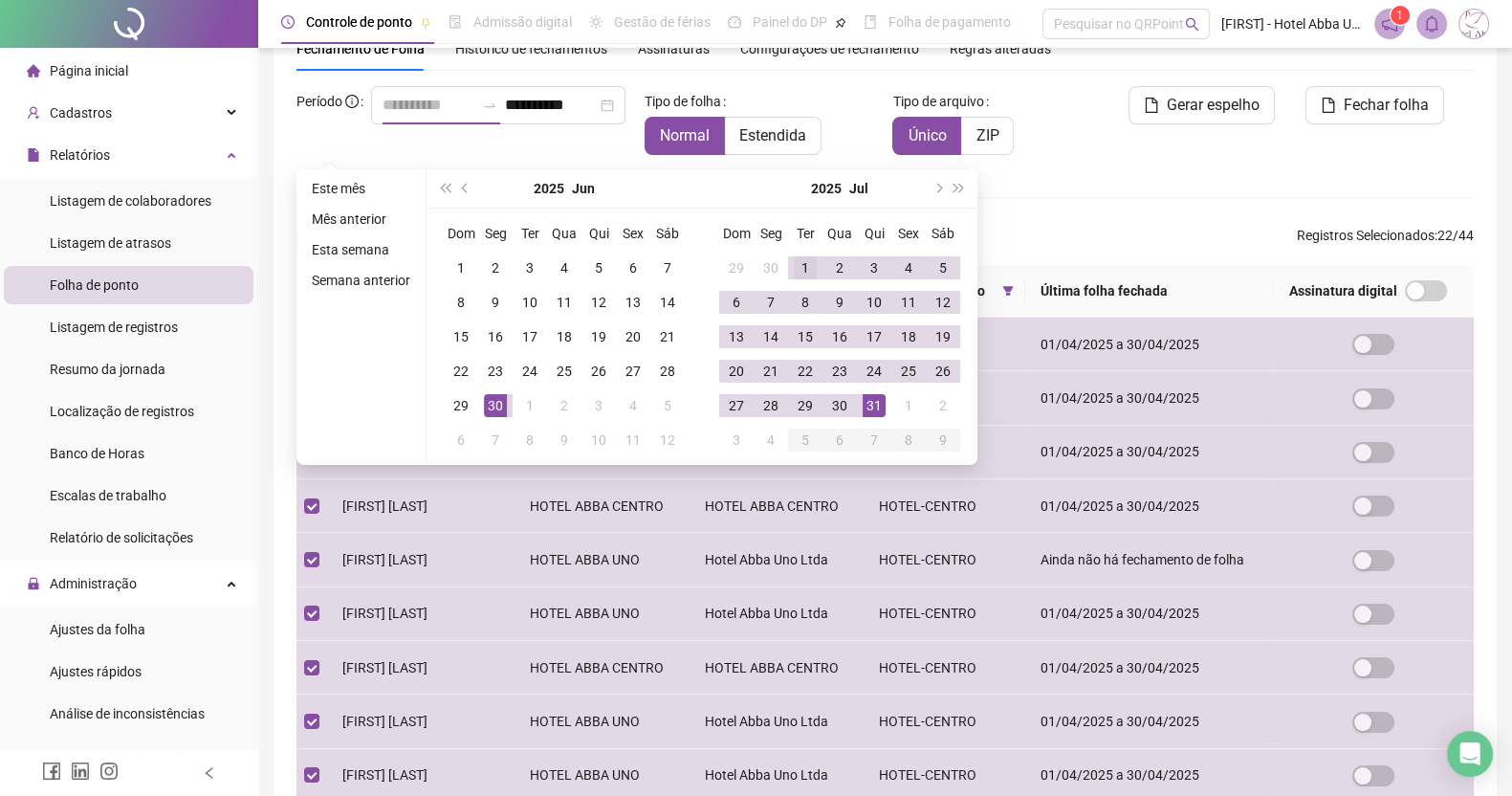 type on "**********" 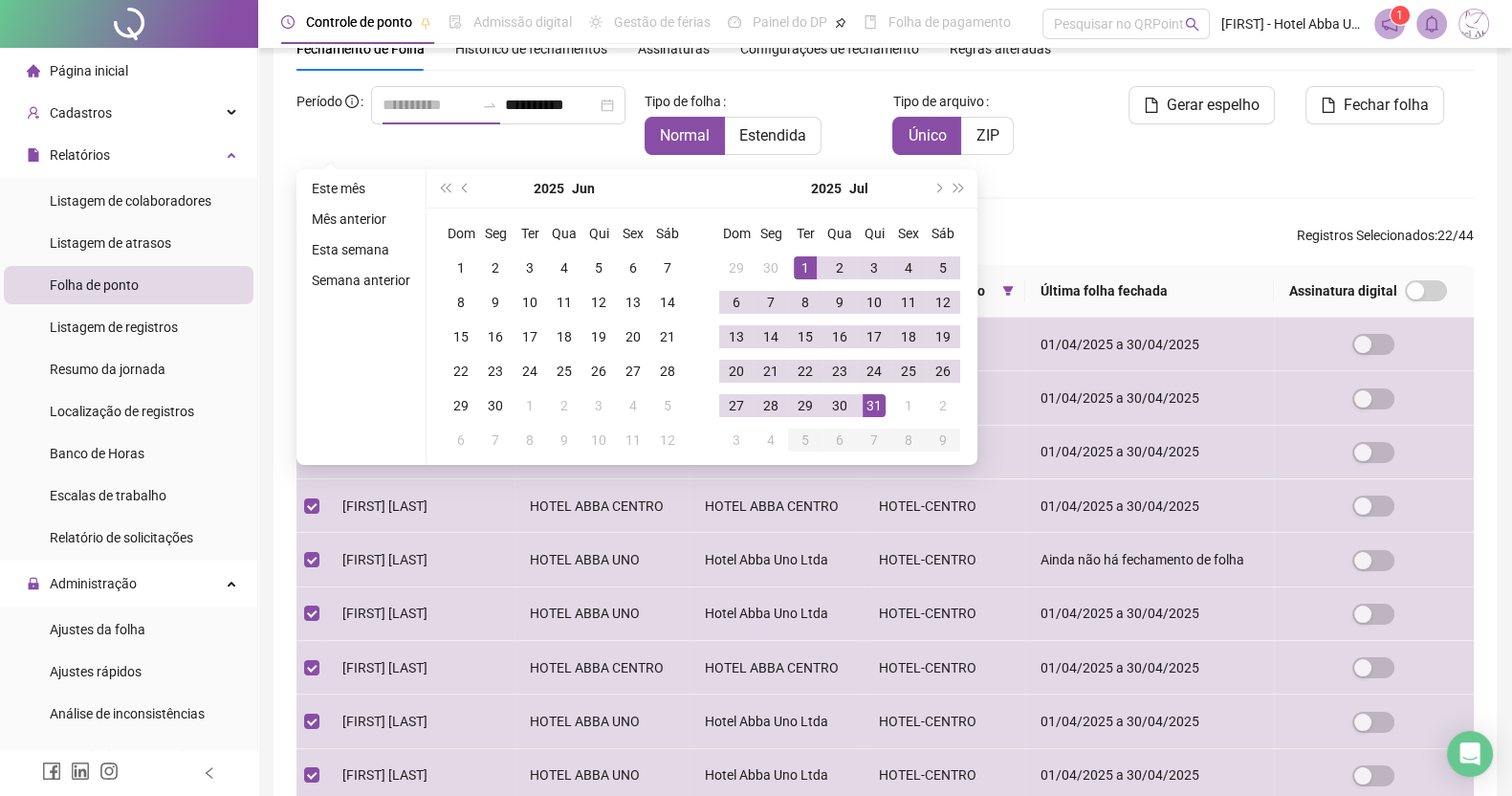click on "1" at bounding box center (805, 268) 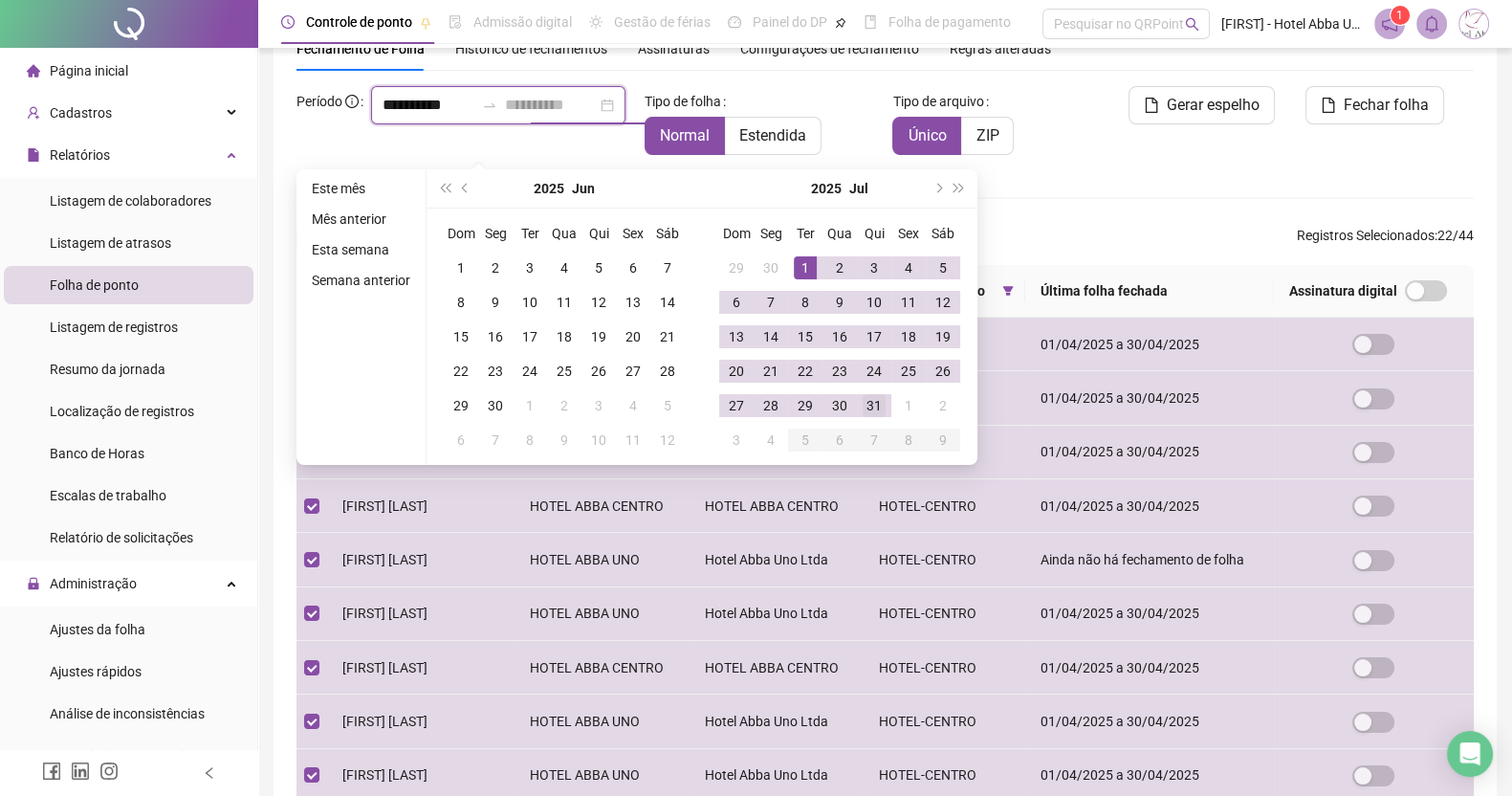 type on "**********" 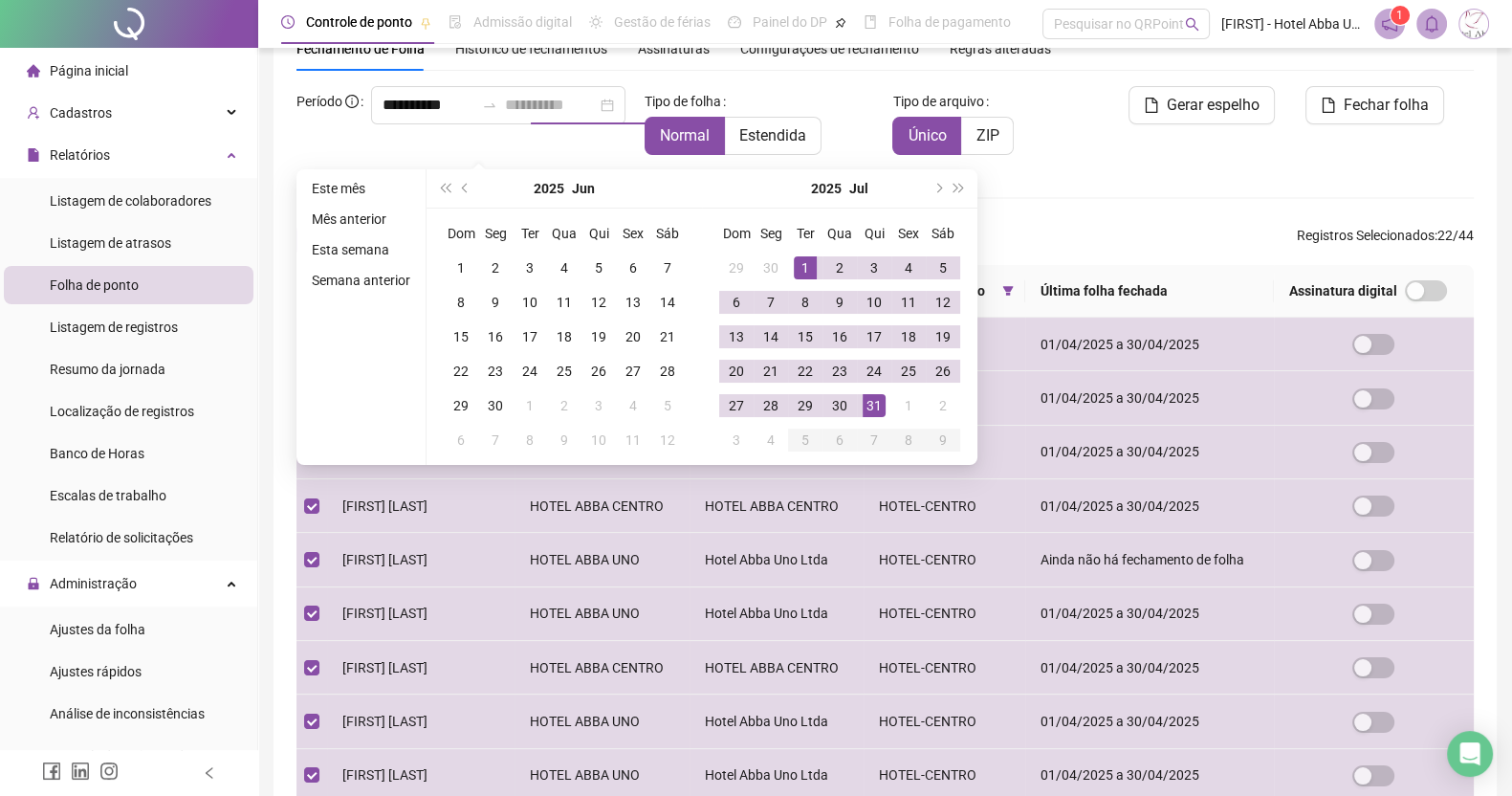 click on "31" at bounding box center [874, 406] 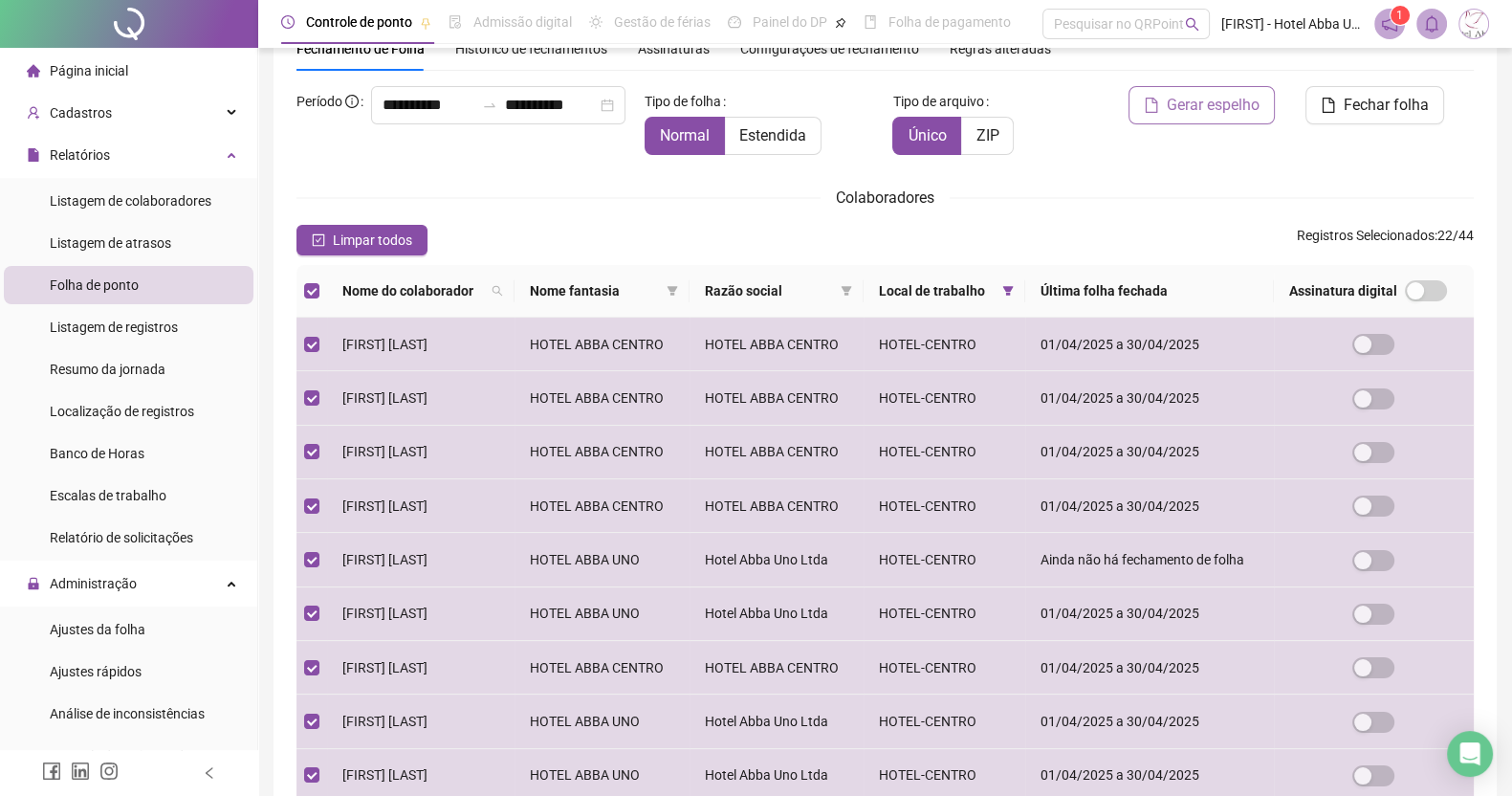 click on "Gerar espelho" at bounding box center (1213, 105) 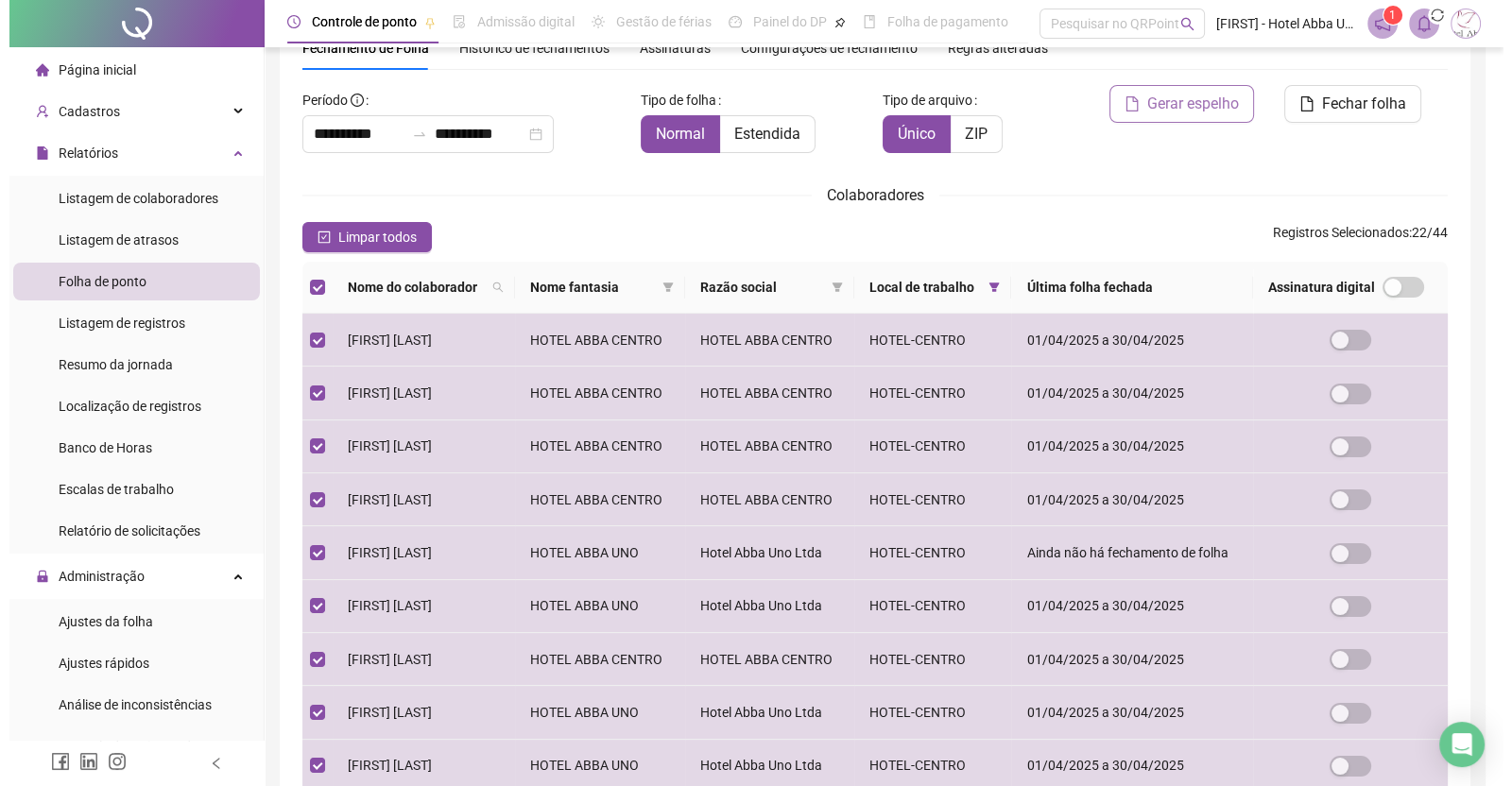 scroll, scrollTop: 0, scrollLeft: 0, axis: both 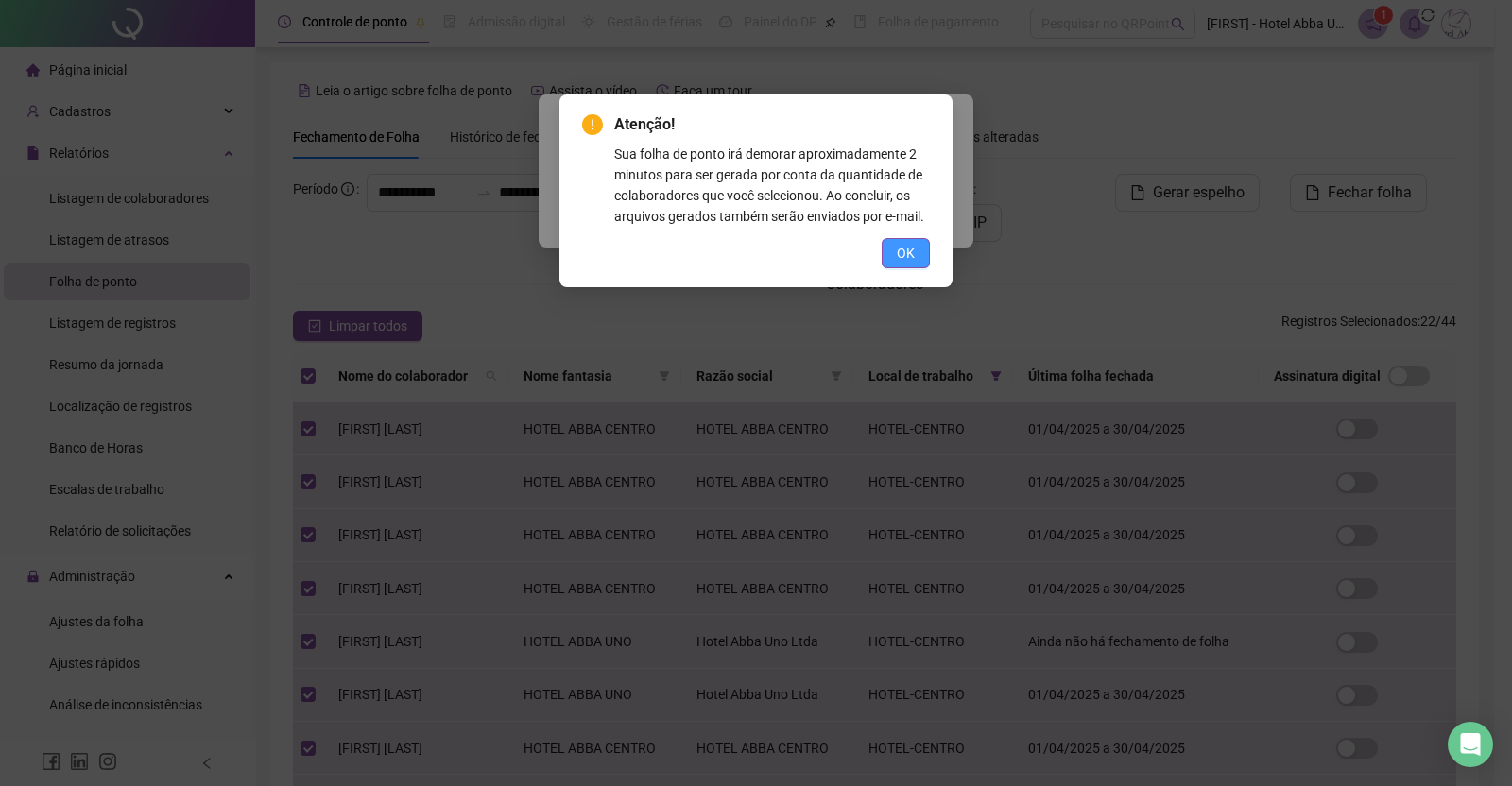 click on "OK" at bounding box center [905, 253] 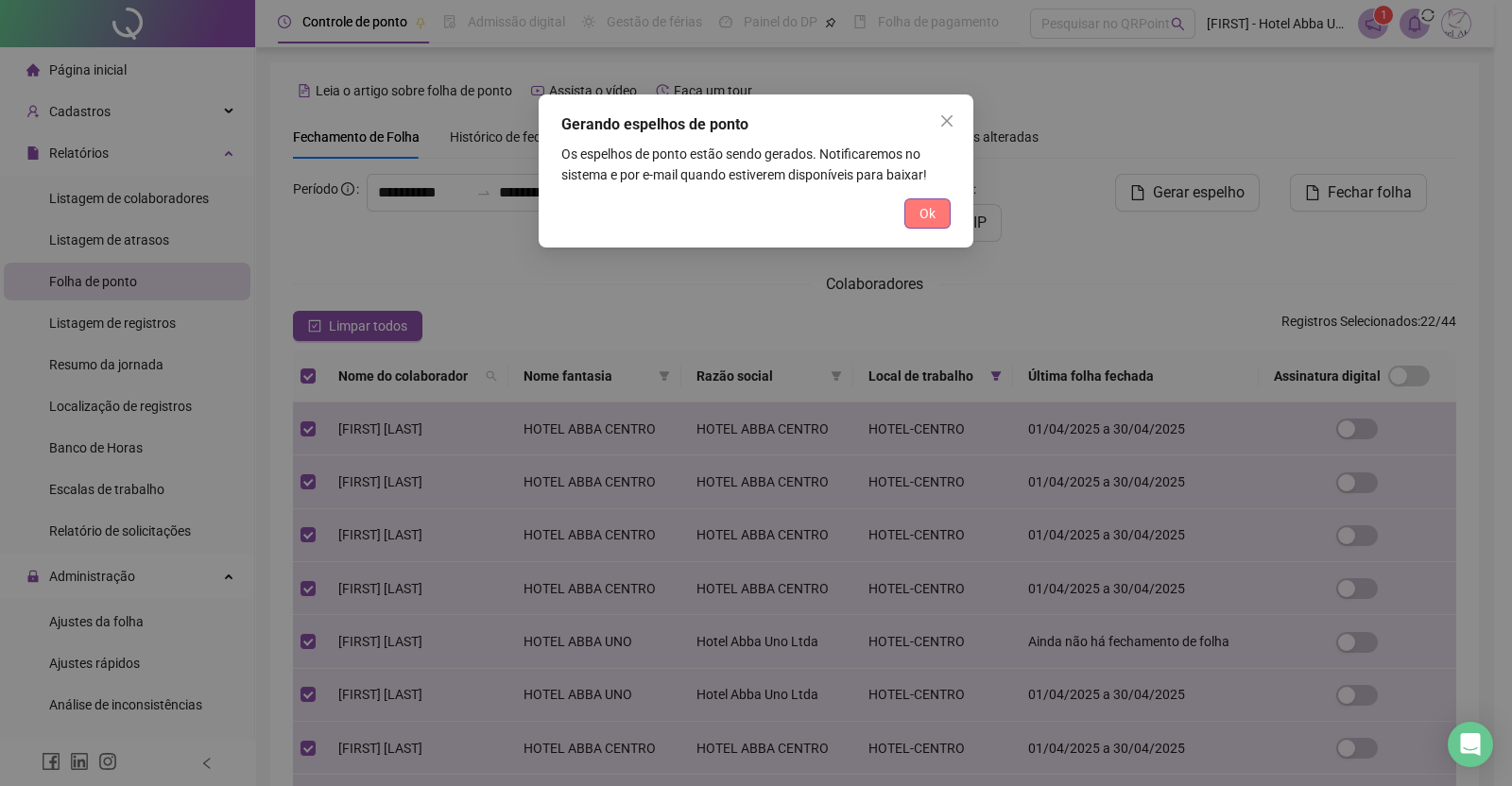 click on "Ok" at bounding box center (927, 214) 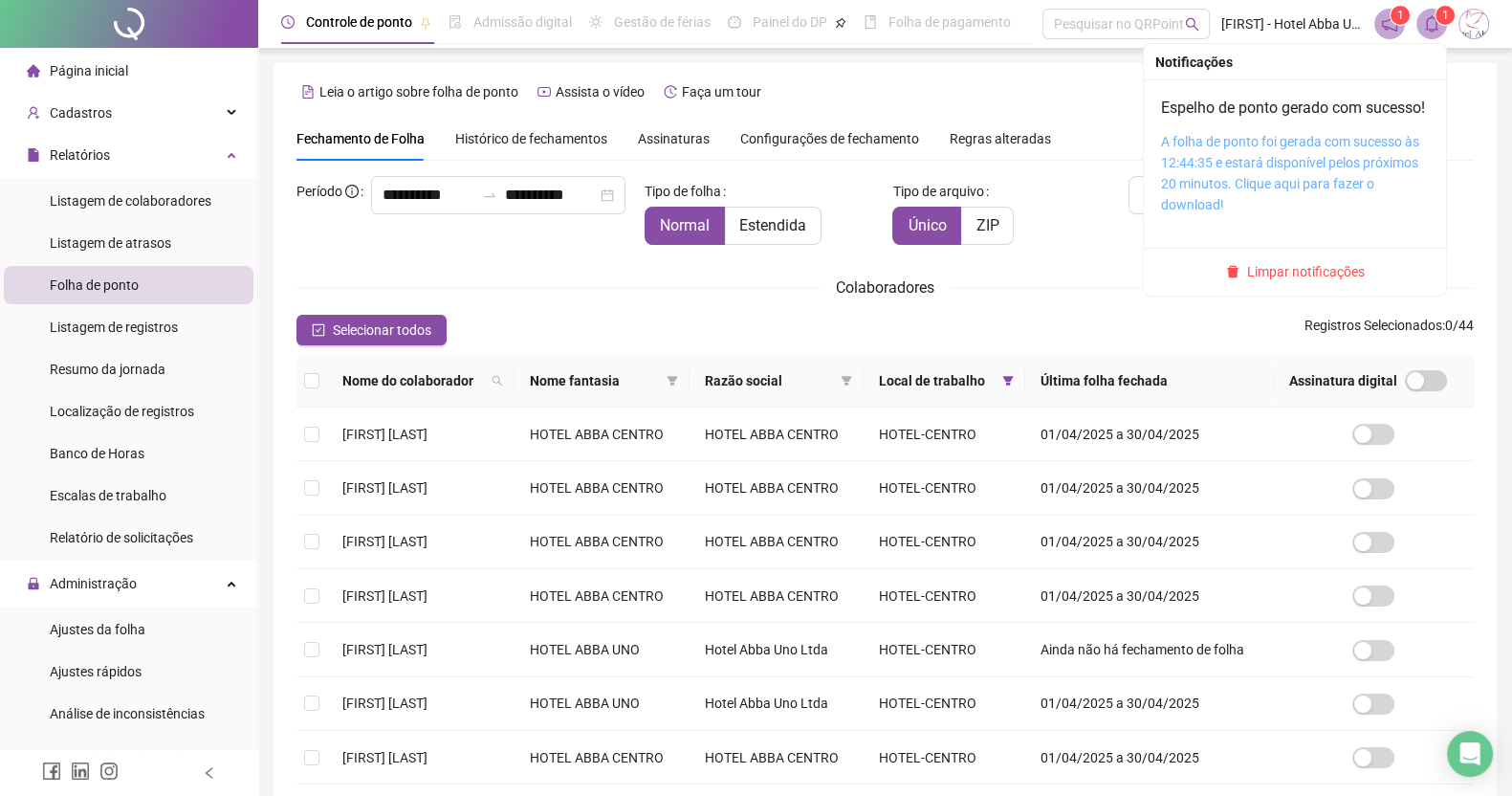 click on "A folha de ponto foi gerada com sucesso às 12:44:35 e estará disponível pelos próximos 20 minutos.
Clique aqui para fazer o download!" at bounding box center [1290, 173] 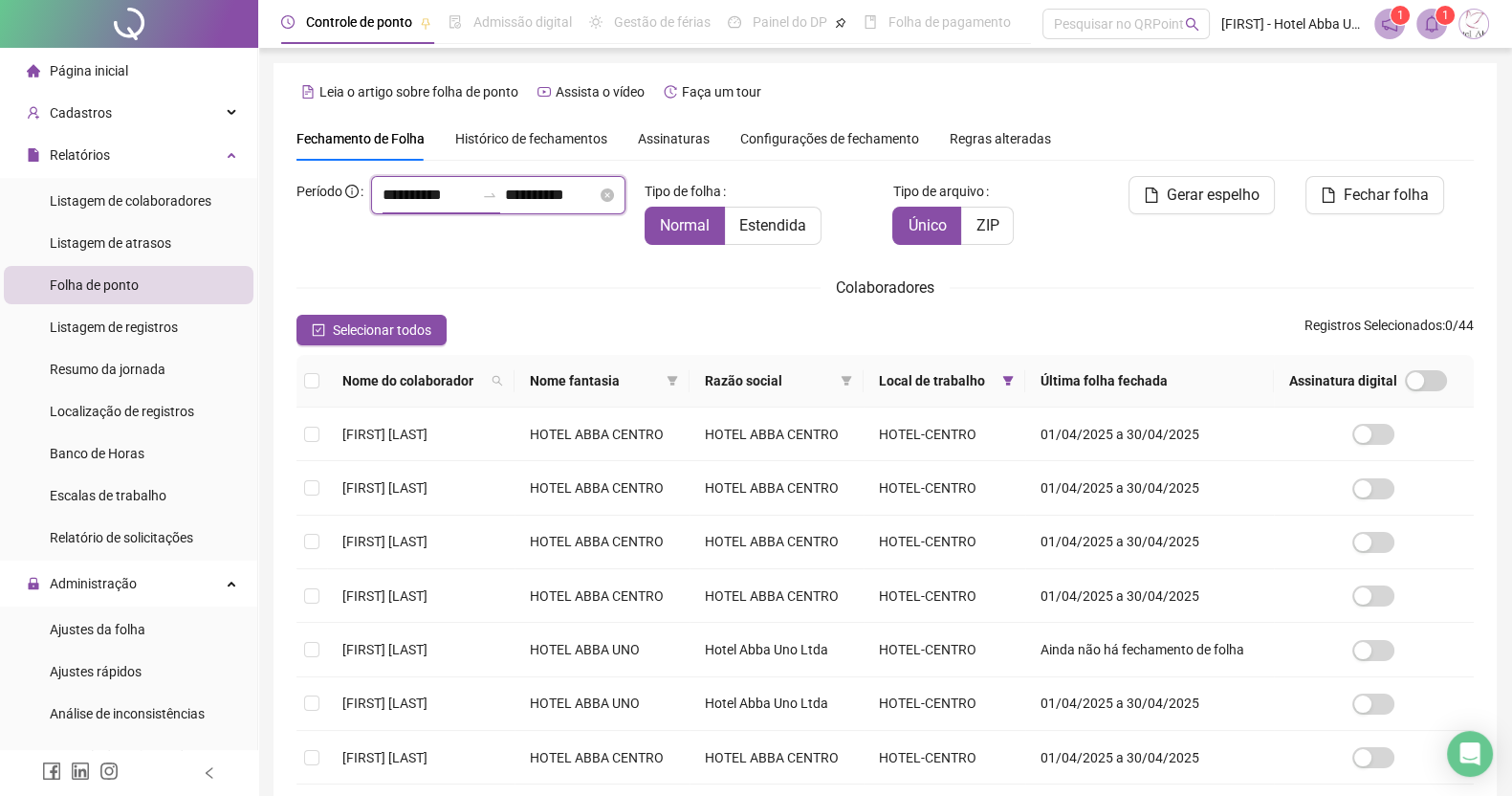 click on "**********" at bounding box center (428, 195) 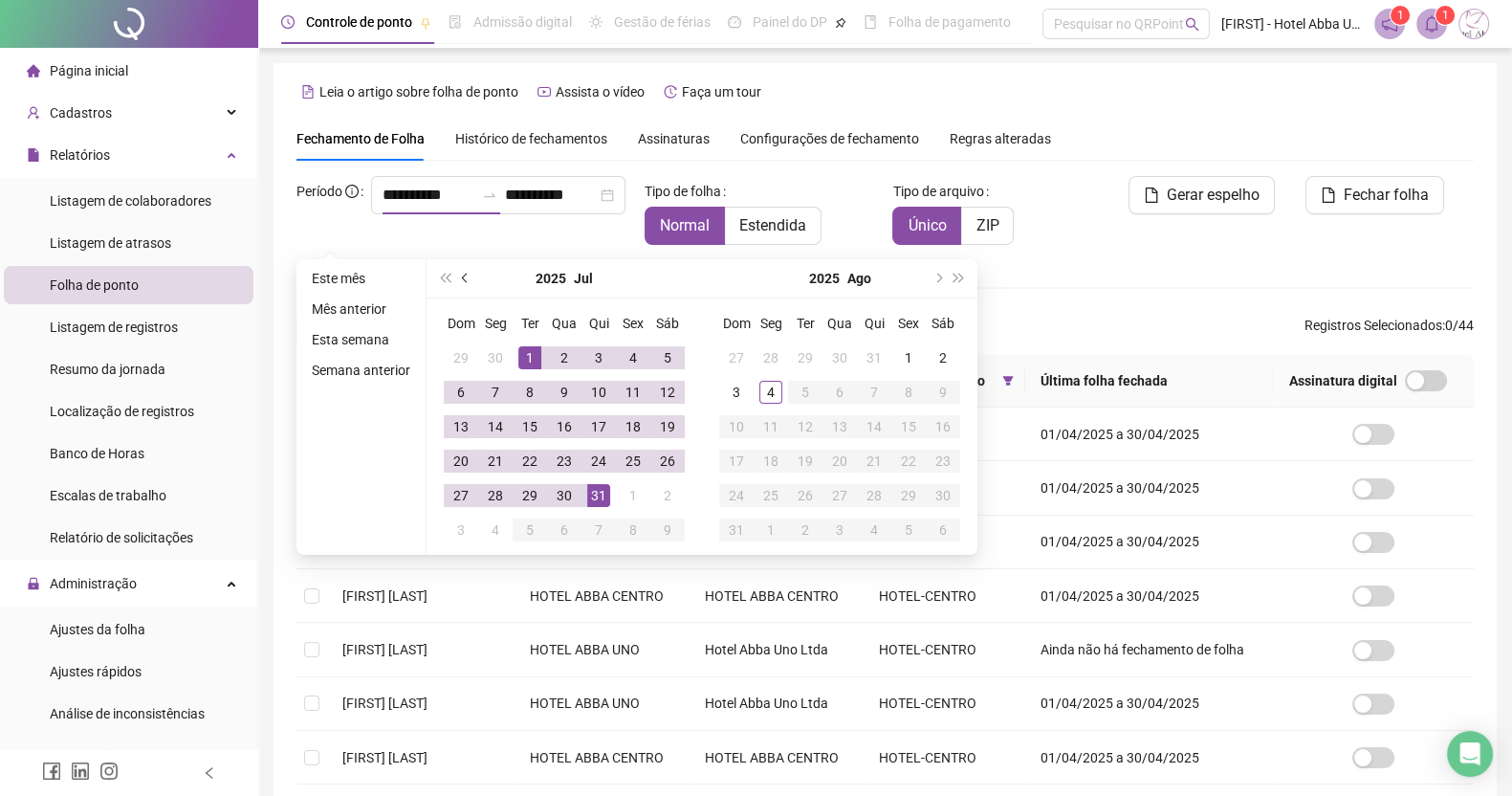 click at bounding box center [466, 278] 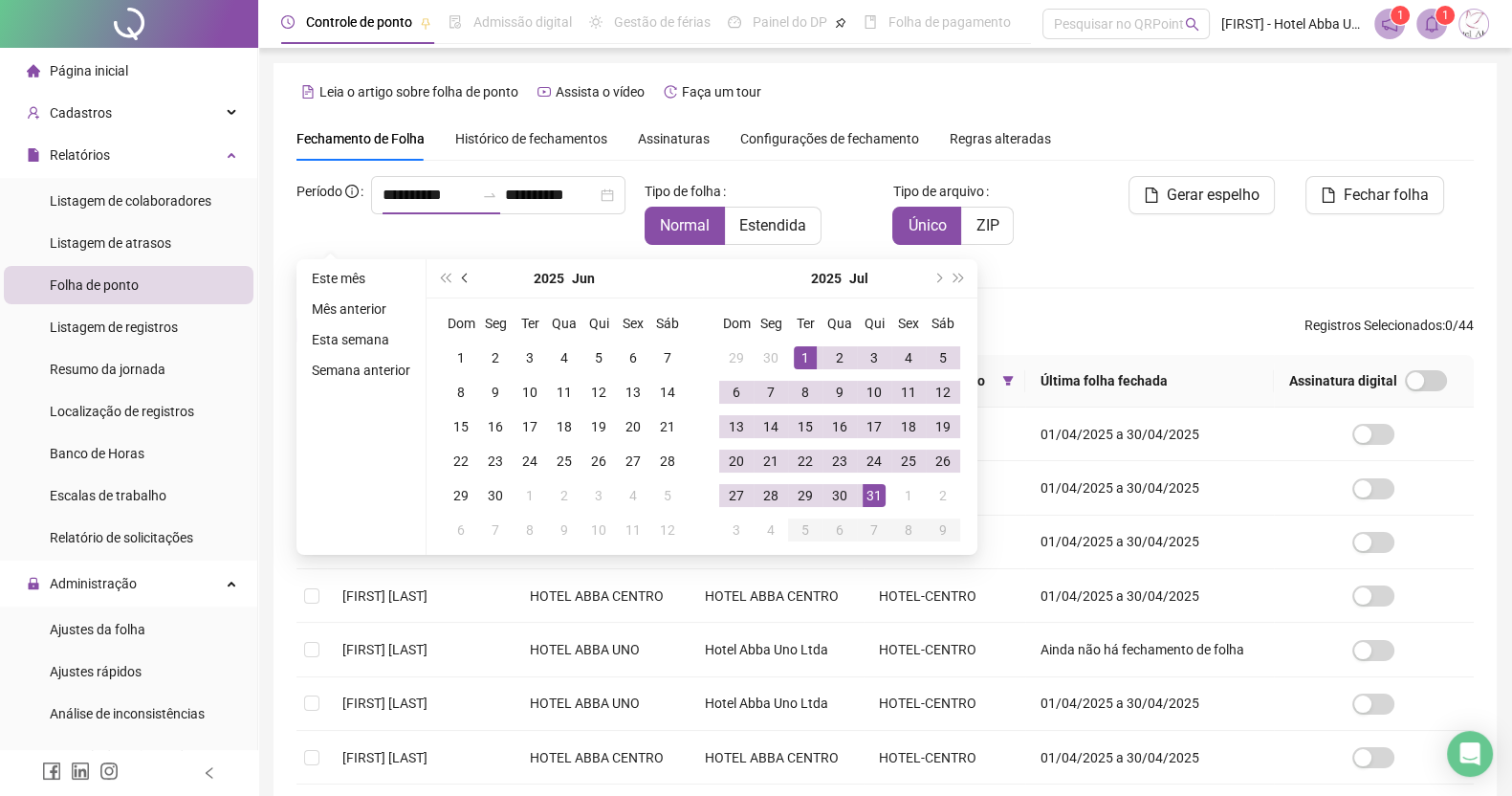 click at bounding box center [466, 278] 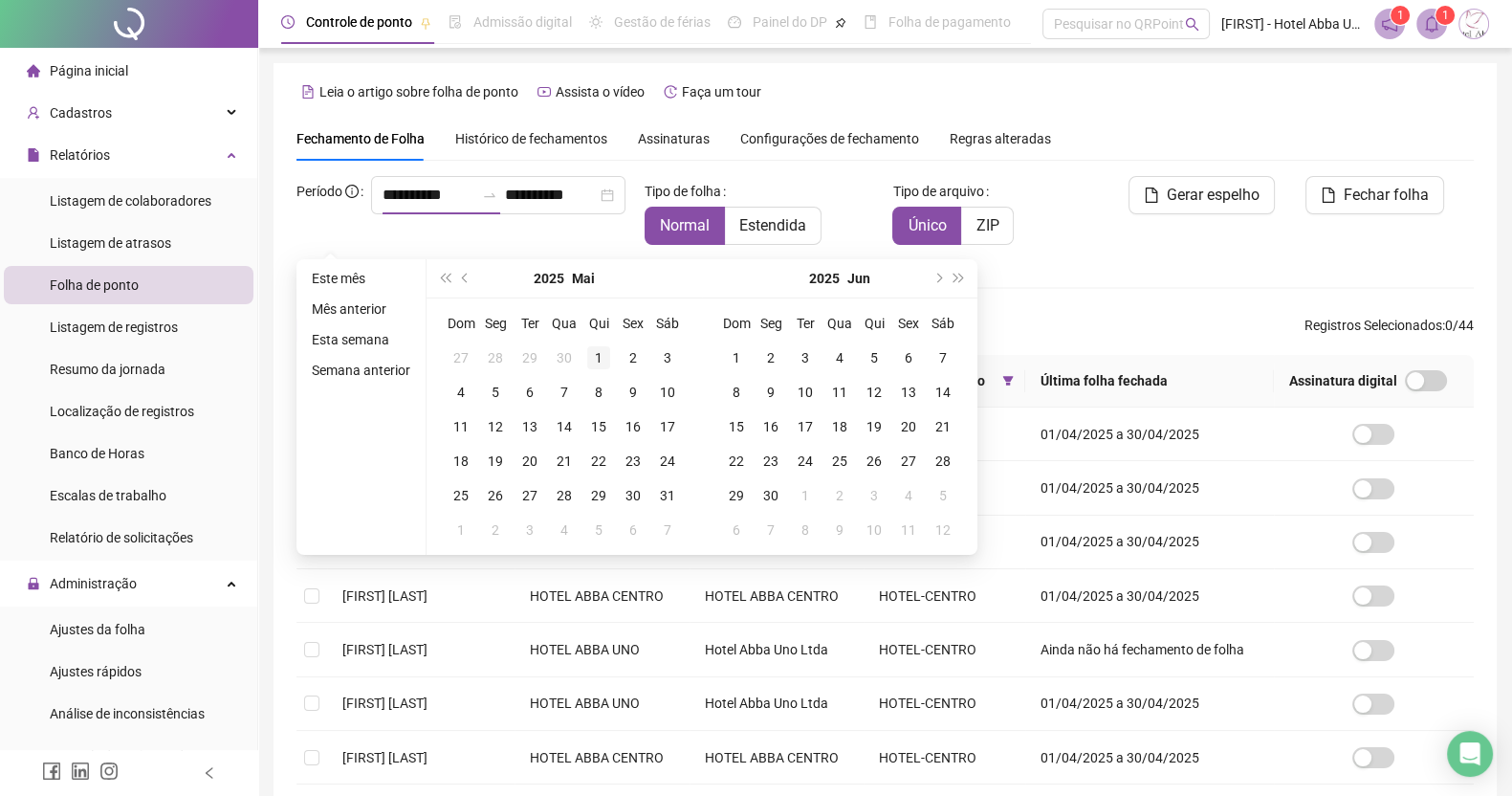 type on "**********" 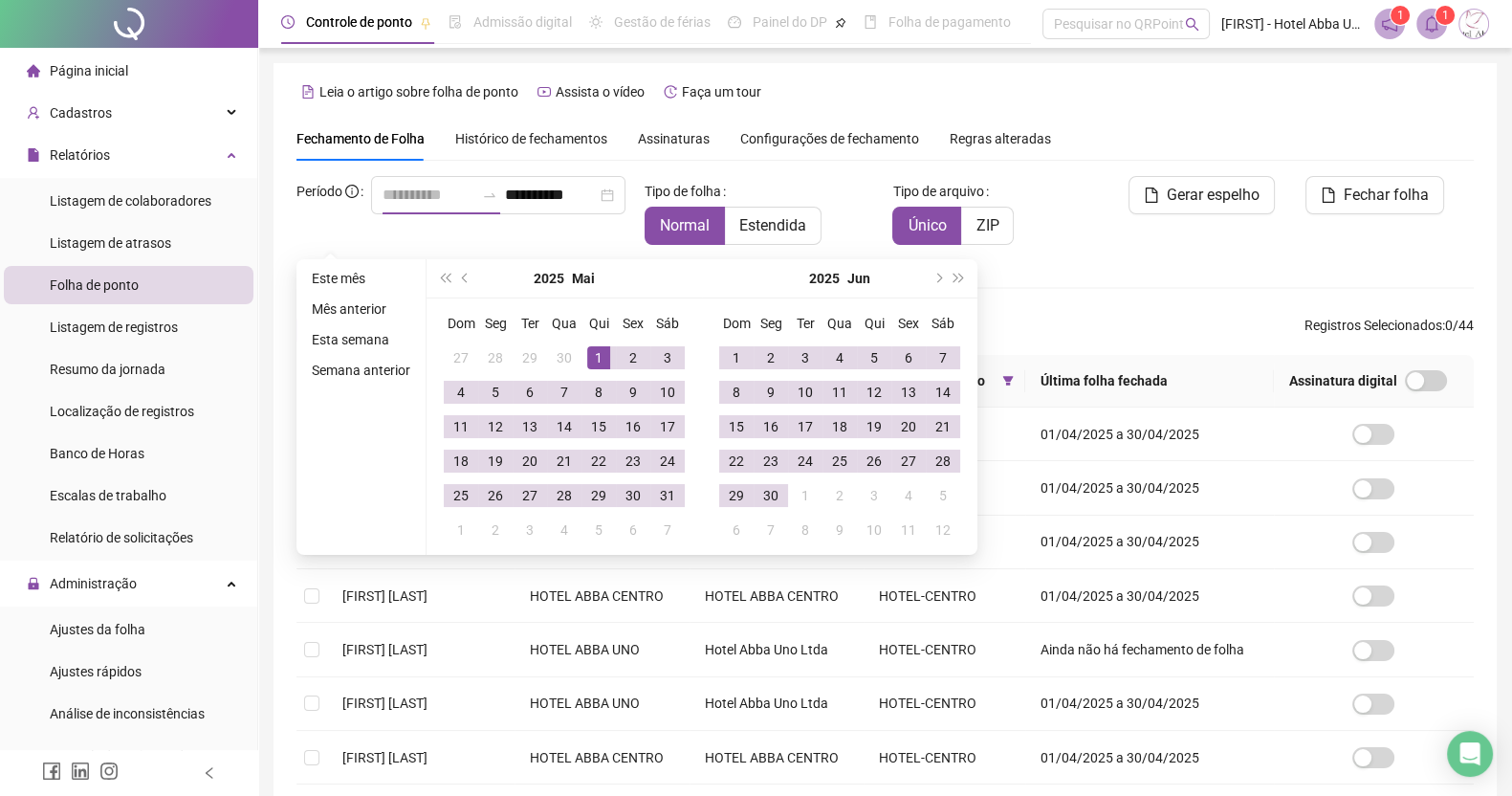click on "1" at bounding box center [599, 358] 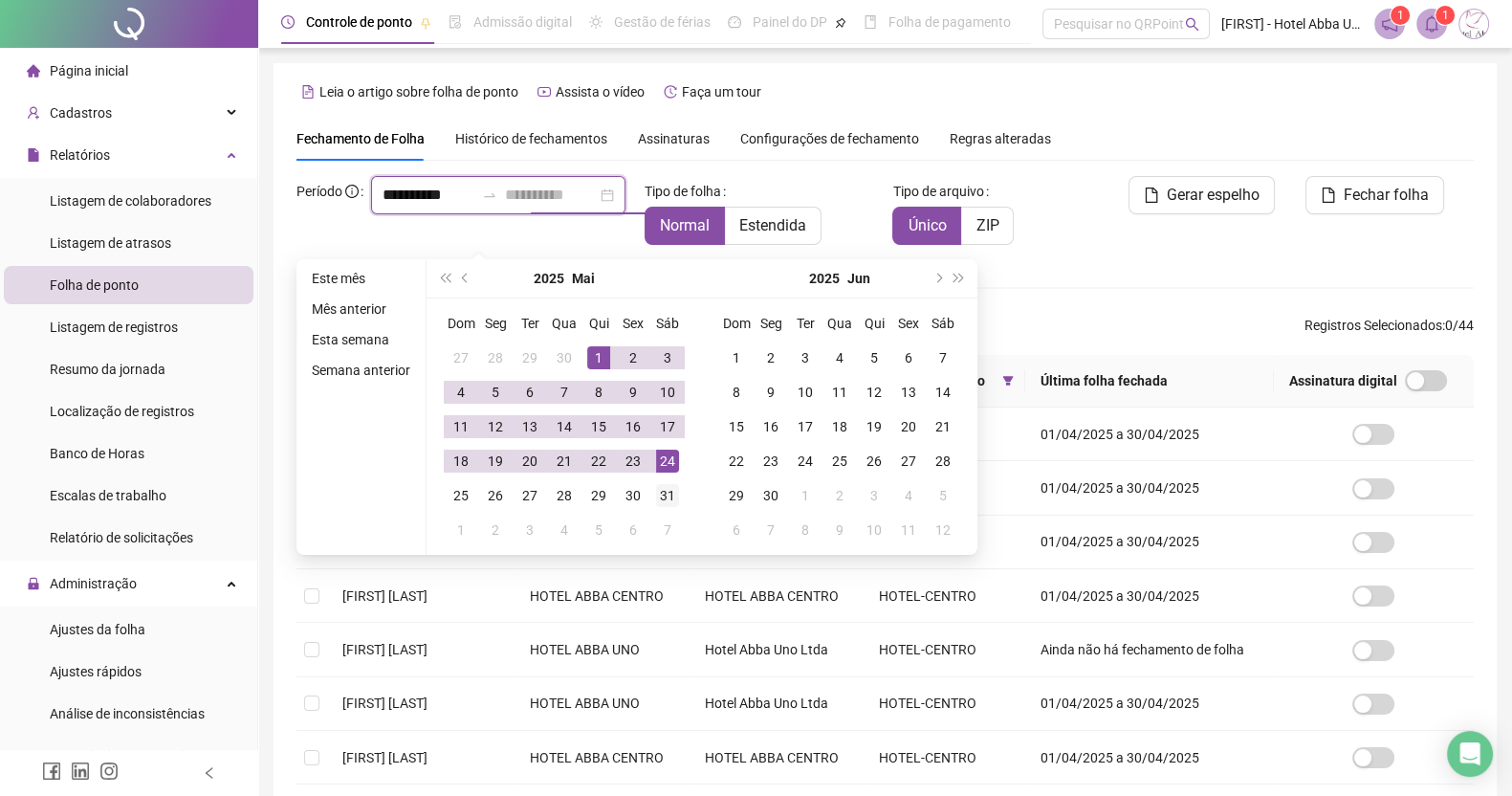 type on "**********" 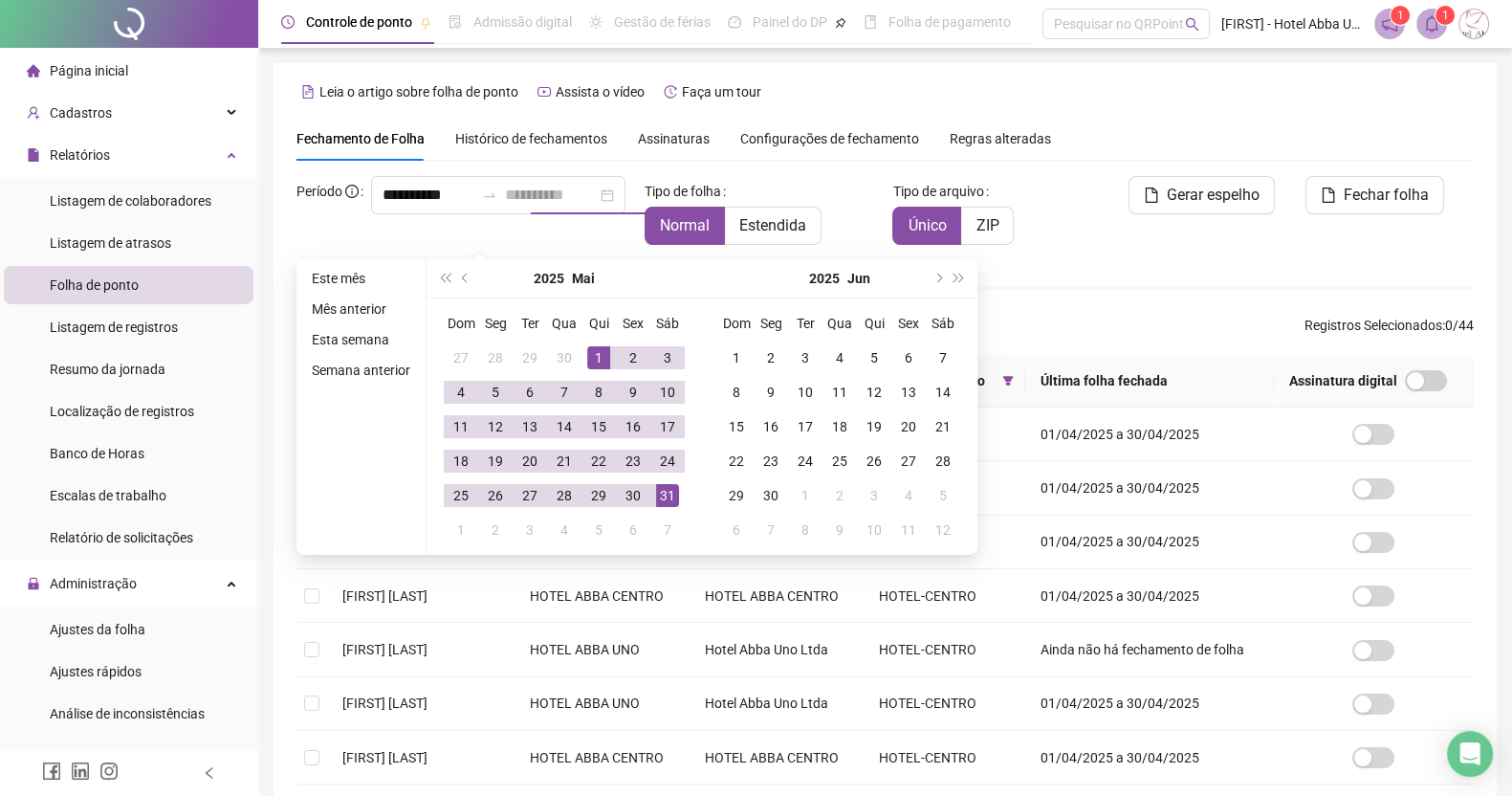 click on "31" at bounding box center (668, 496) 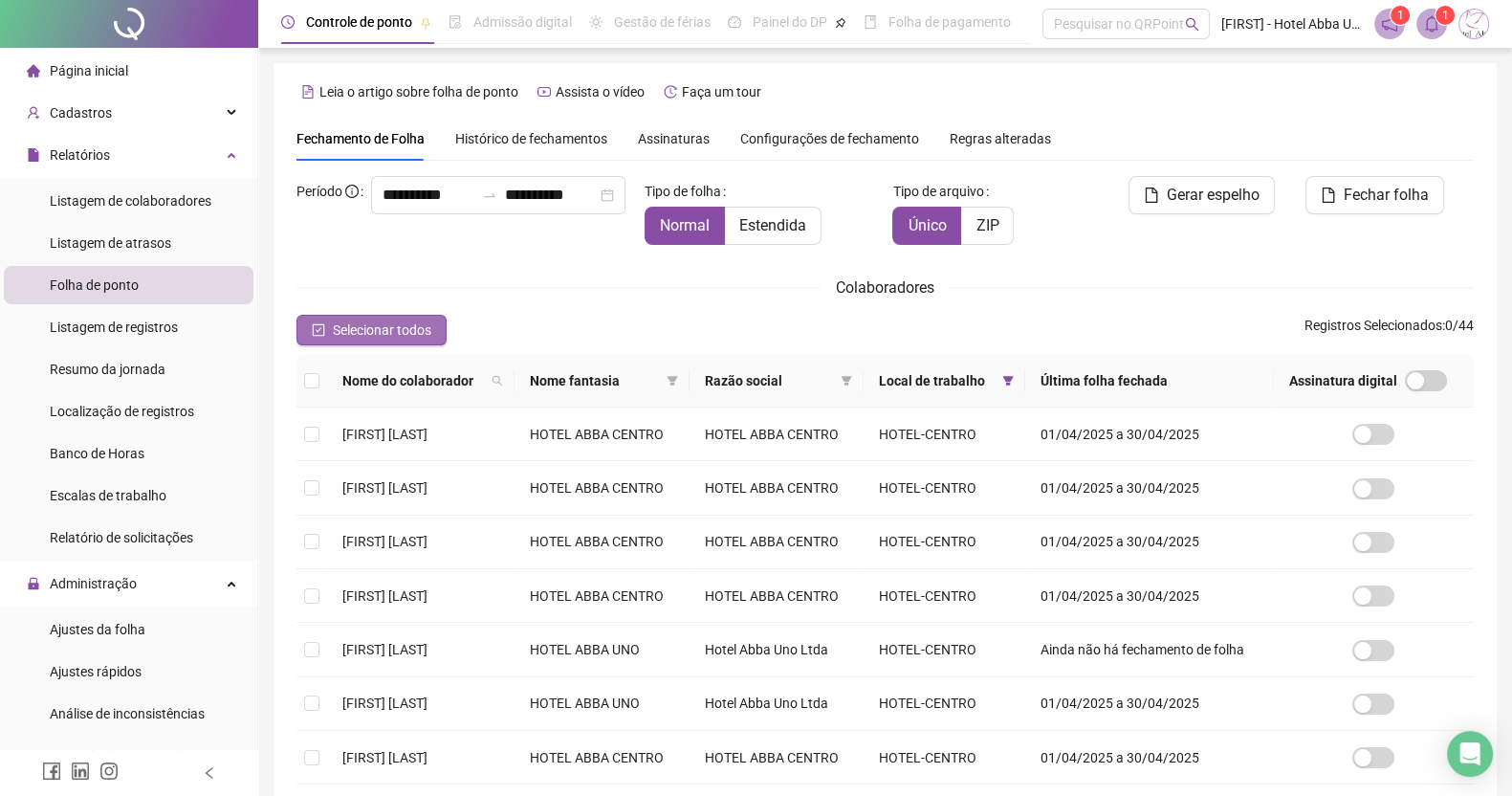 click on "Selecionar todos" at bounding box center (382, 330) 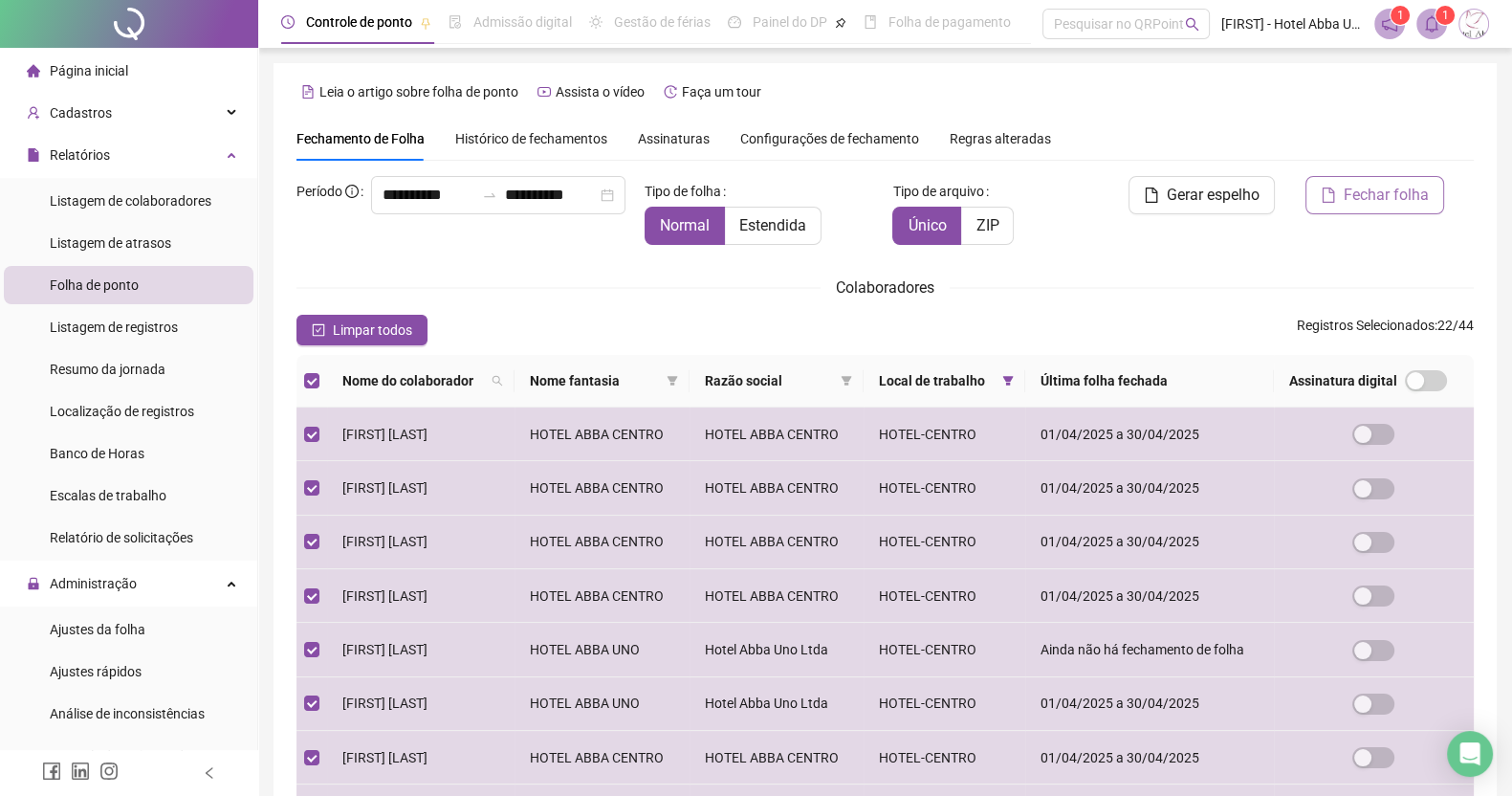 click on "Fechar folha" at bounding box center [1386, 195] 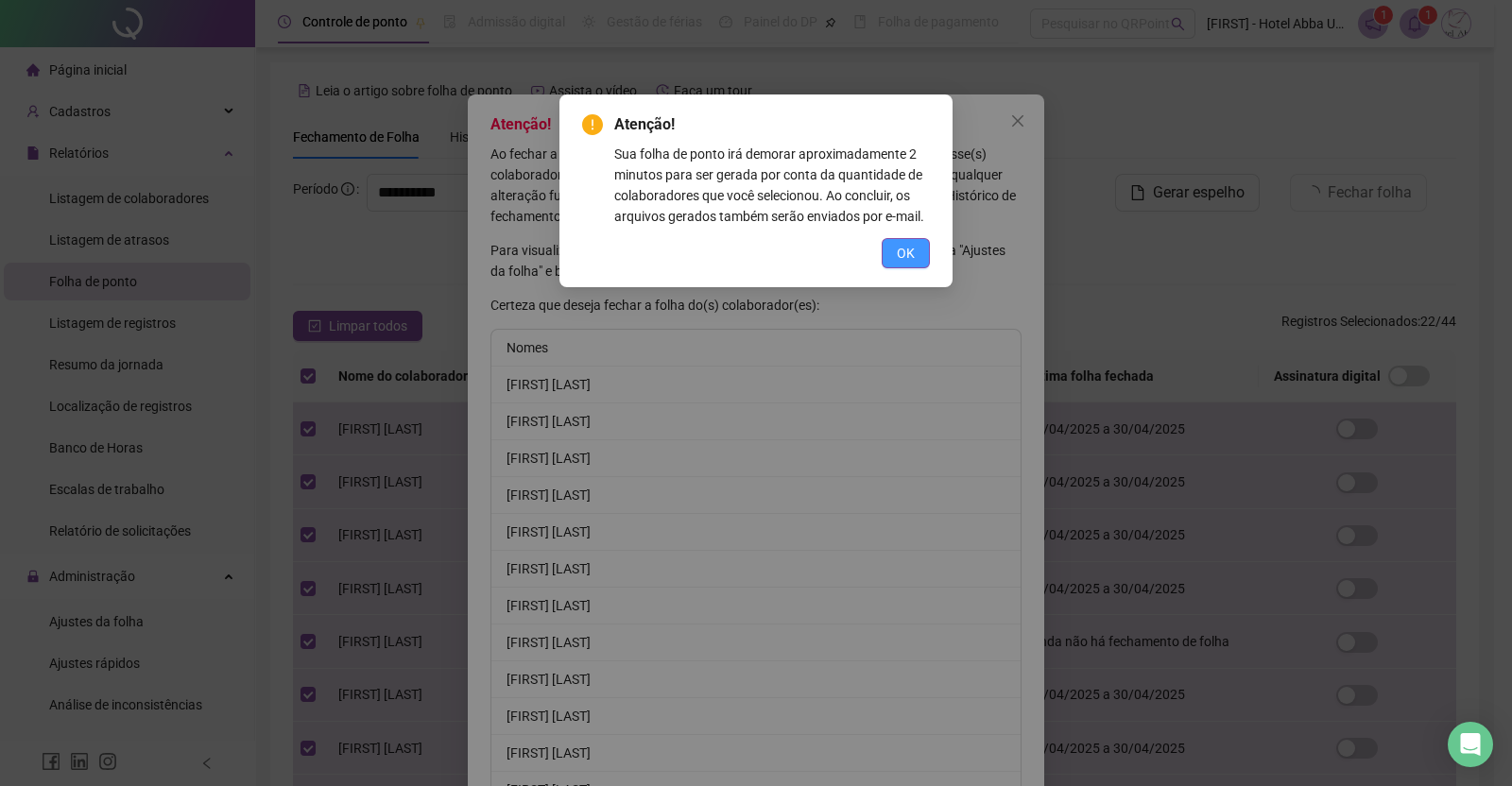 click on "OK" at bounding box center [905, 253] 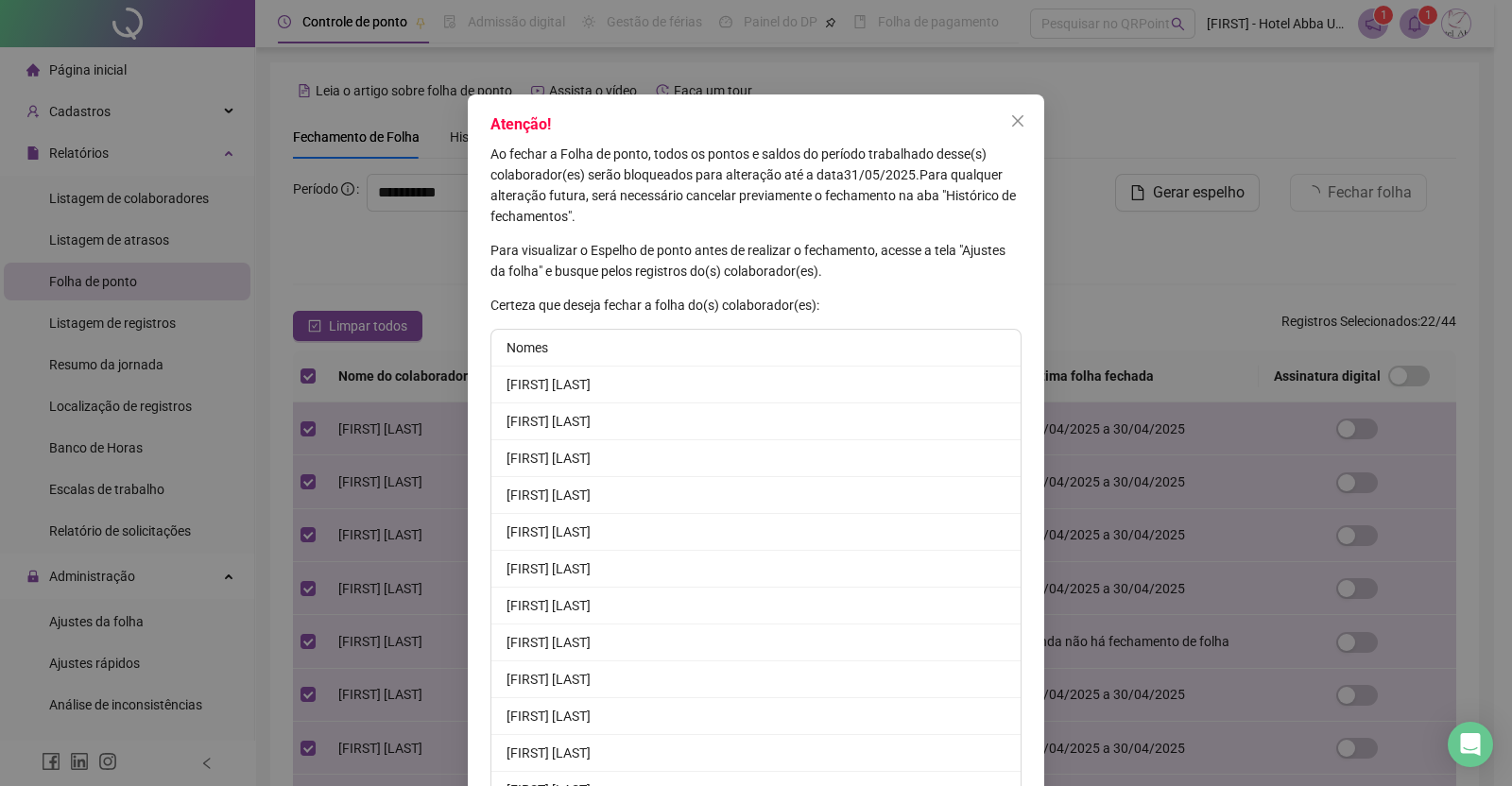 scroll, scrollTop: 434, scrollLeft: 0, axis: vertical 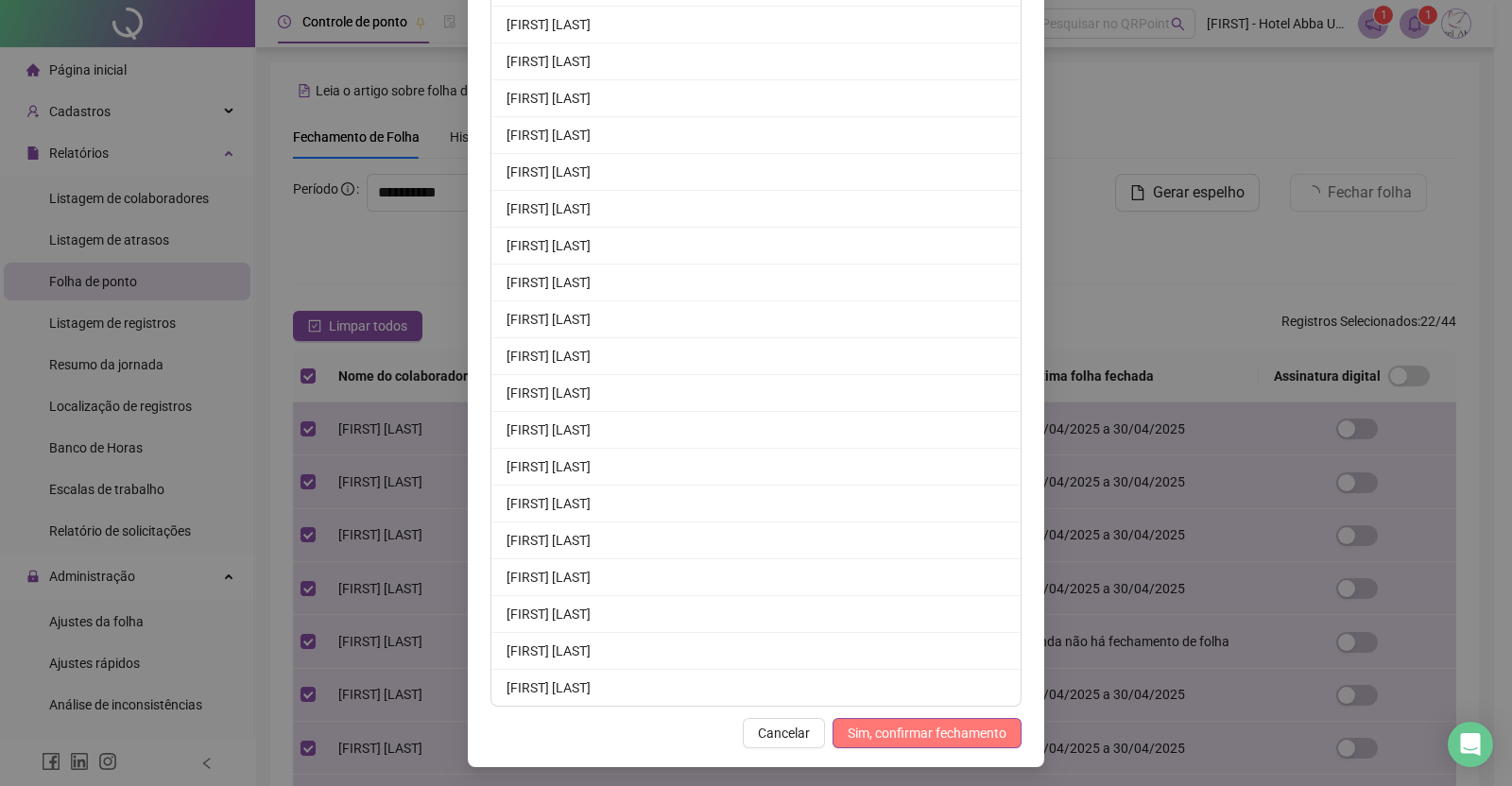 click on "Sim, confirmar fechamento" at bounding box center (927, 733) 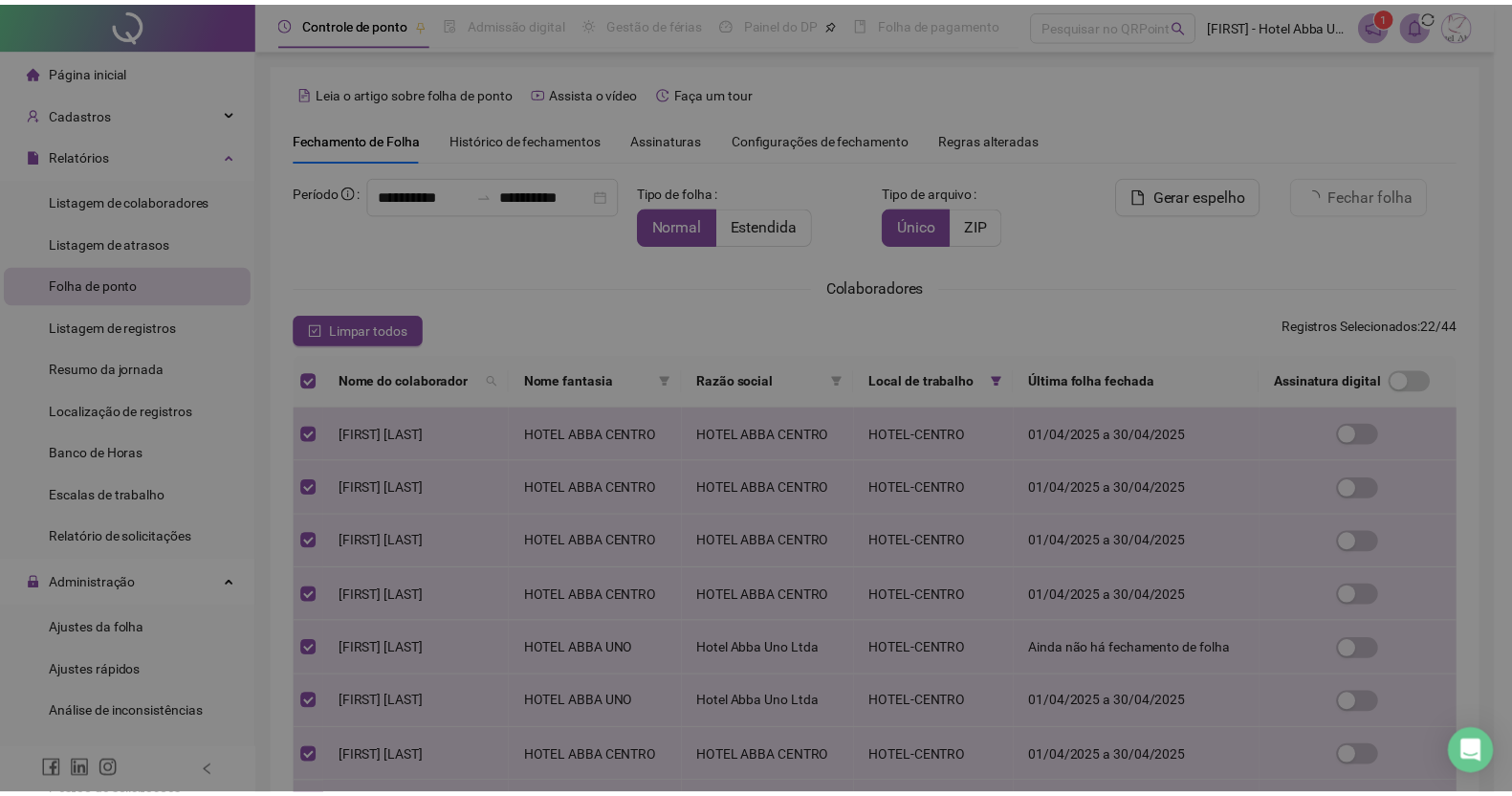 scroll, scrollTop: 344, scrollLeft: 0, axis: vertical 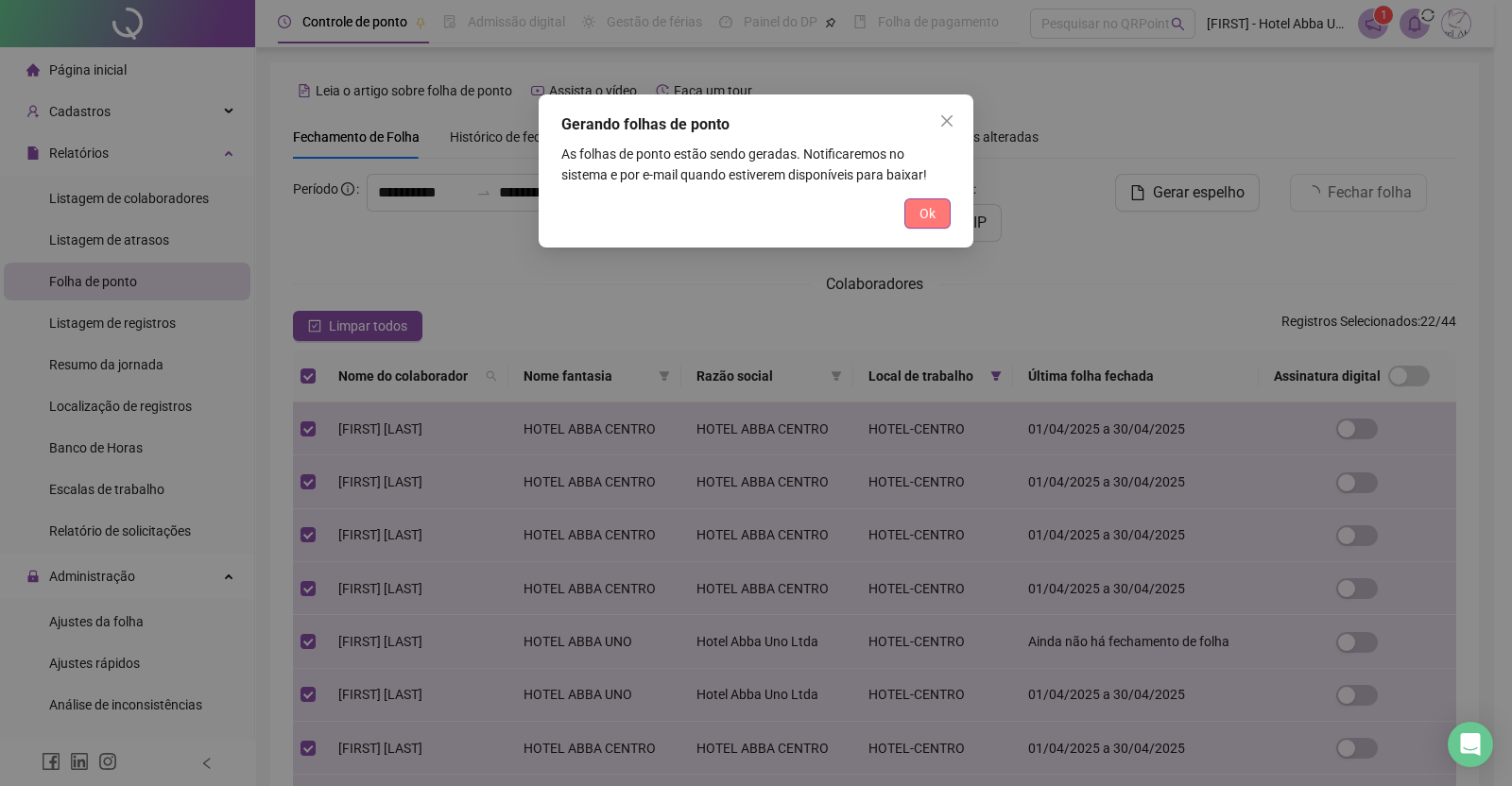 click on "Ok" at bounding box center (927, 214) 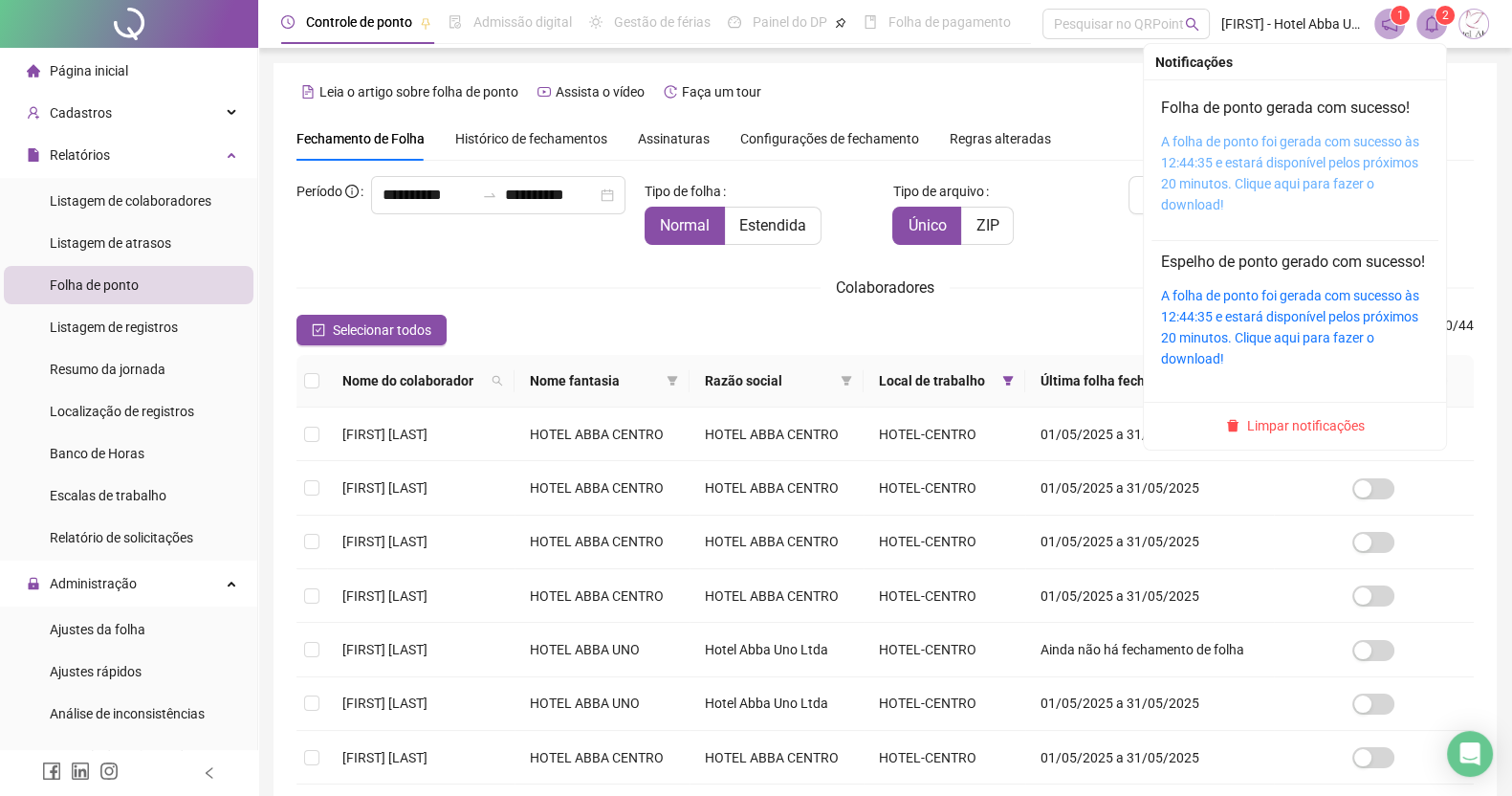 click on "A folha de ponto foi gerada com sucesso às 12:44:35 e estará disponível pelos próximos 20 minutos.
Clique aqui para fazer o download!" at bounding box center [1290, 173] 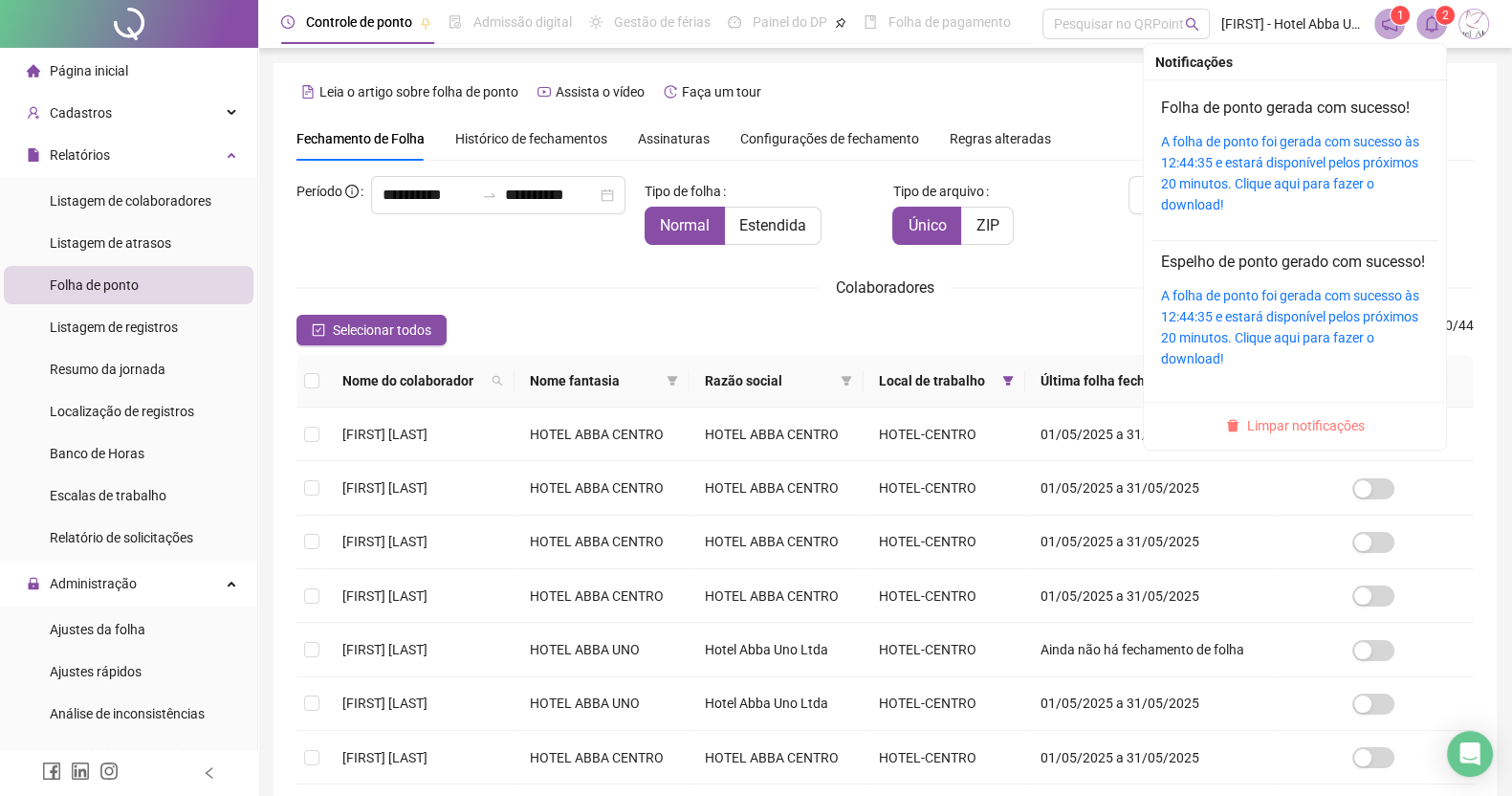 click on "Limpar notificações" at bounding box center [1305, 426] 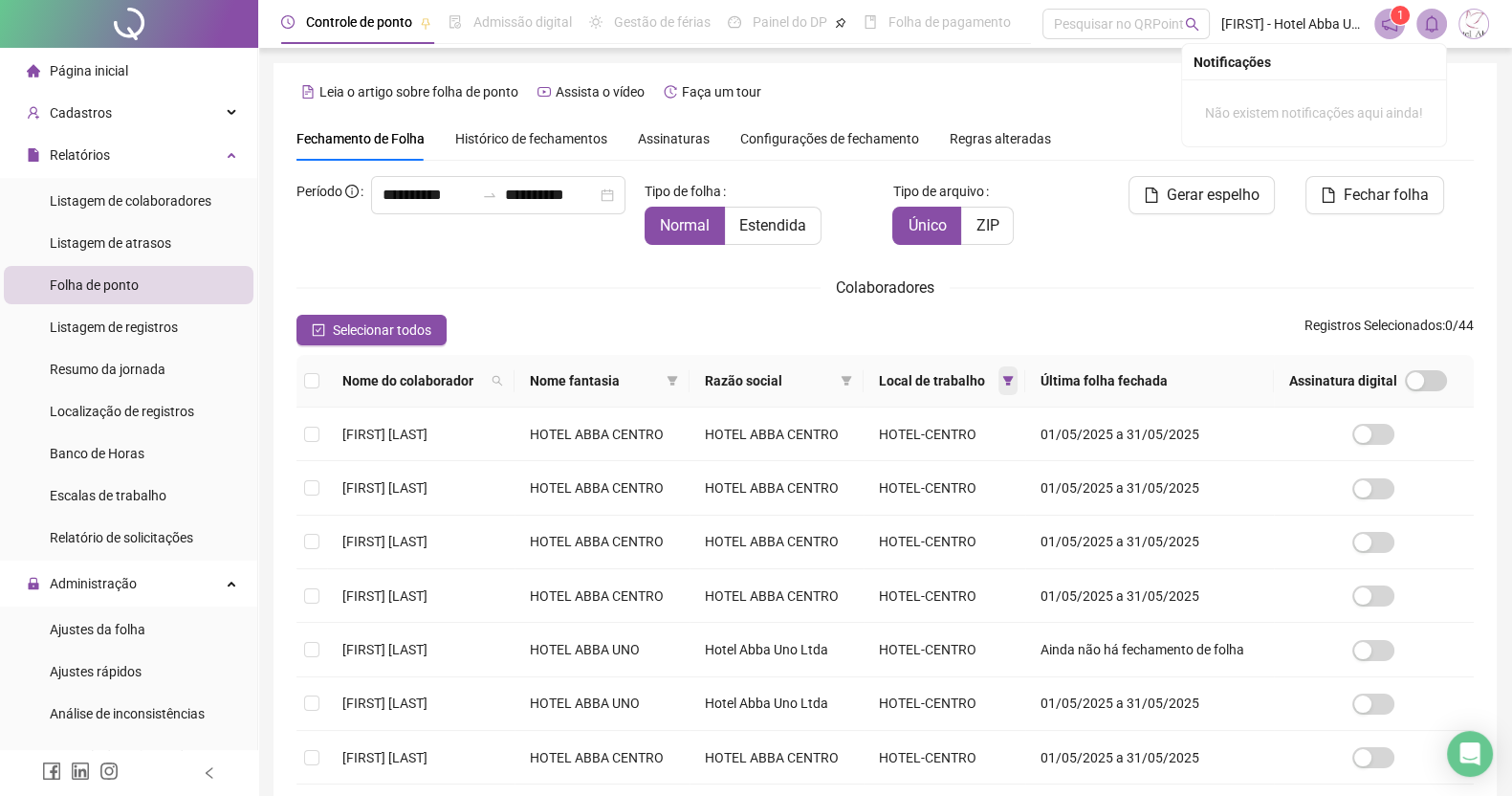 click at bounding box center [1008, 381] 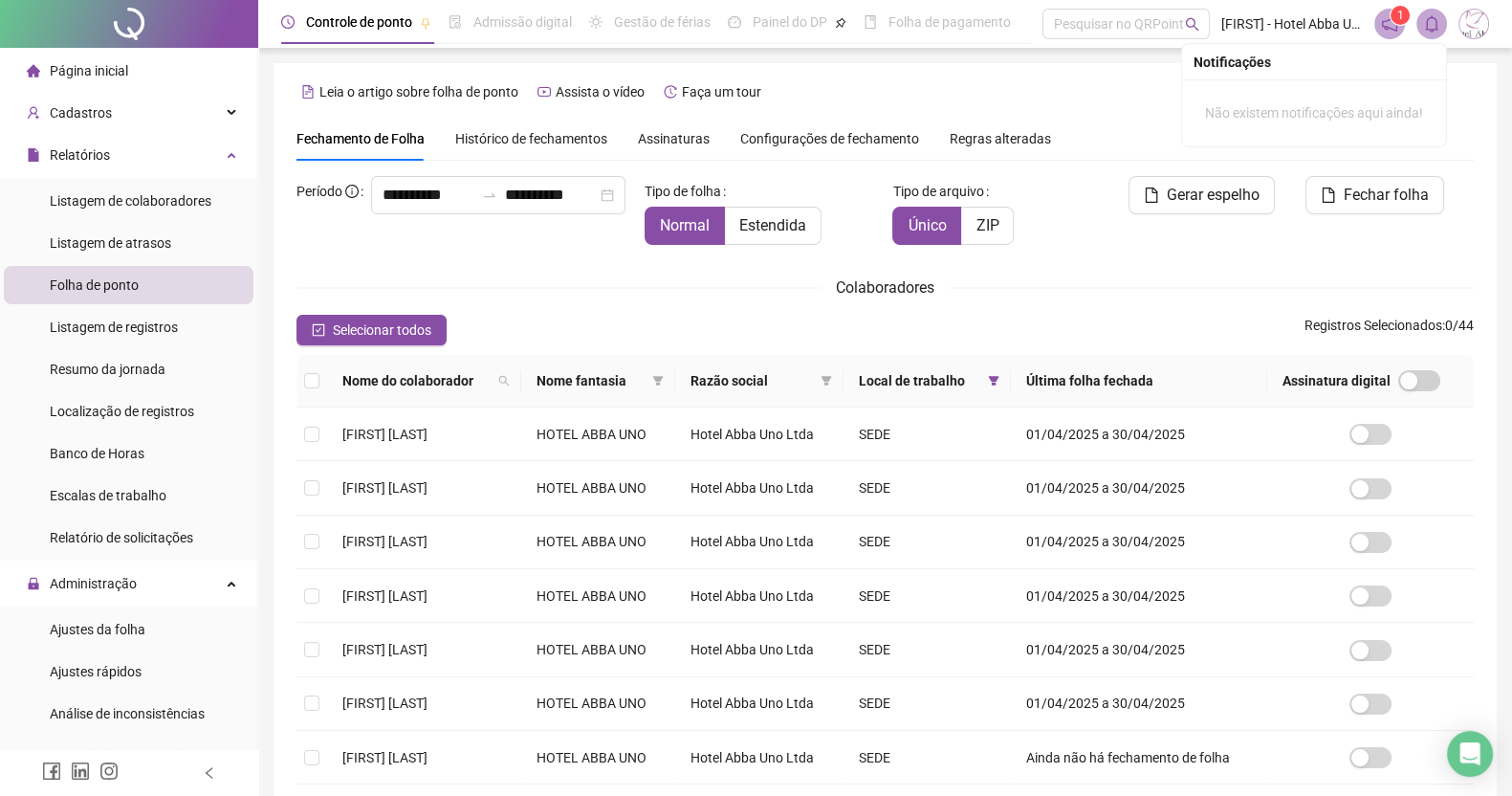 click on "Colaboradores" at bounding box center (885, 287) 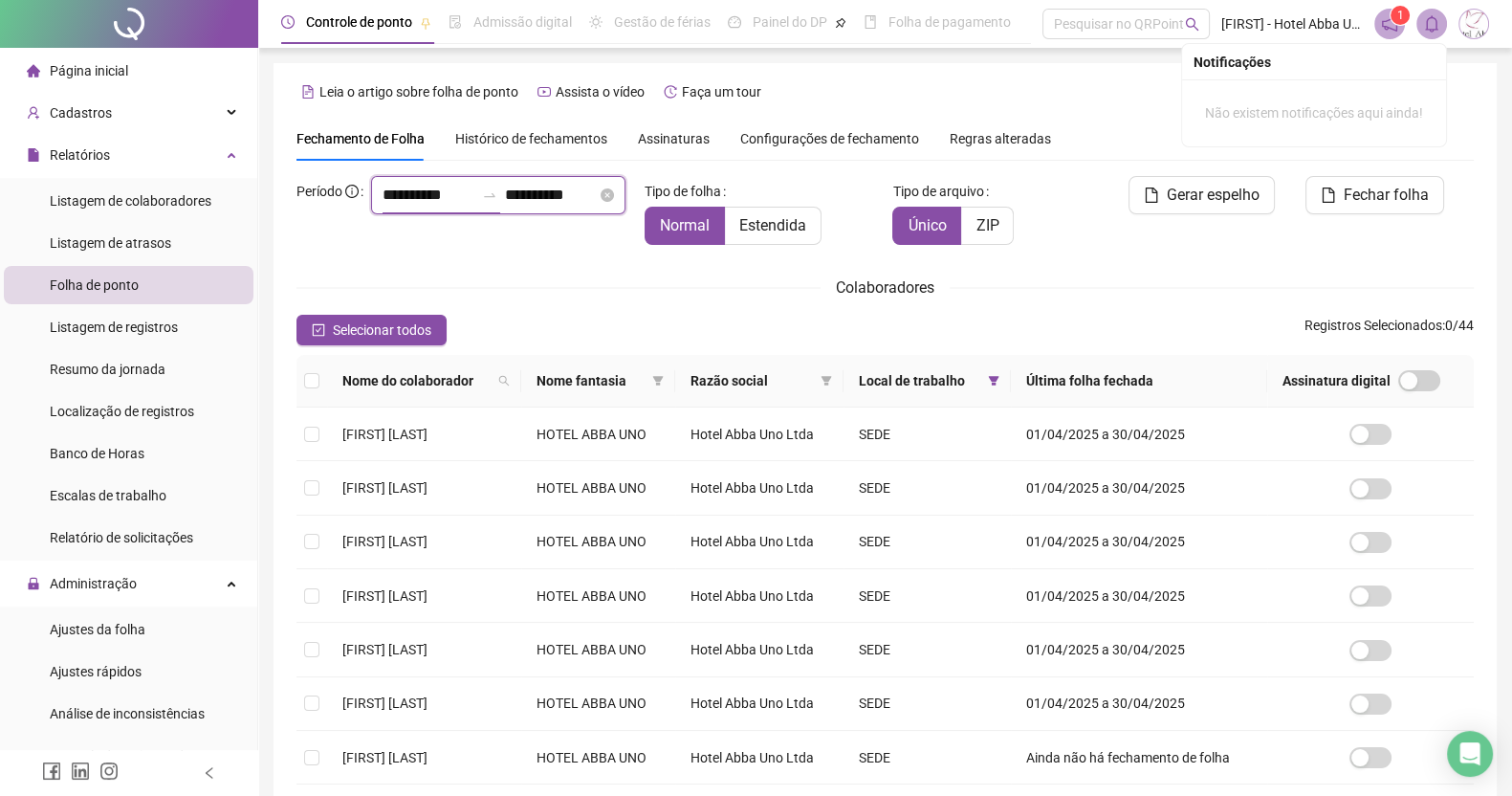 click on "**********" at bounding box center [428, 195] 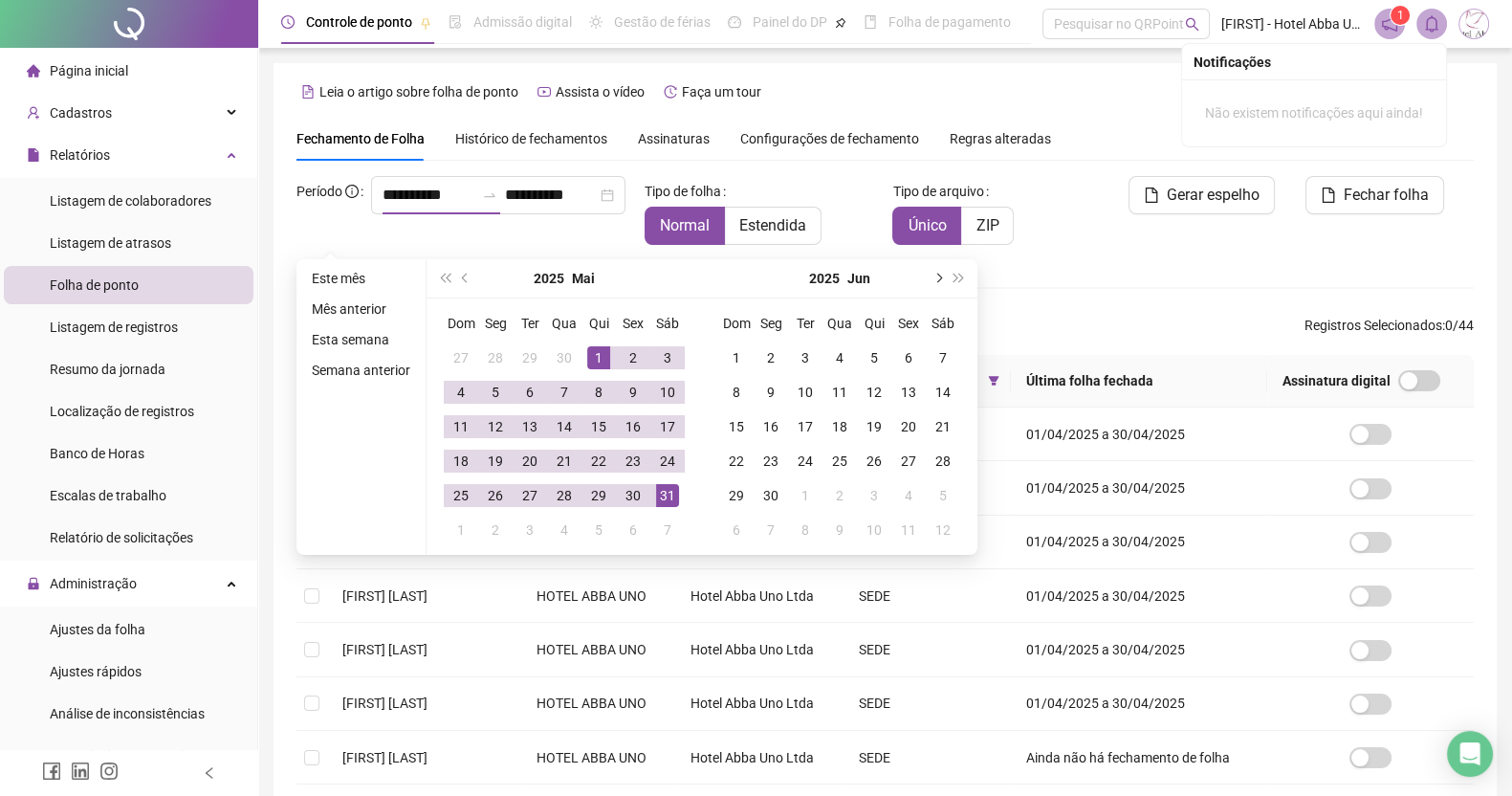 click at bounding box center (937, 278) 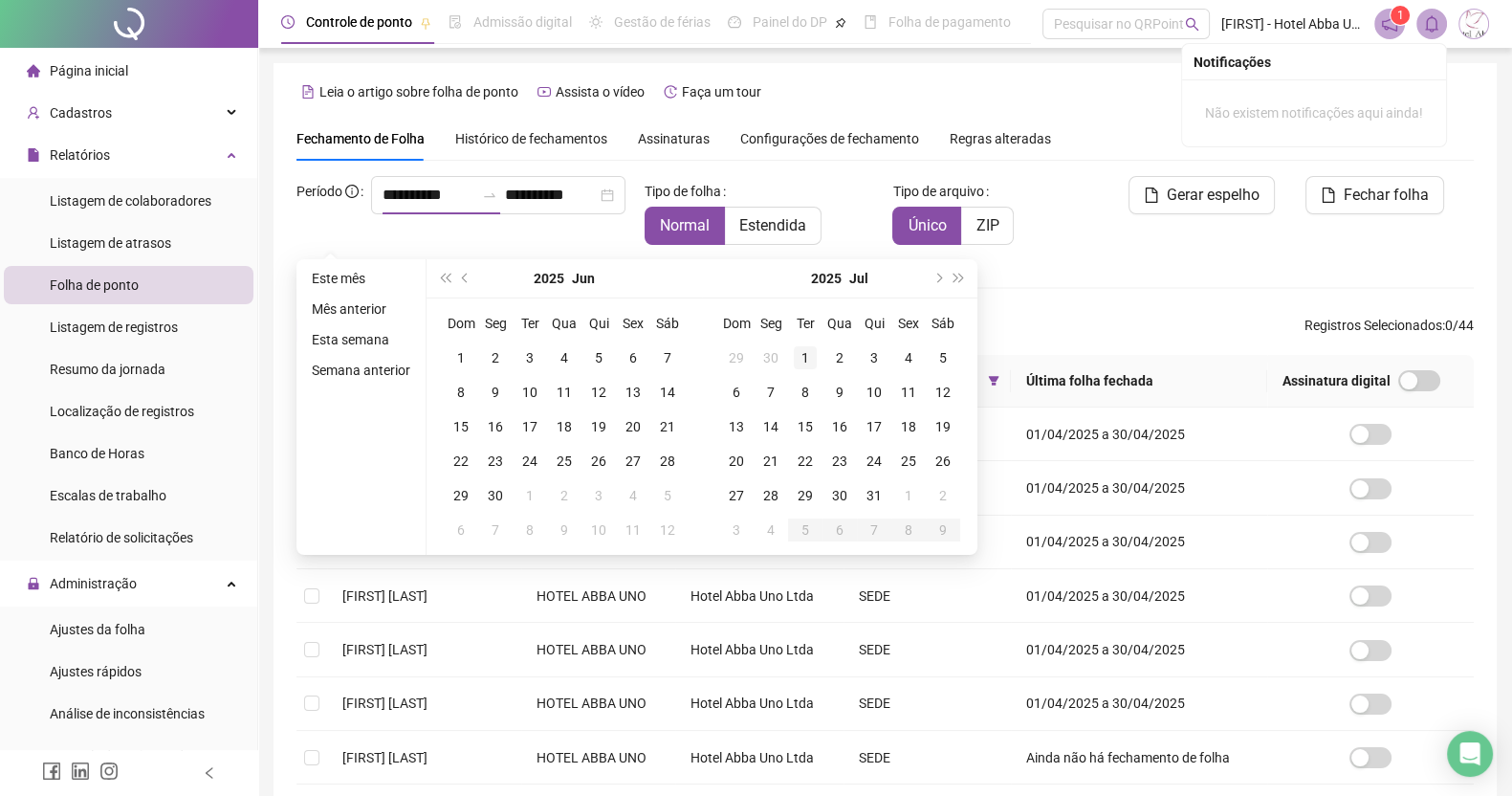 type on "**********" 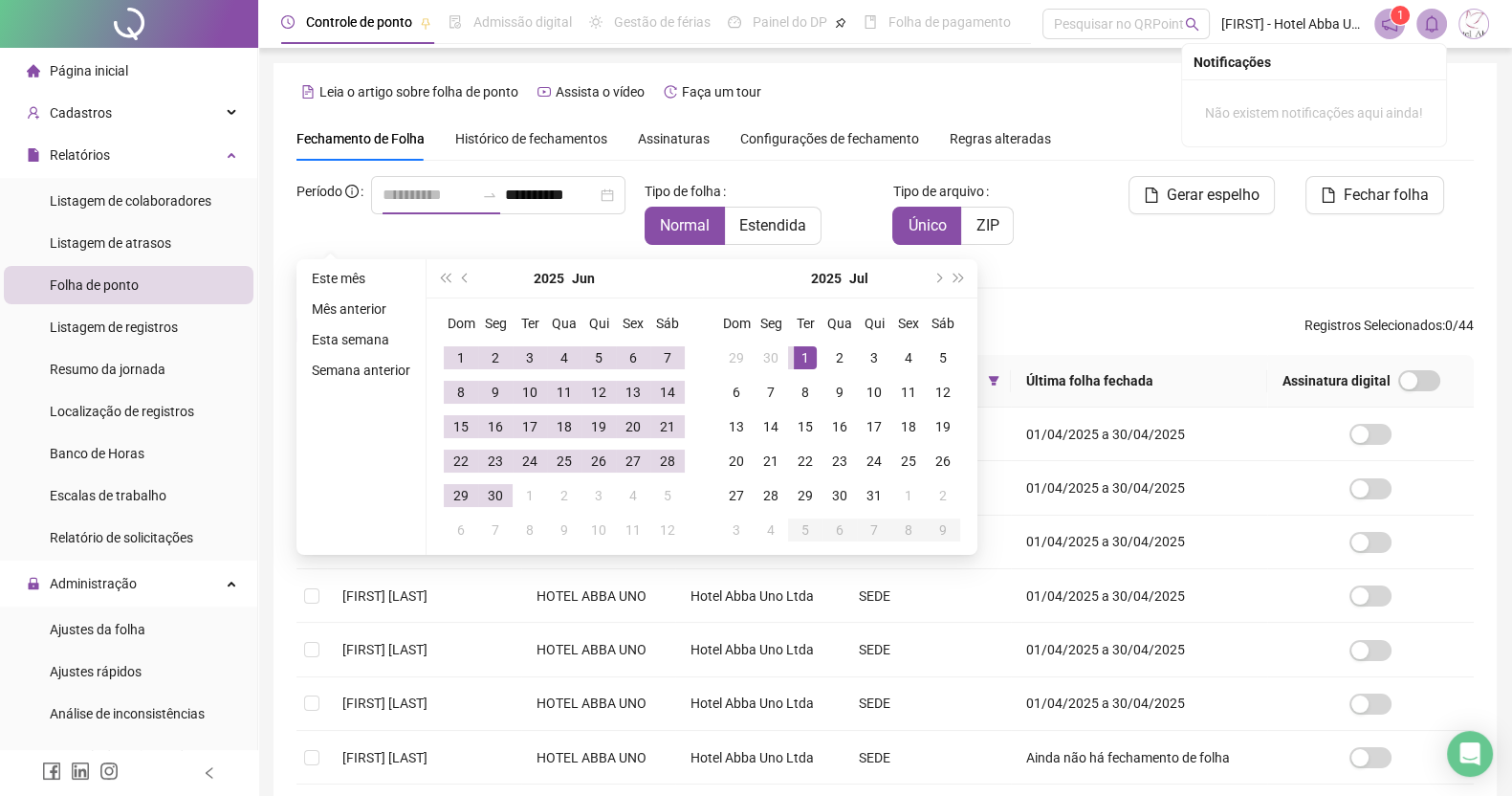 click on "1" at bounding box center (805, 358) 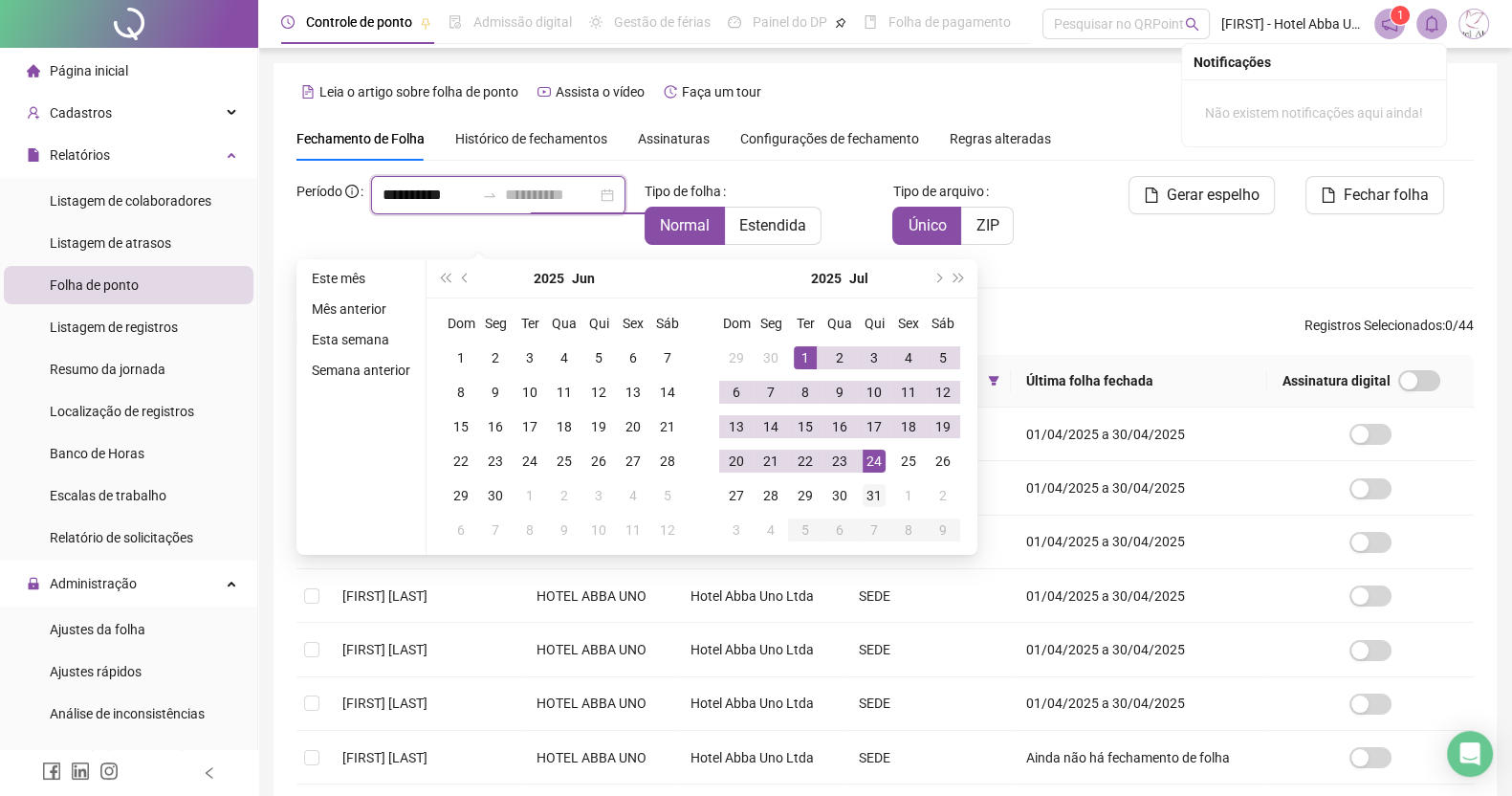 type on "**********" 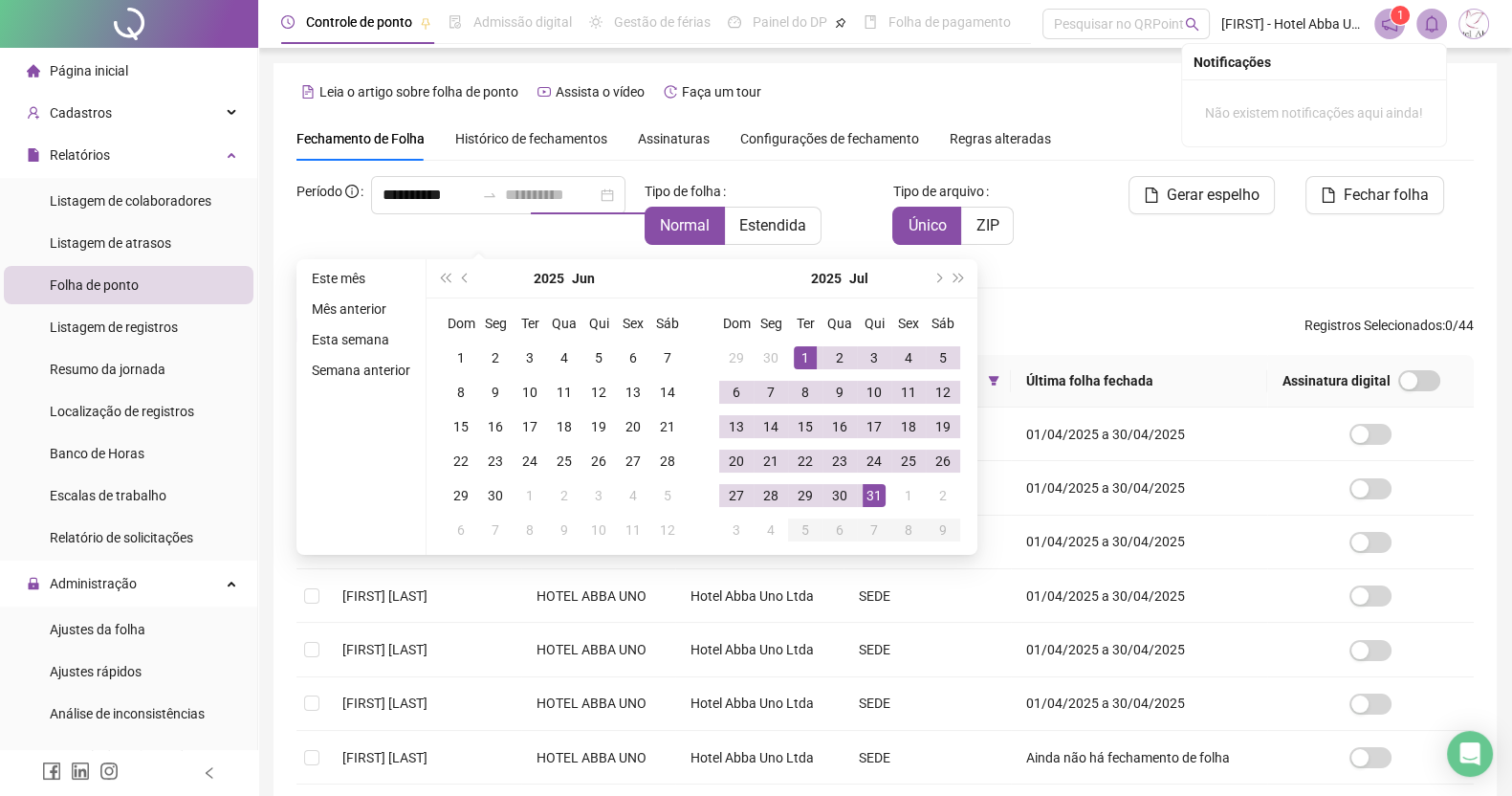 click on "31" at bounding box center (874, 496) 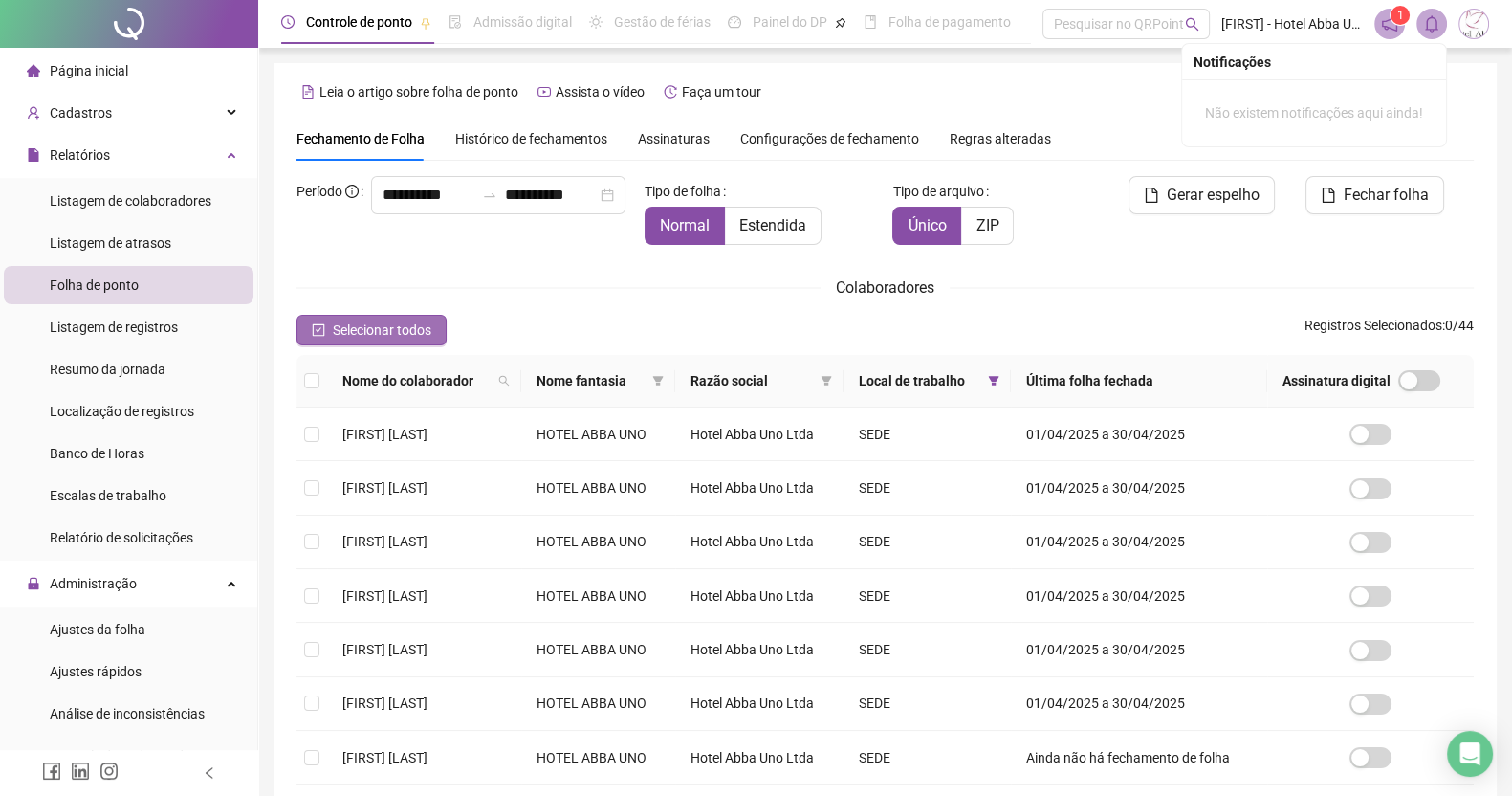 click on "Selecionar todos" at bounding box center (371, 330) 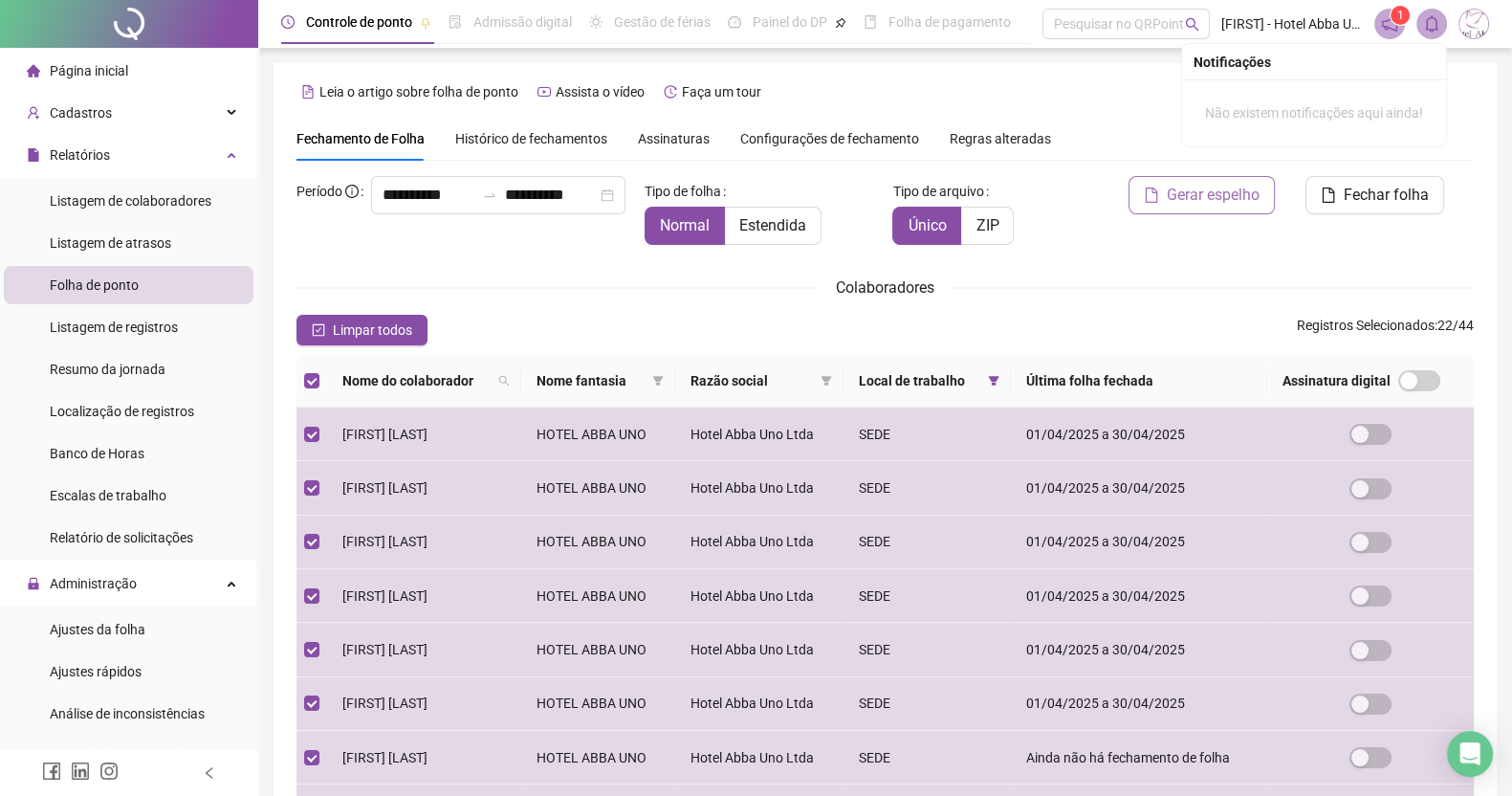 click on "Gerar espelho" at bounding box center [1213, 195] 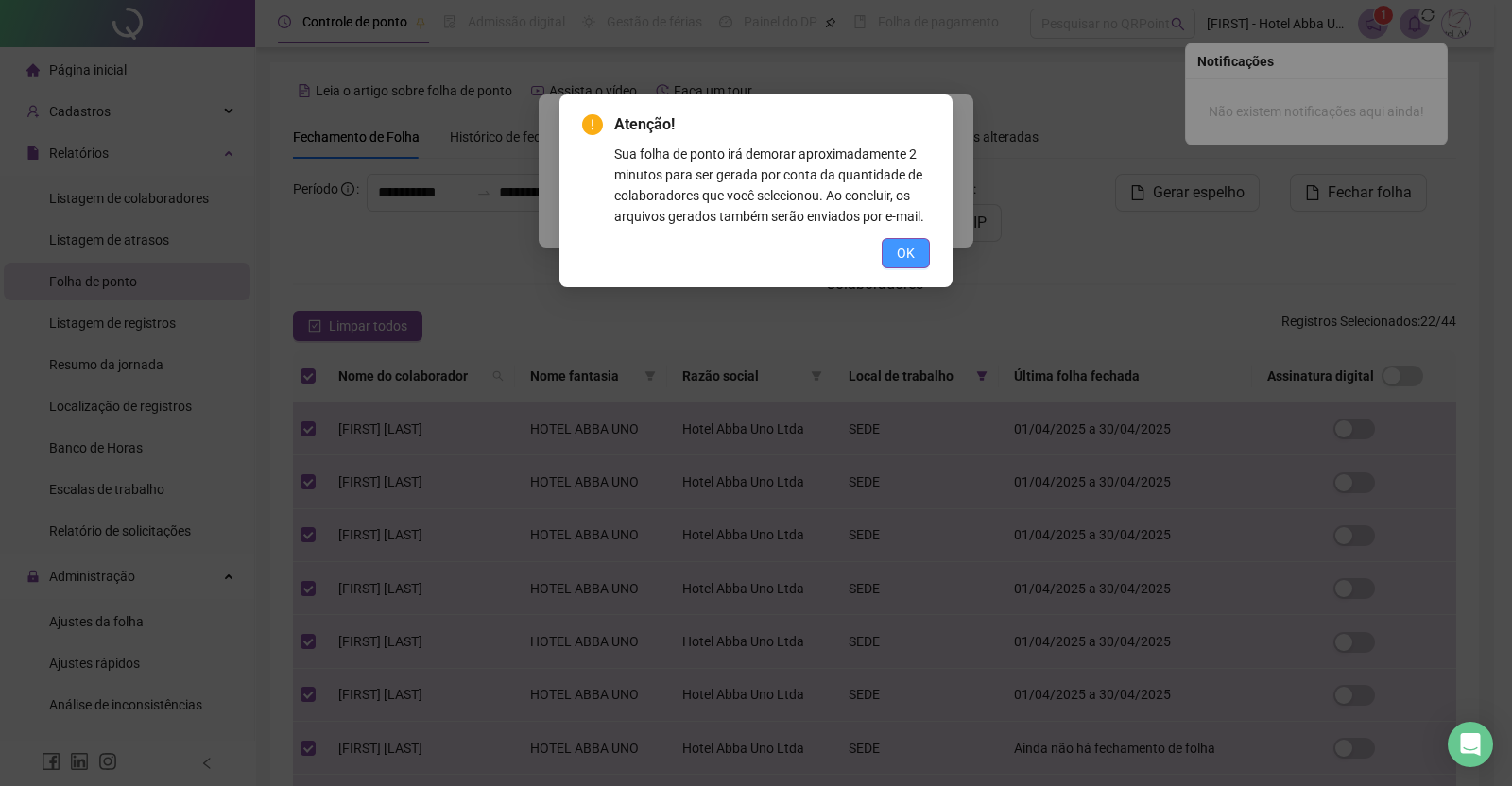 click on "OK" at bounding box center (905, 253) 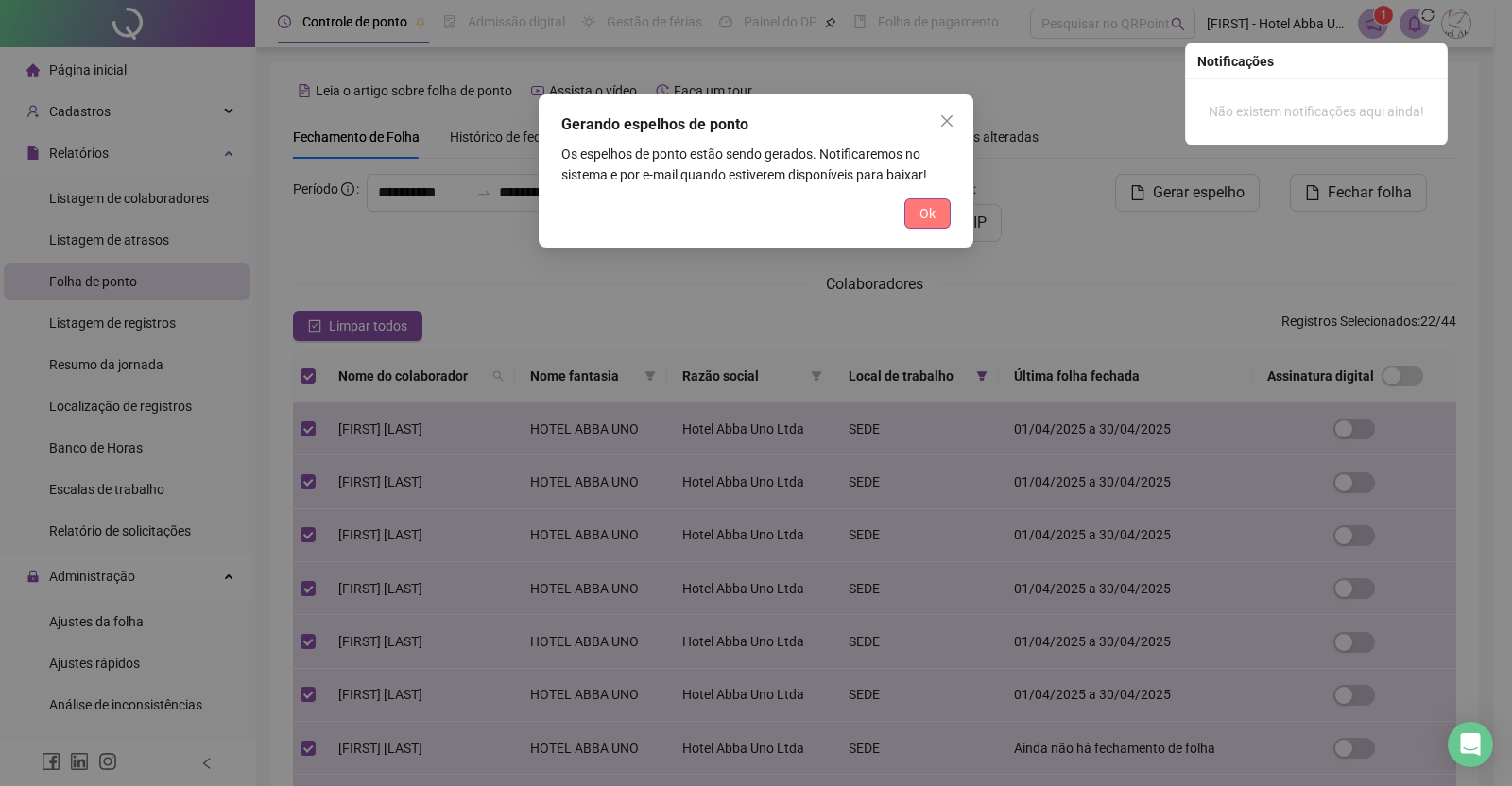 click on "Ok" at bounding box center (927, 214) 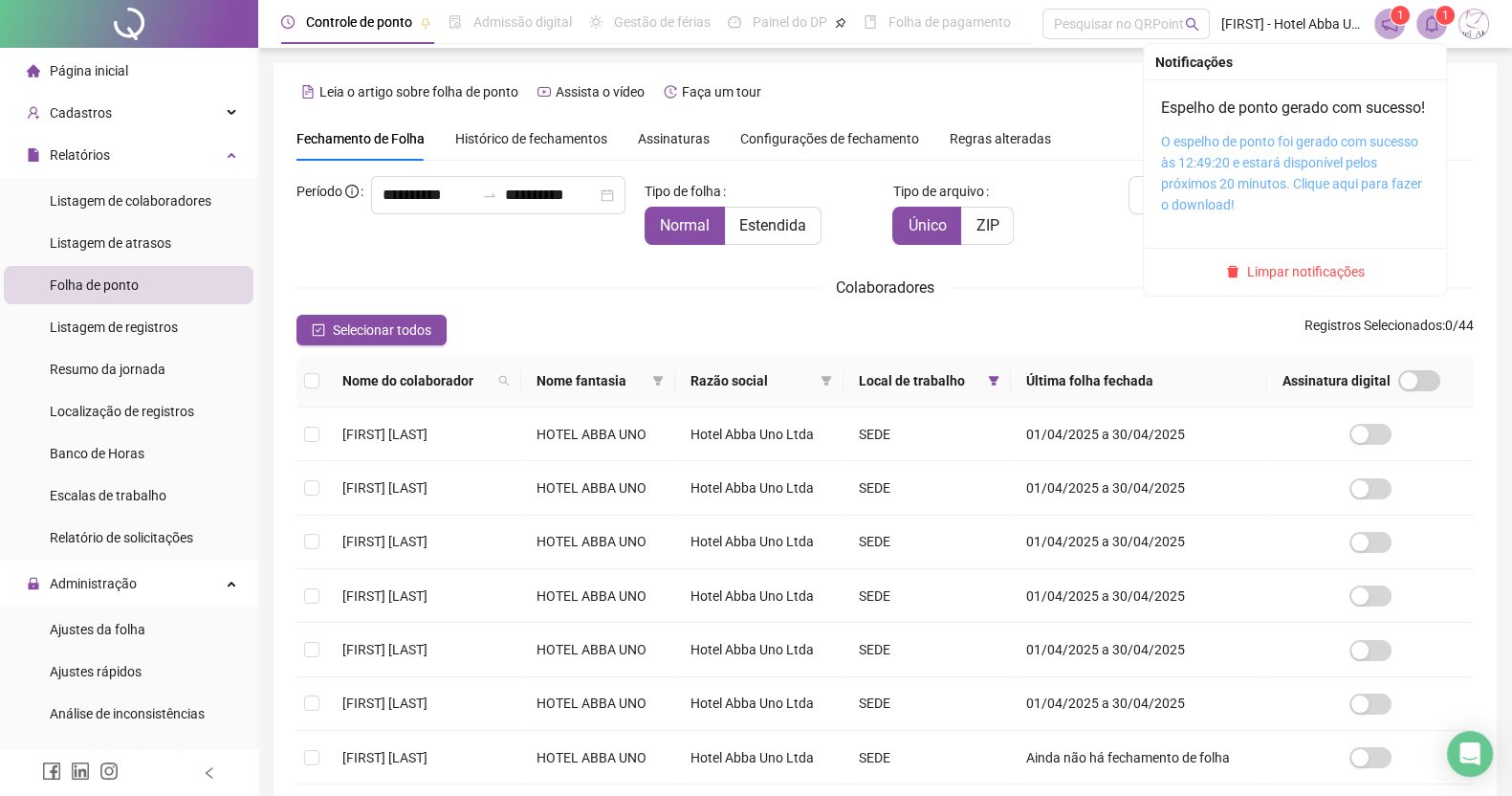 click on "O espelho de ponto foi gerado com sucesso às 12:49:20 e estará disponível pelos próximos 20 minutos.
Clique aqui para fazer o download!" at bounding box center (1291, 173) 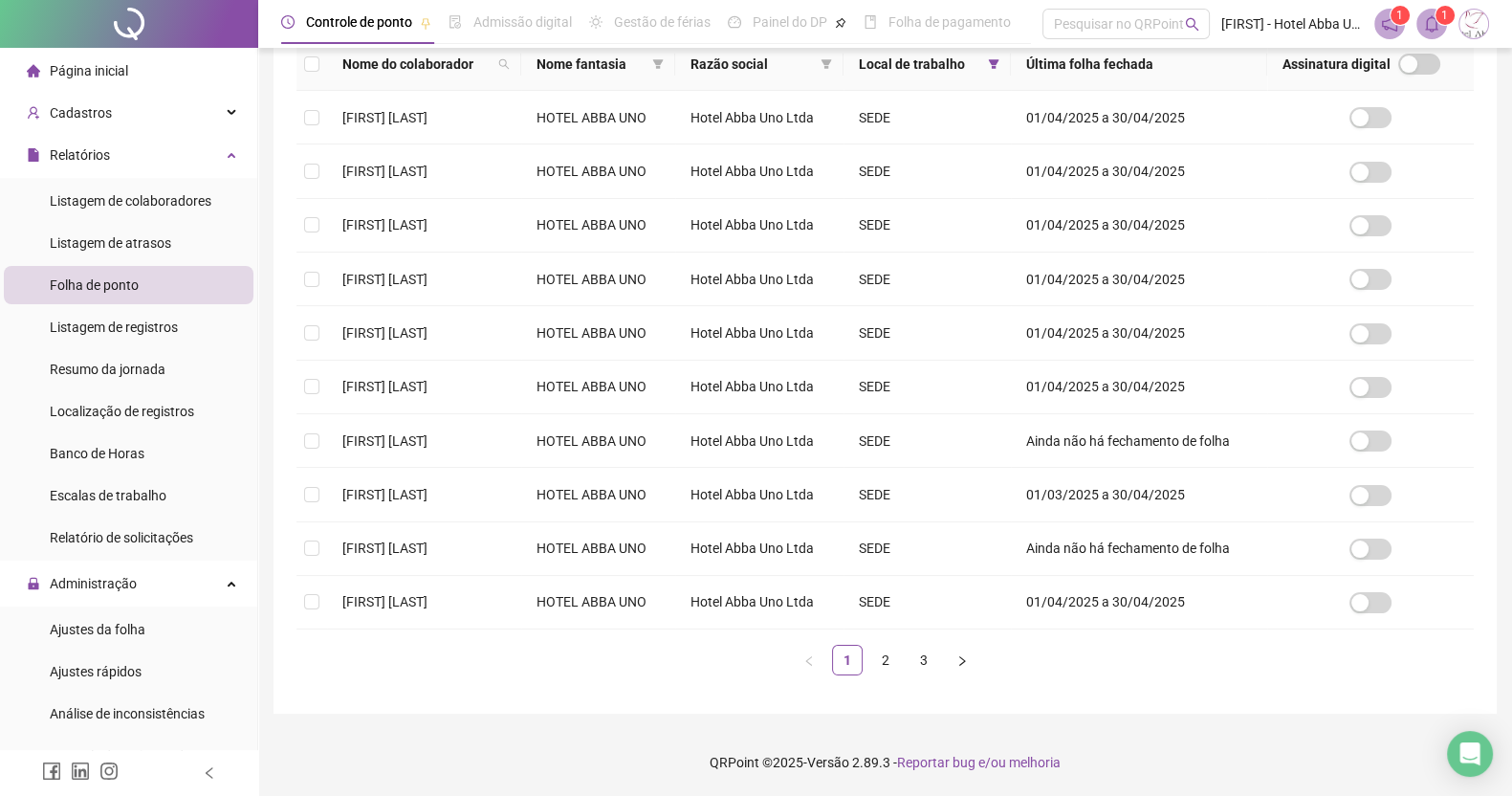 scroll, scrollTop: 322, scrollLeft: 0, axis: vertical 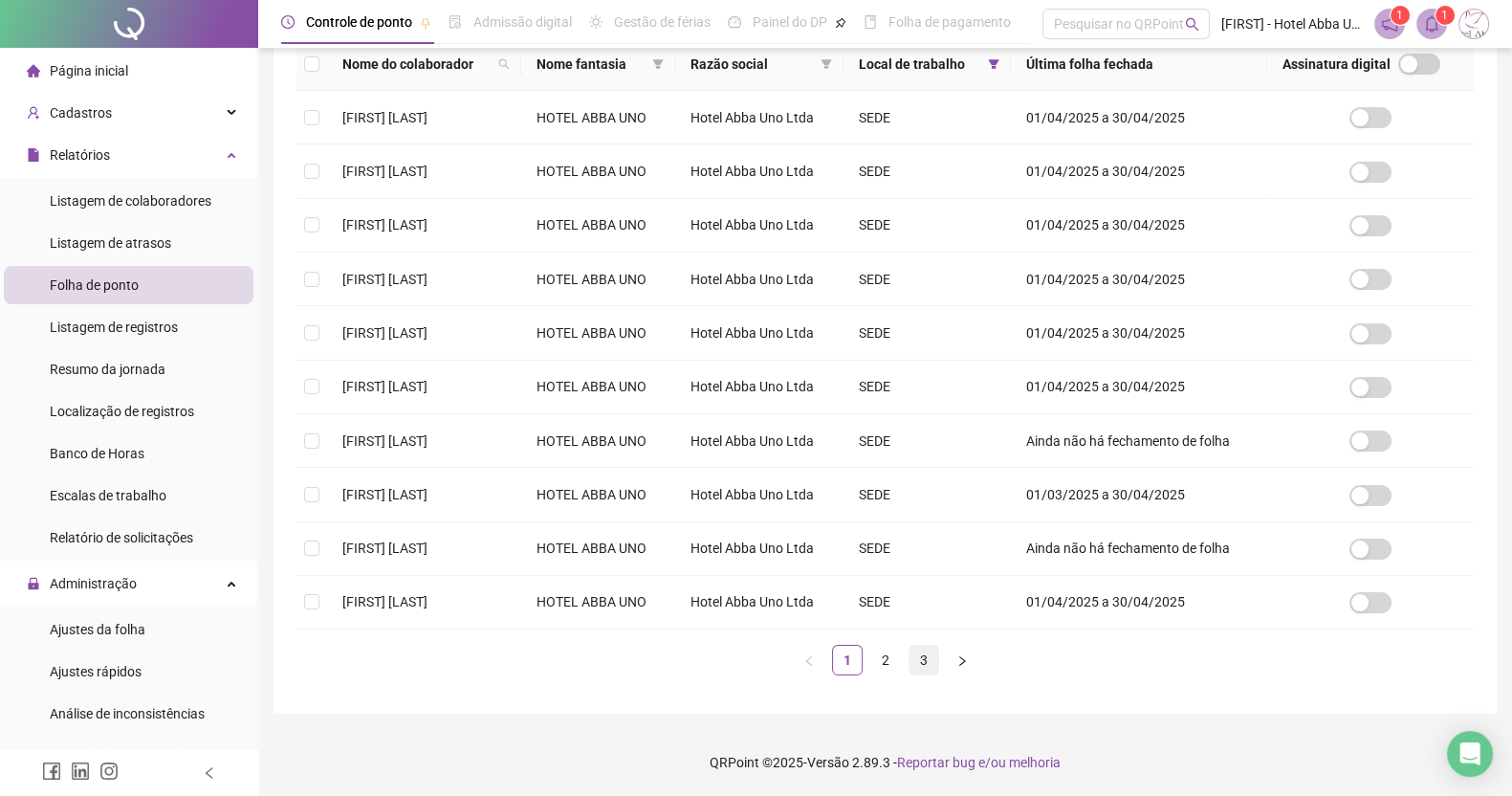 click on "3" at bounding box center (924, 660) 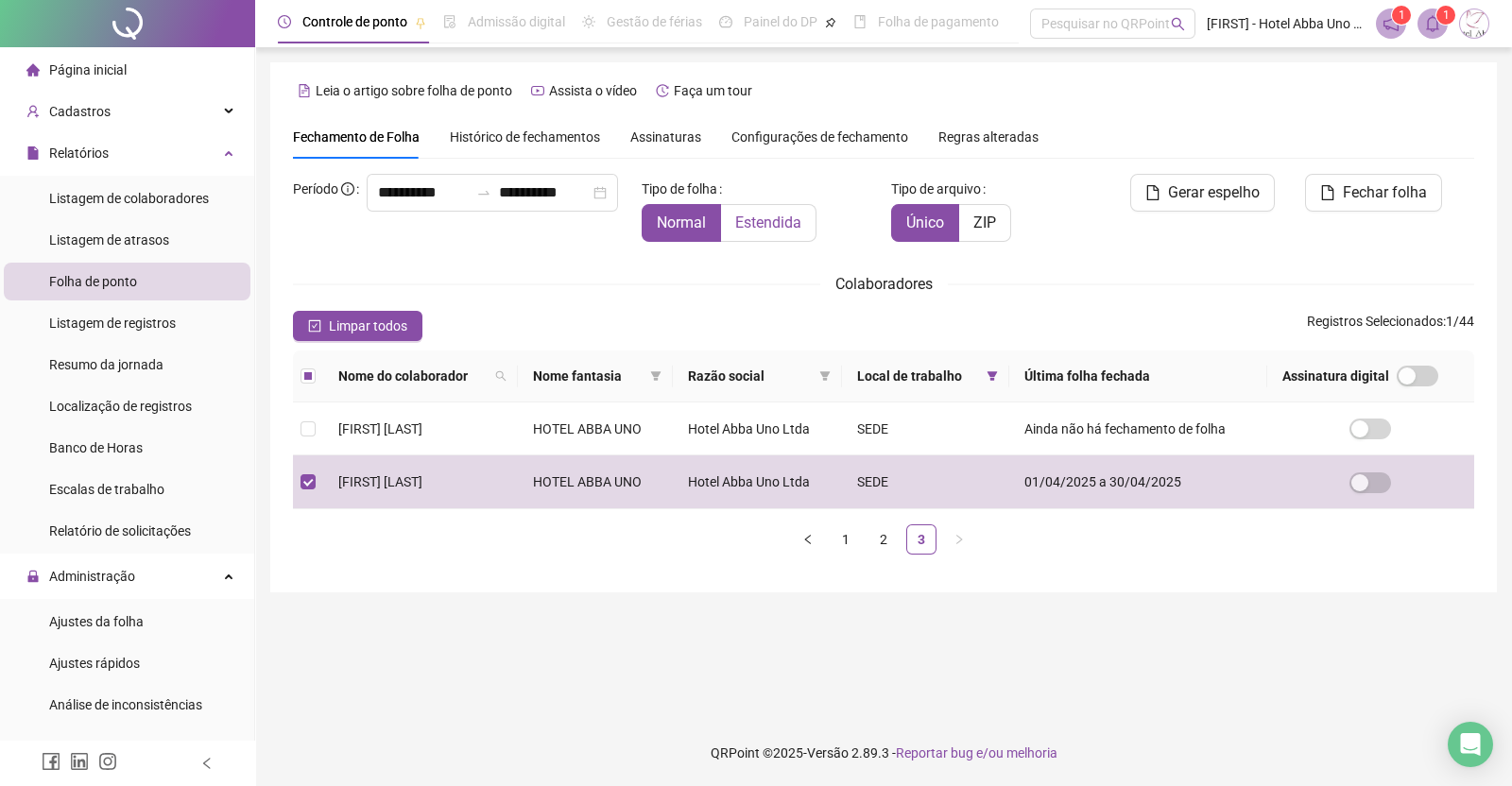 click on "Estendida" at bounding box center (768, 222) 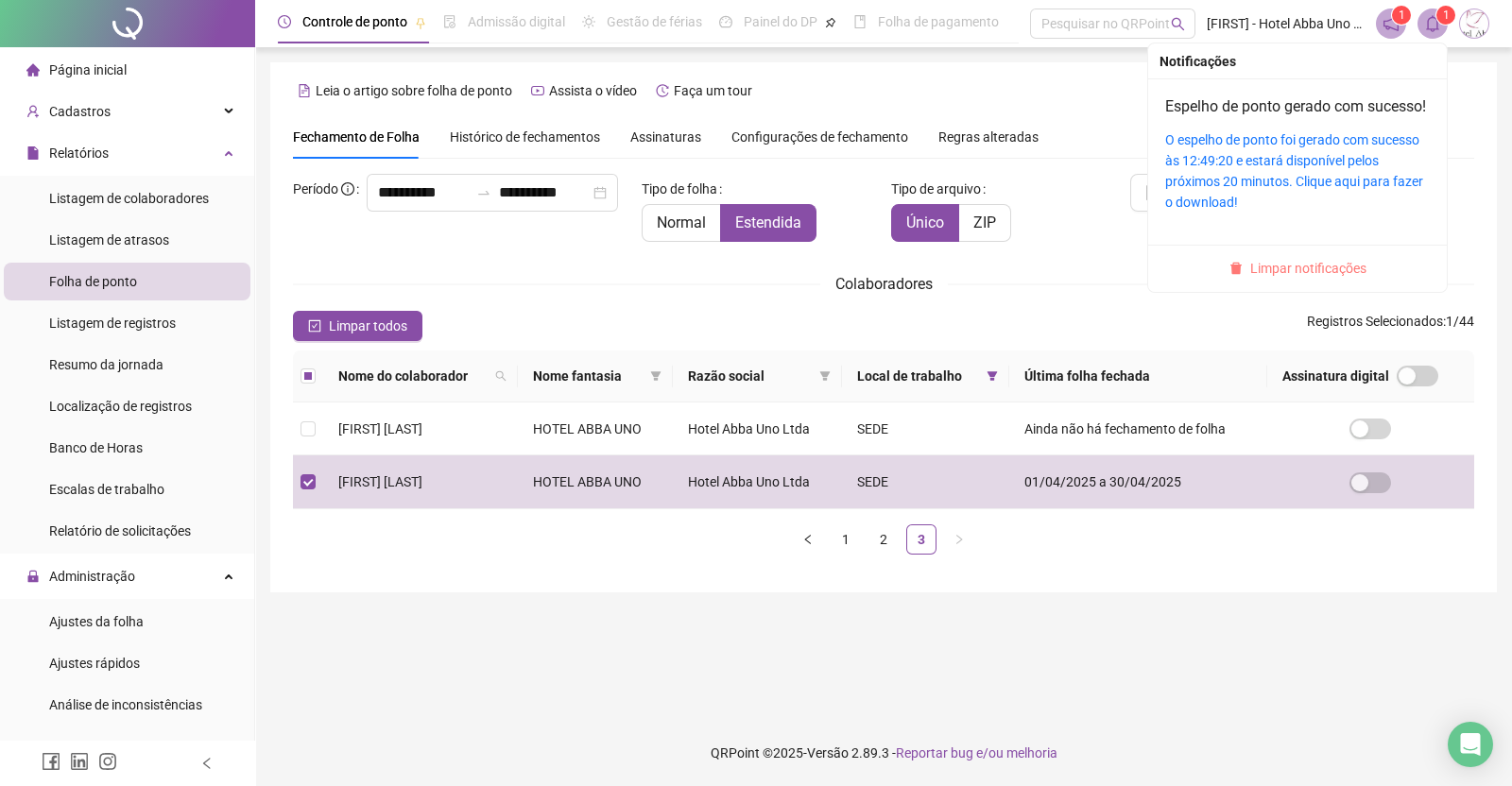 click on "Limpar notificações" at bounding box center [1308, 268] 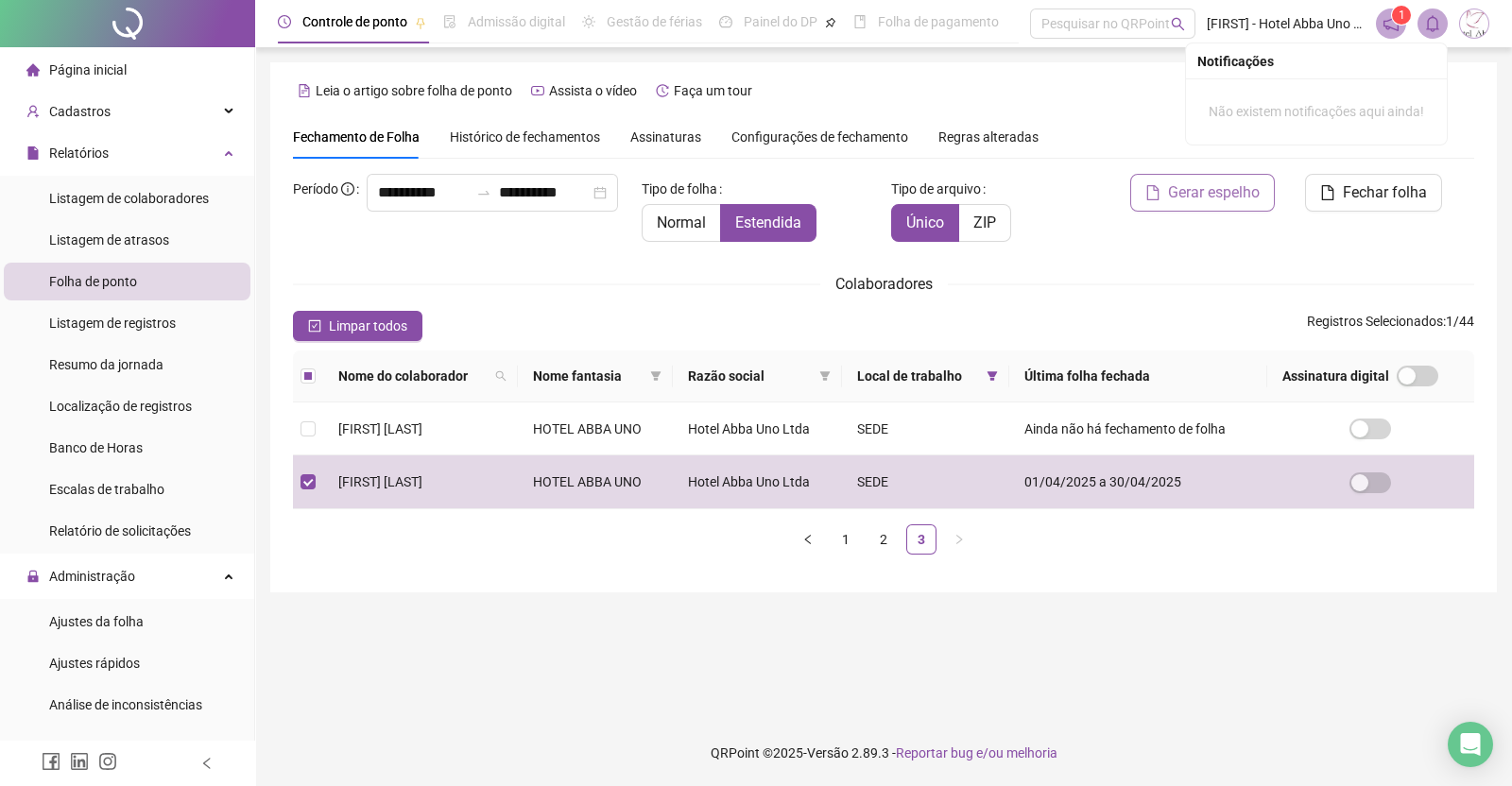 click on "Gerar espelho" at bounding box center [1213, 193] 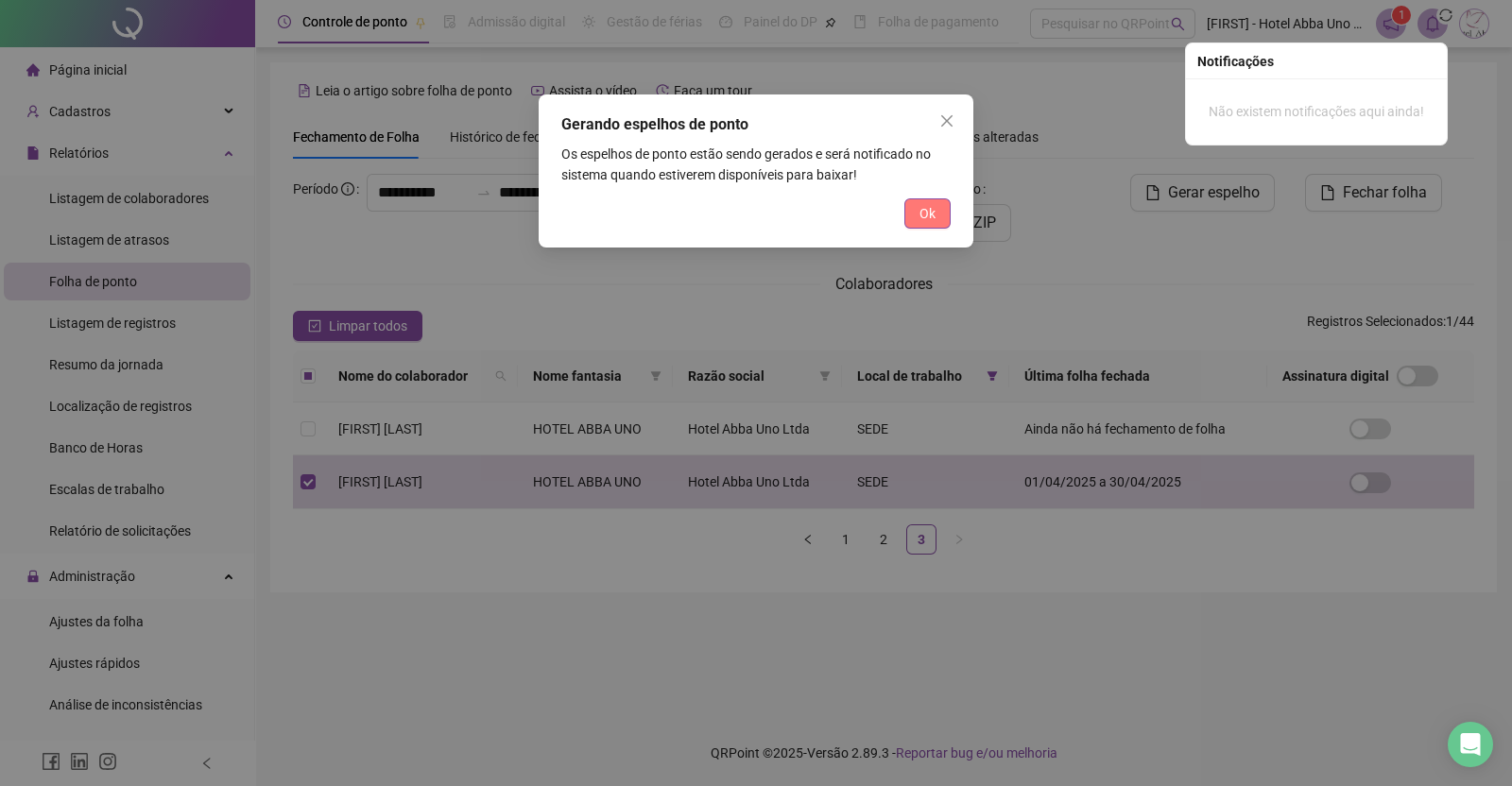 click on "Ok" at bounding box center (927, 214) 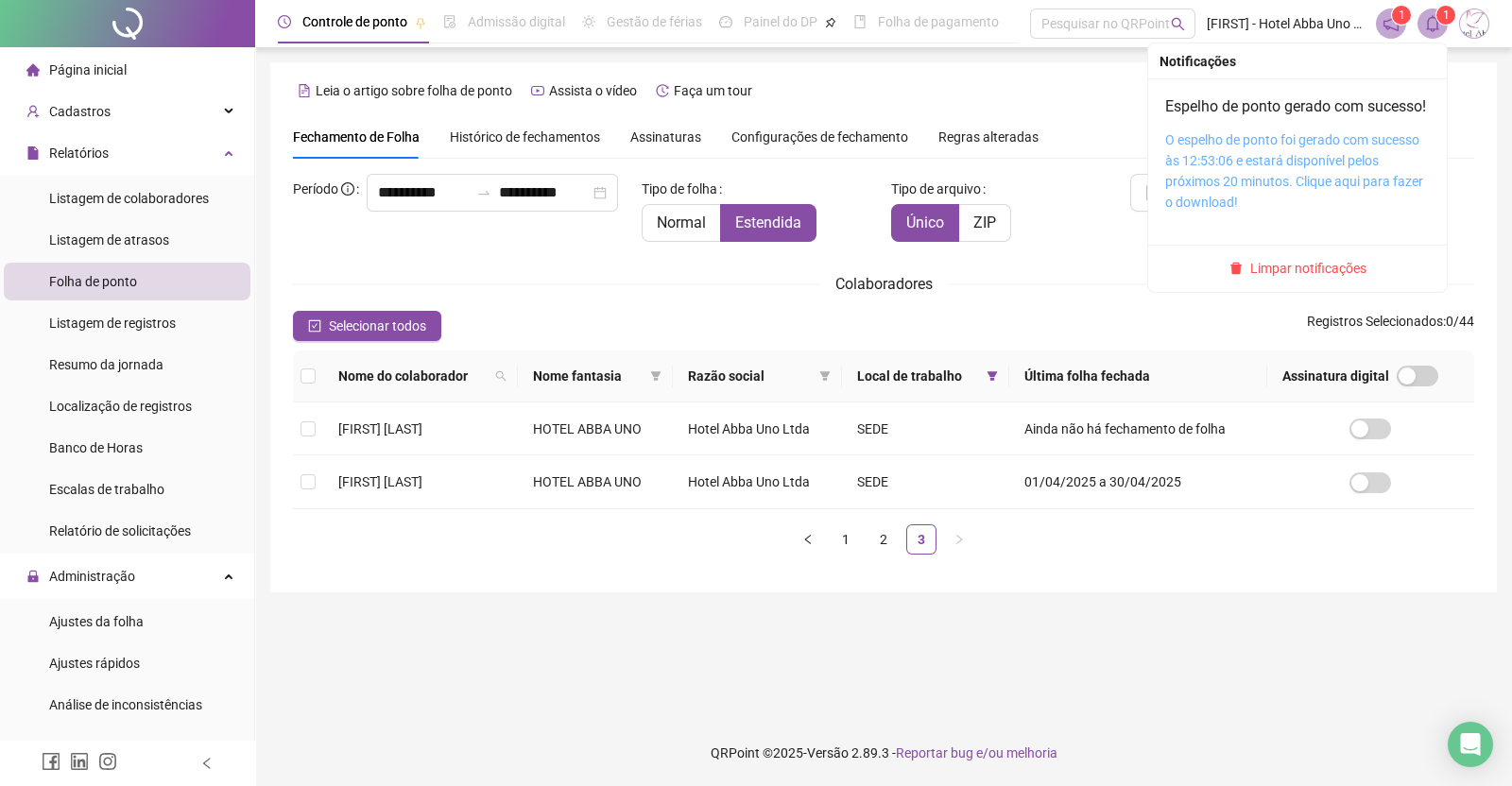click on "O espelho de ponto foi gerado com sucesso às 12:53:06 e estará disponível pelos próximos 20 minutos.
Clique aqui para fazer o download!" at bounding box center (1294, 171) 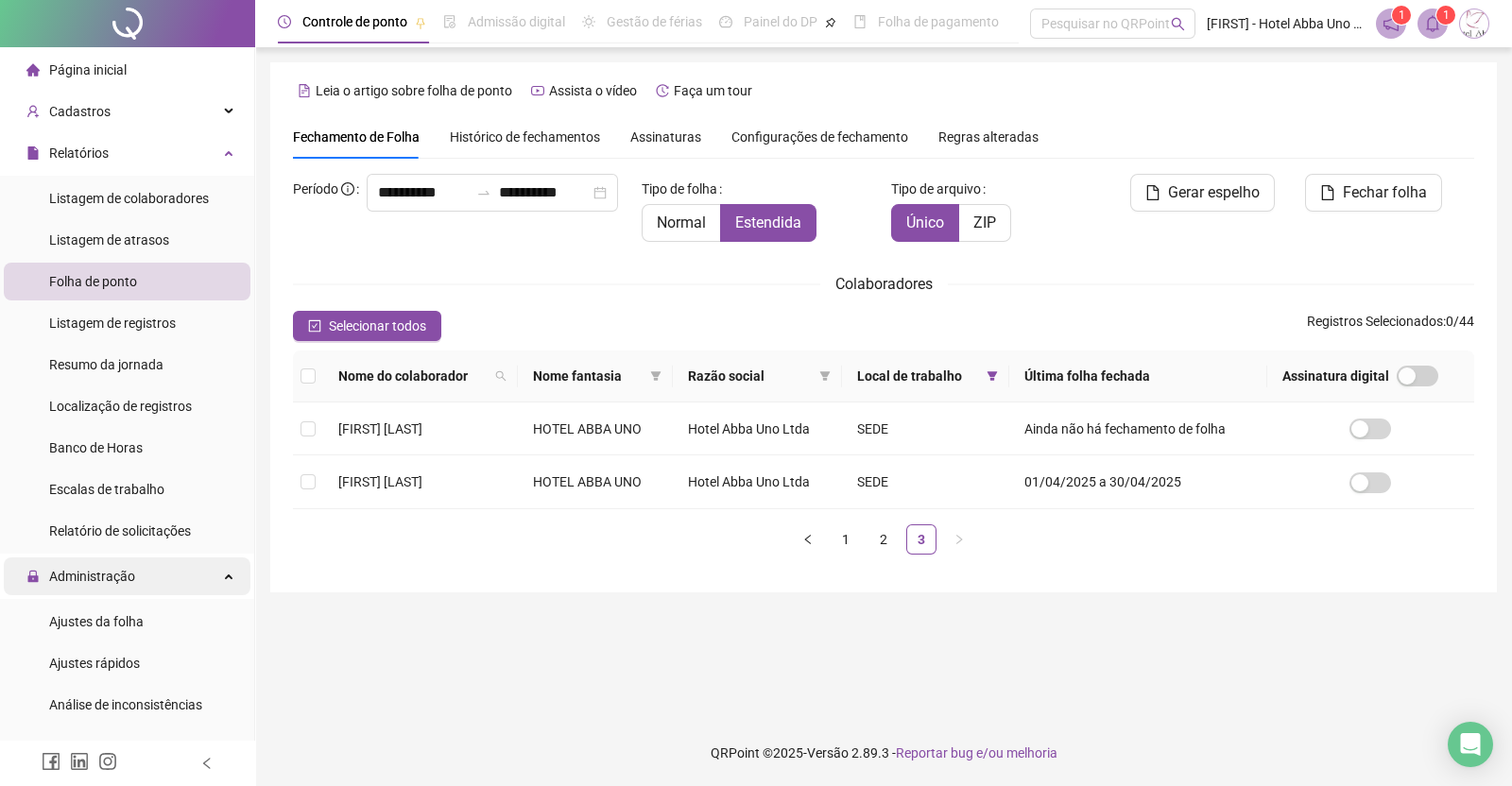 click on "Administração" at bounding box center (92, 576) 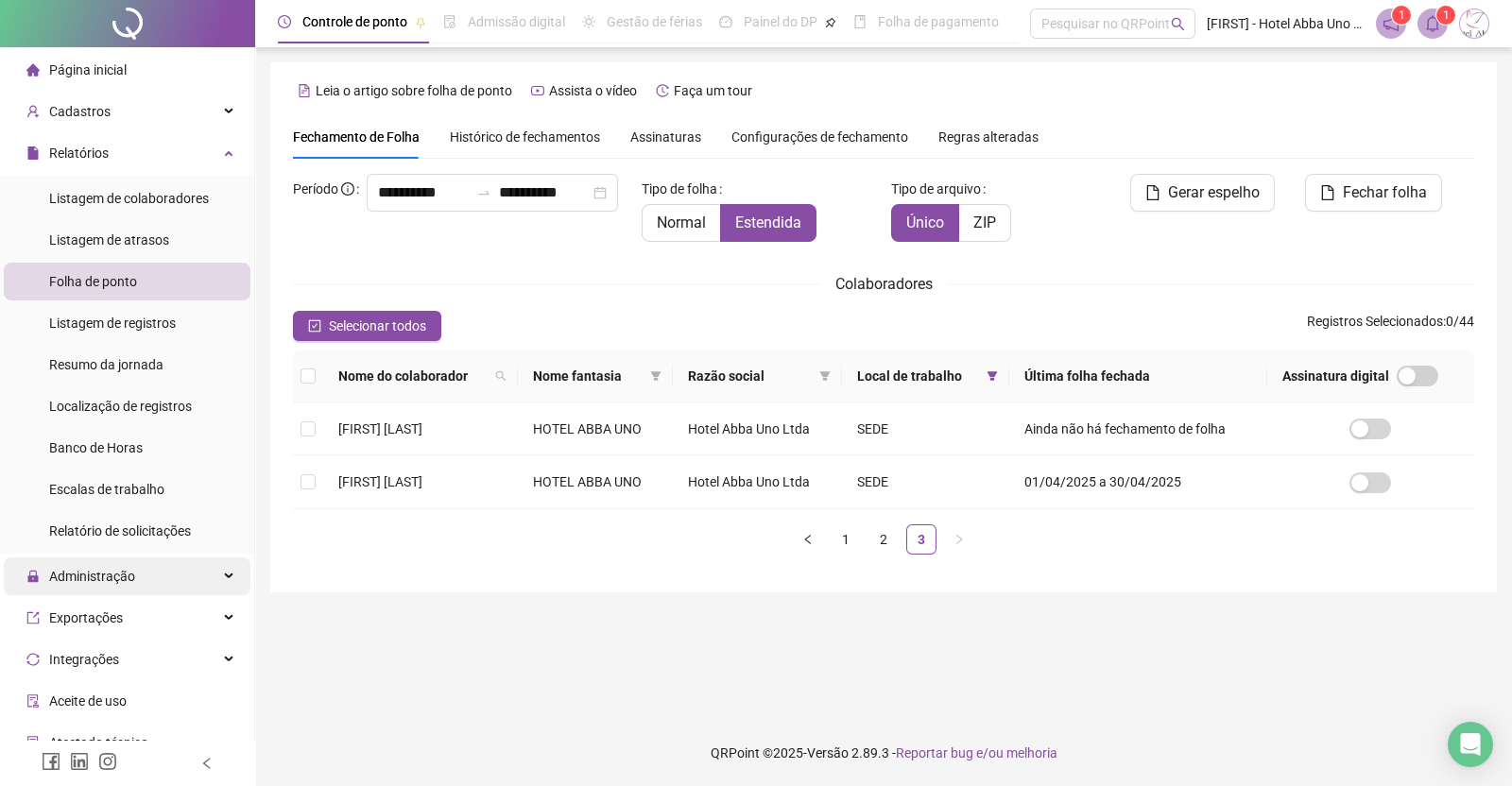 click on "Administração" at bounding box center (92, 576) 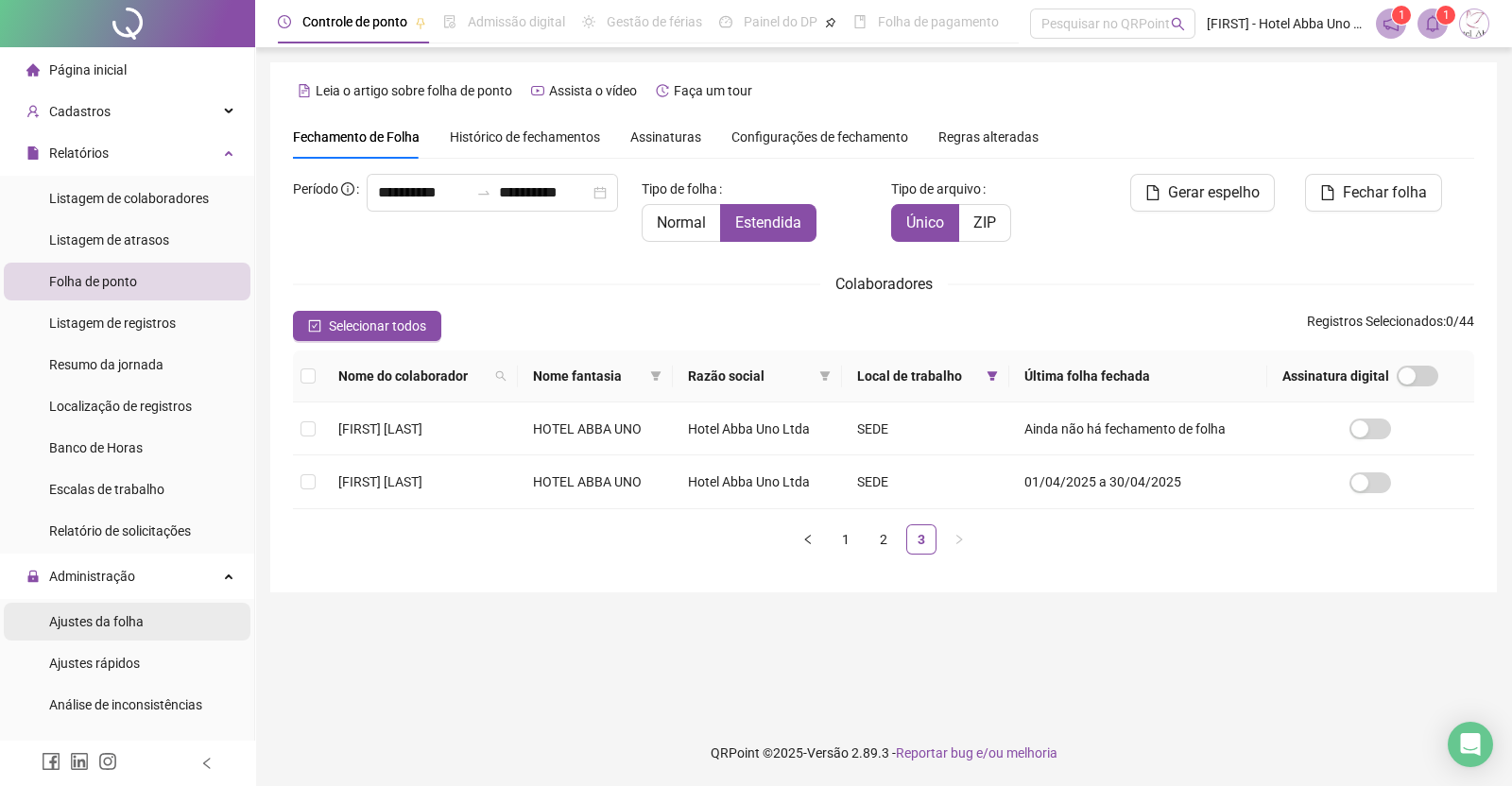 click on "Ajustes da folha" at bounding box center (96, 622) 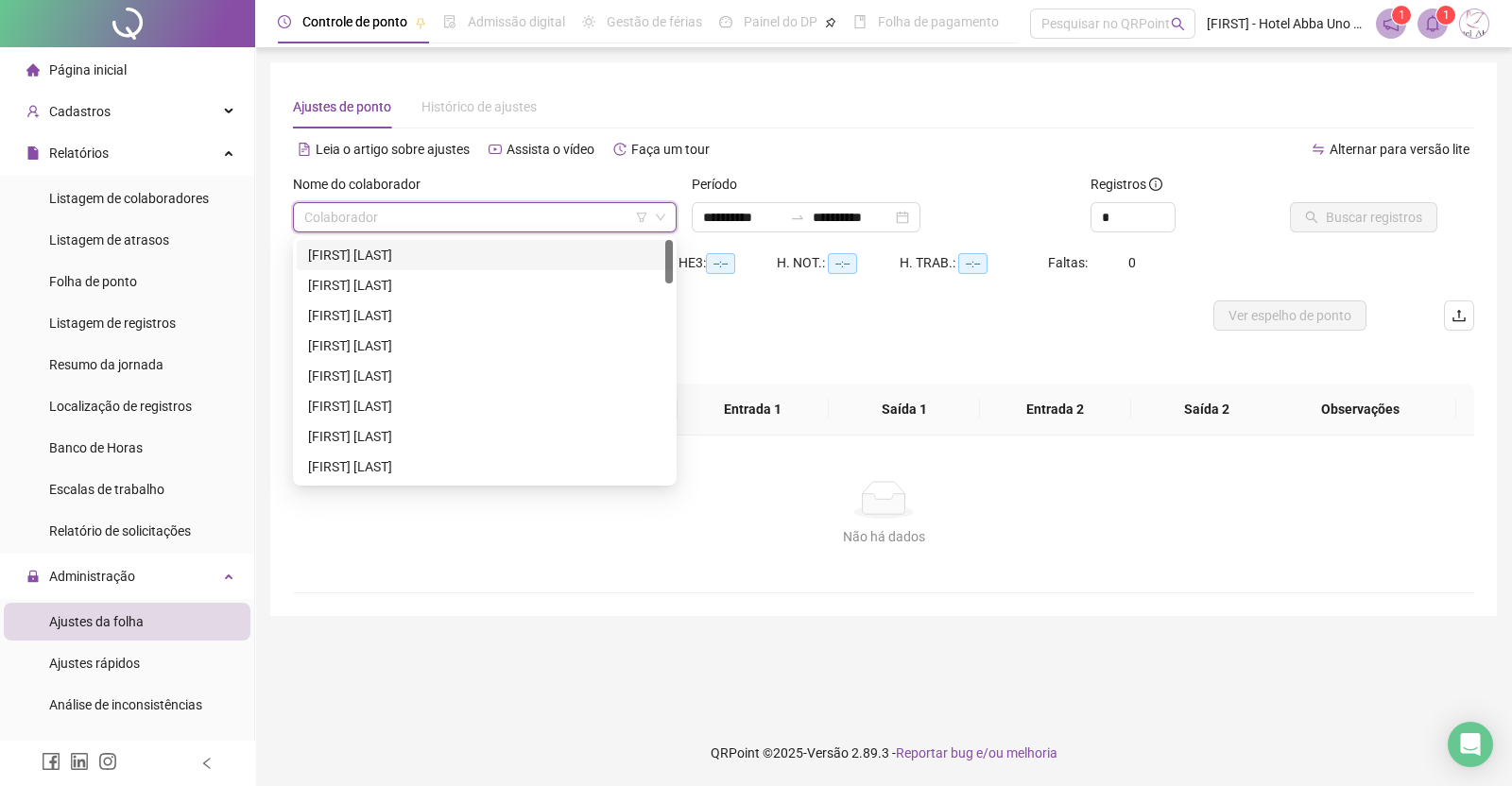 click at bounding box center (476, 217) 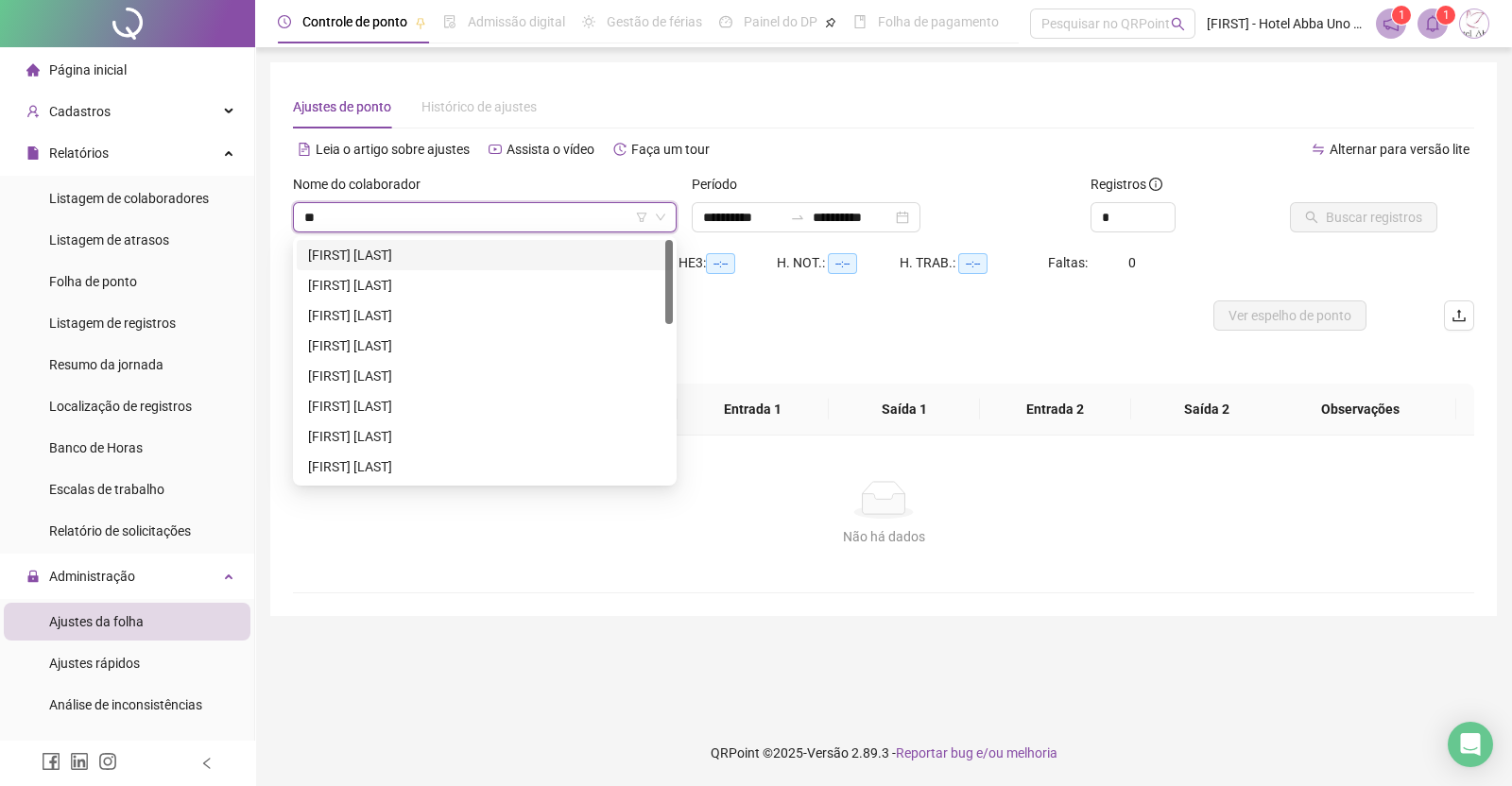 type on "***" 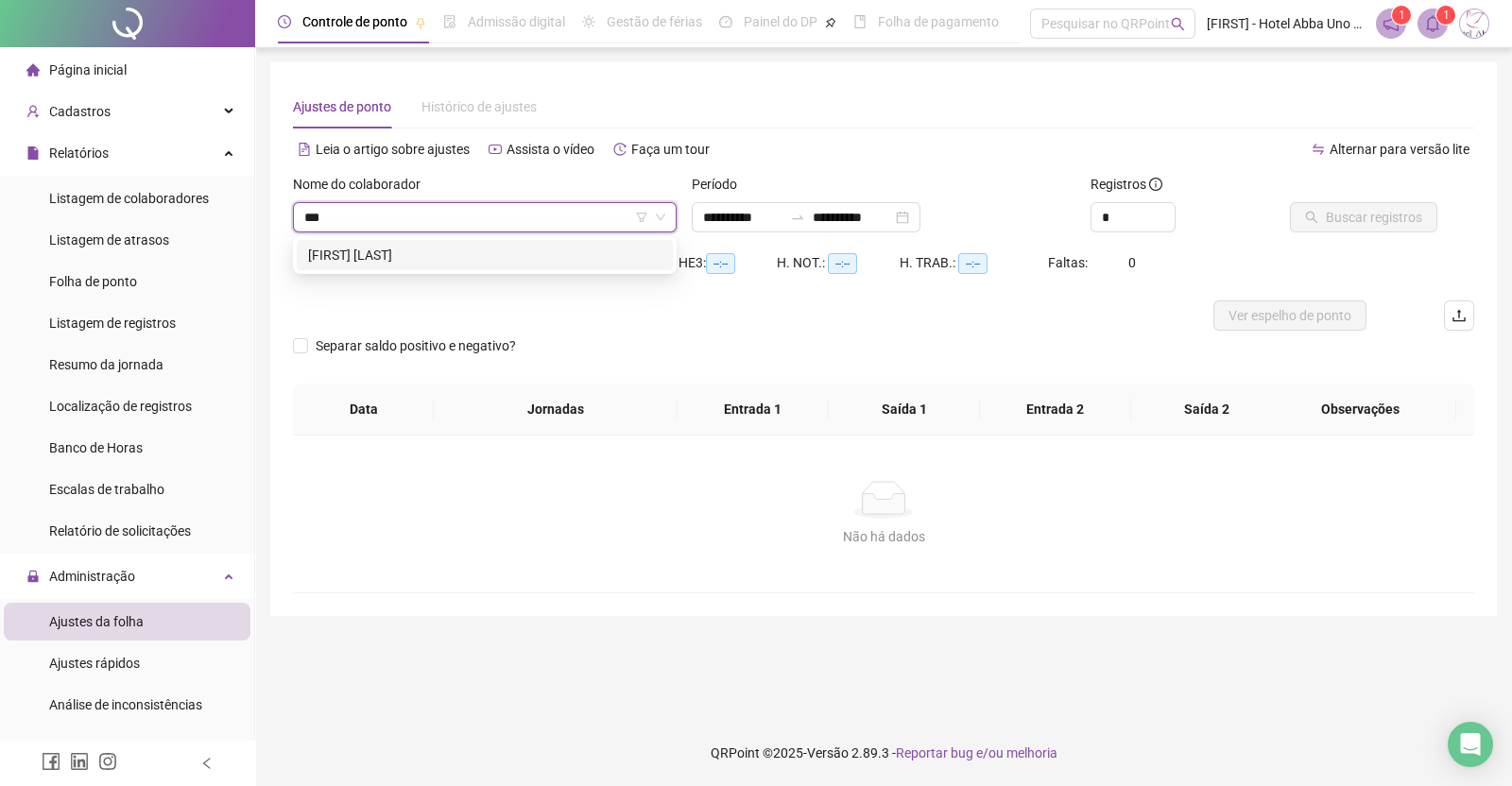 click on "[FIRST] [LAST]" at bounding box center (485, 255) 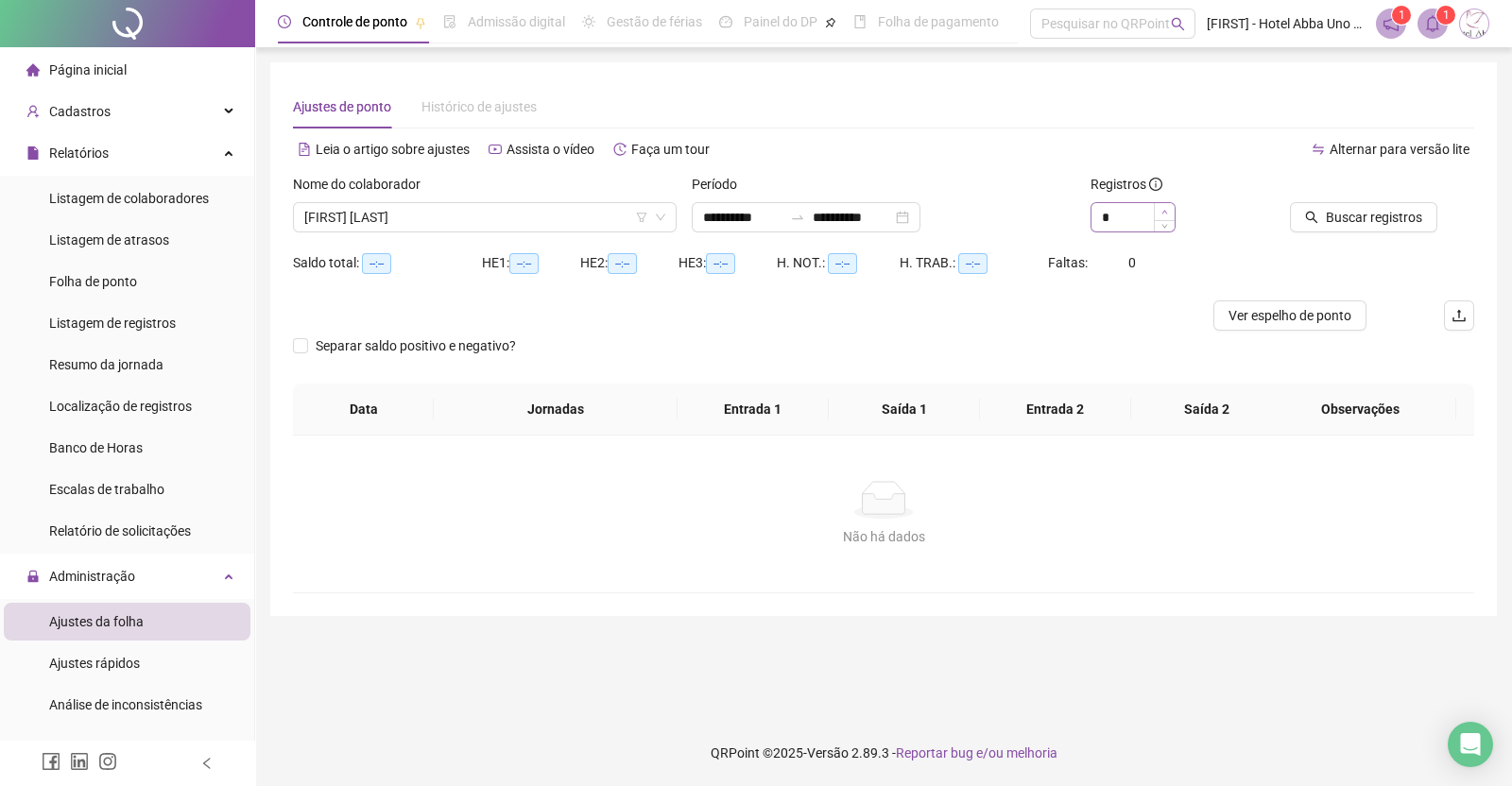 click on "*" at bounding box center (1133, 217) 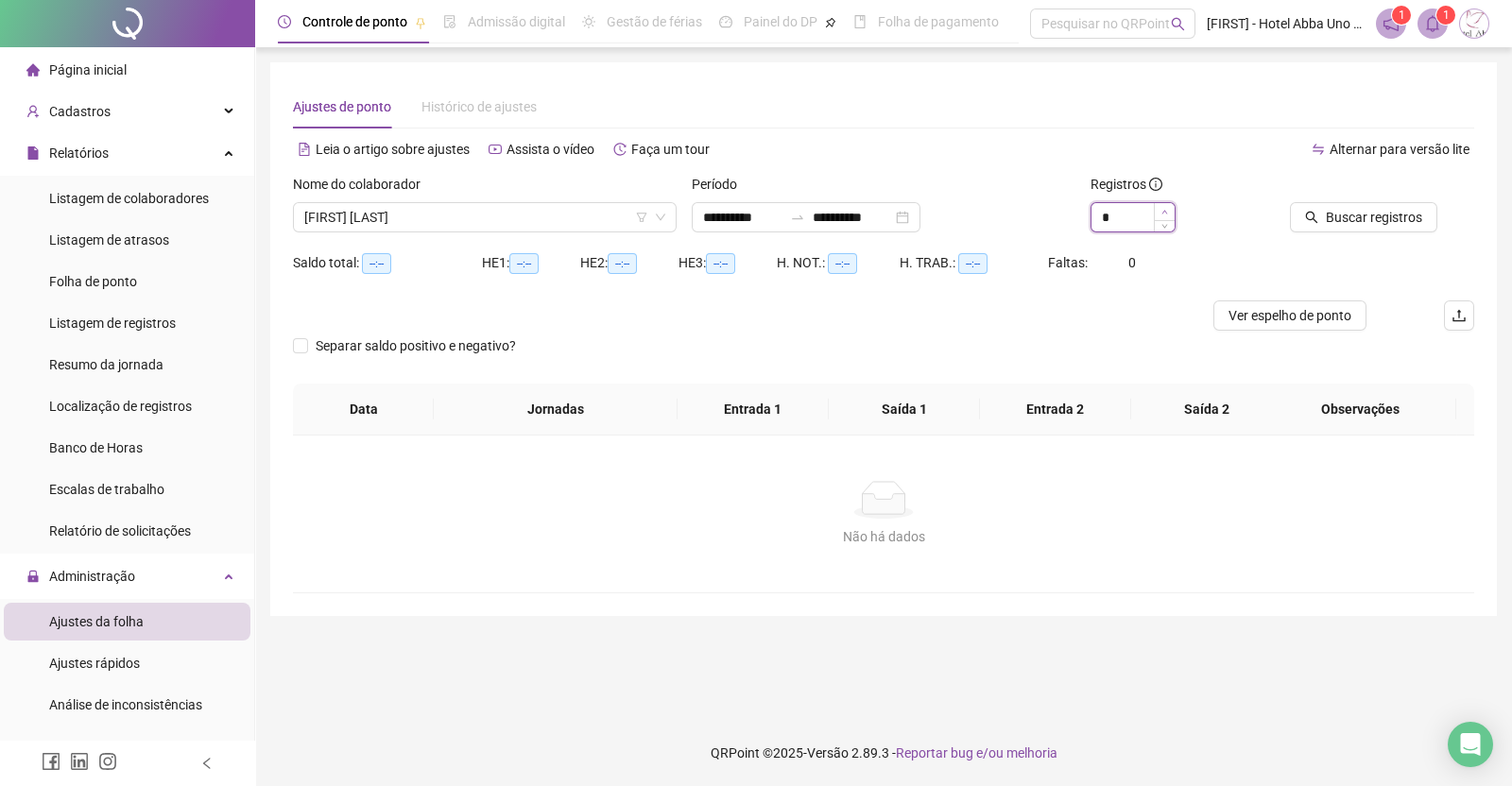 type on "*" 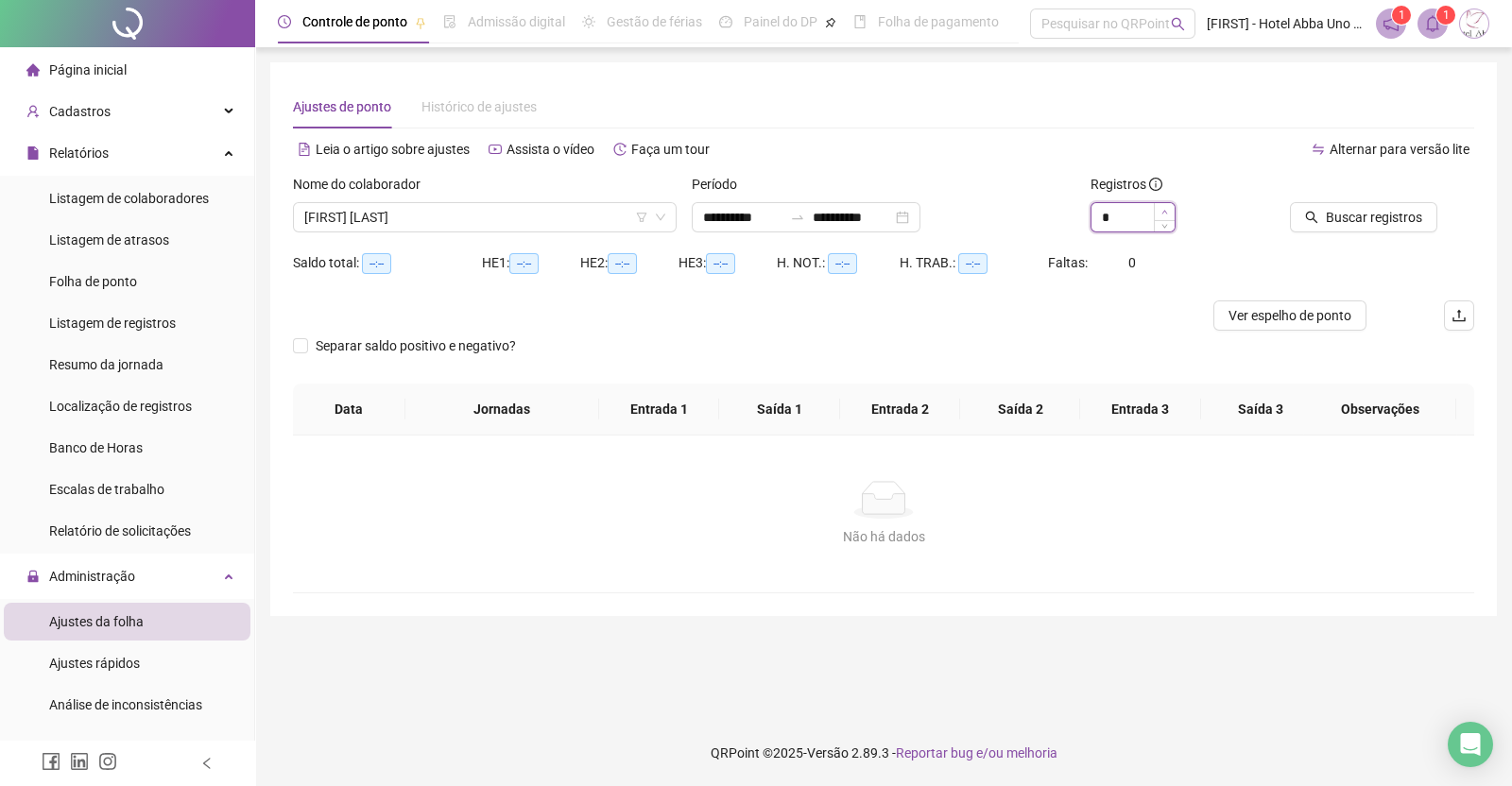 click at bounding box center (1164, 212) 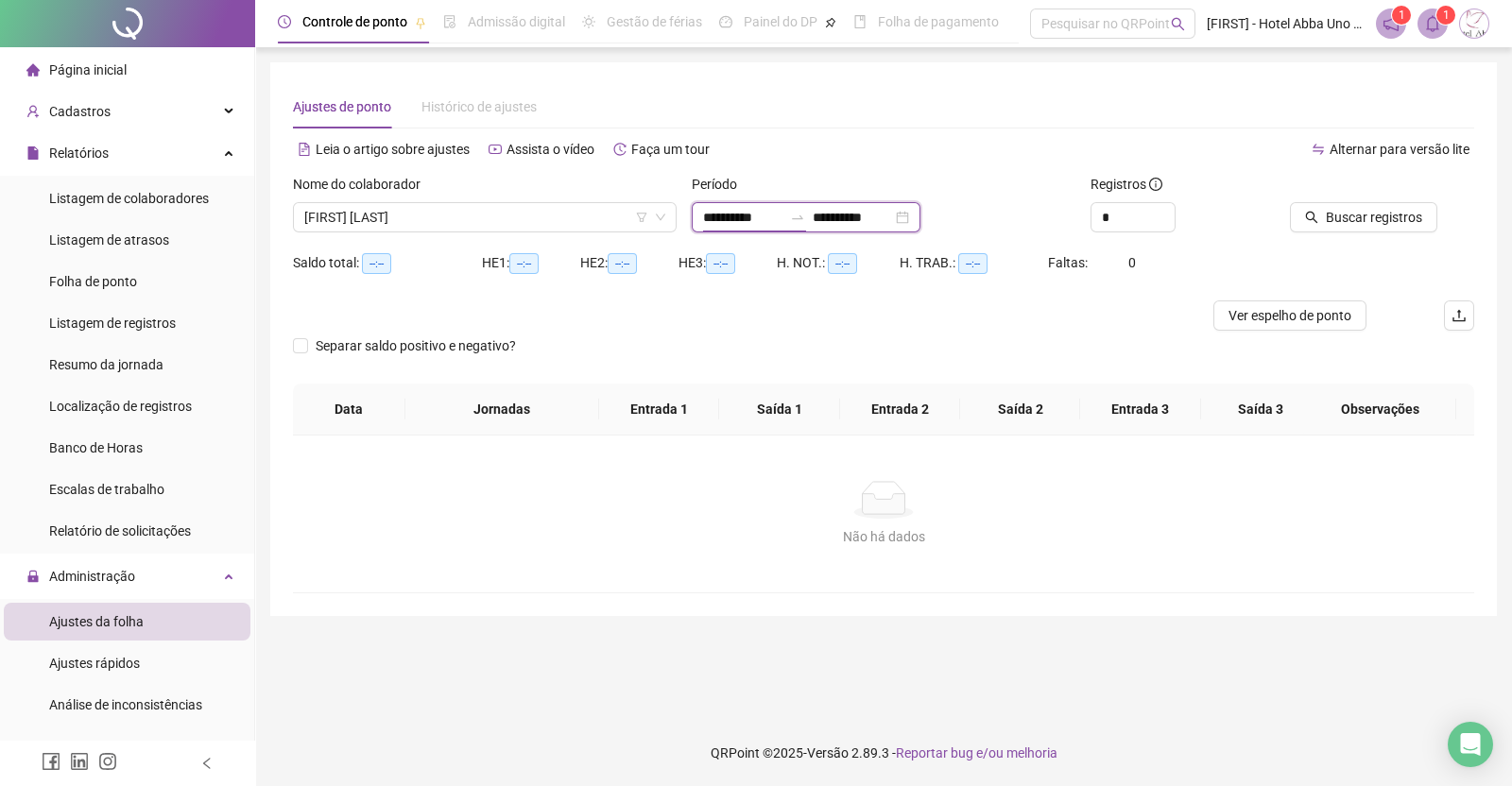 click on "**********" at bounding box center [743, 217] 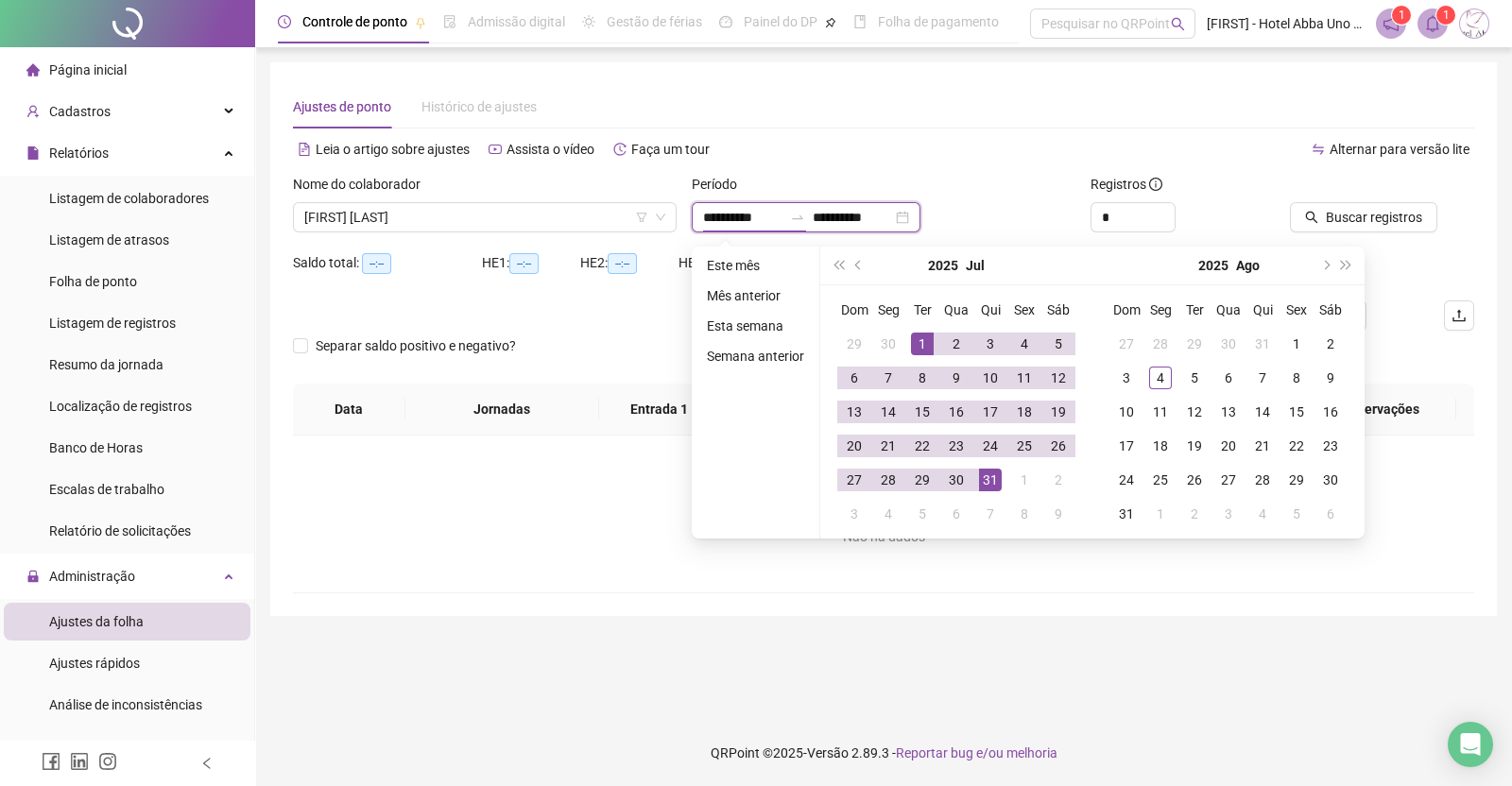 type on "**********" 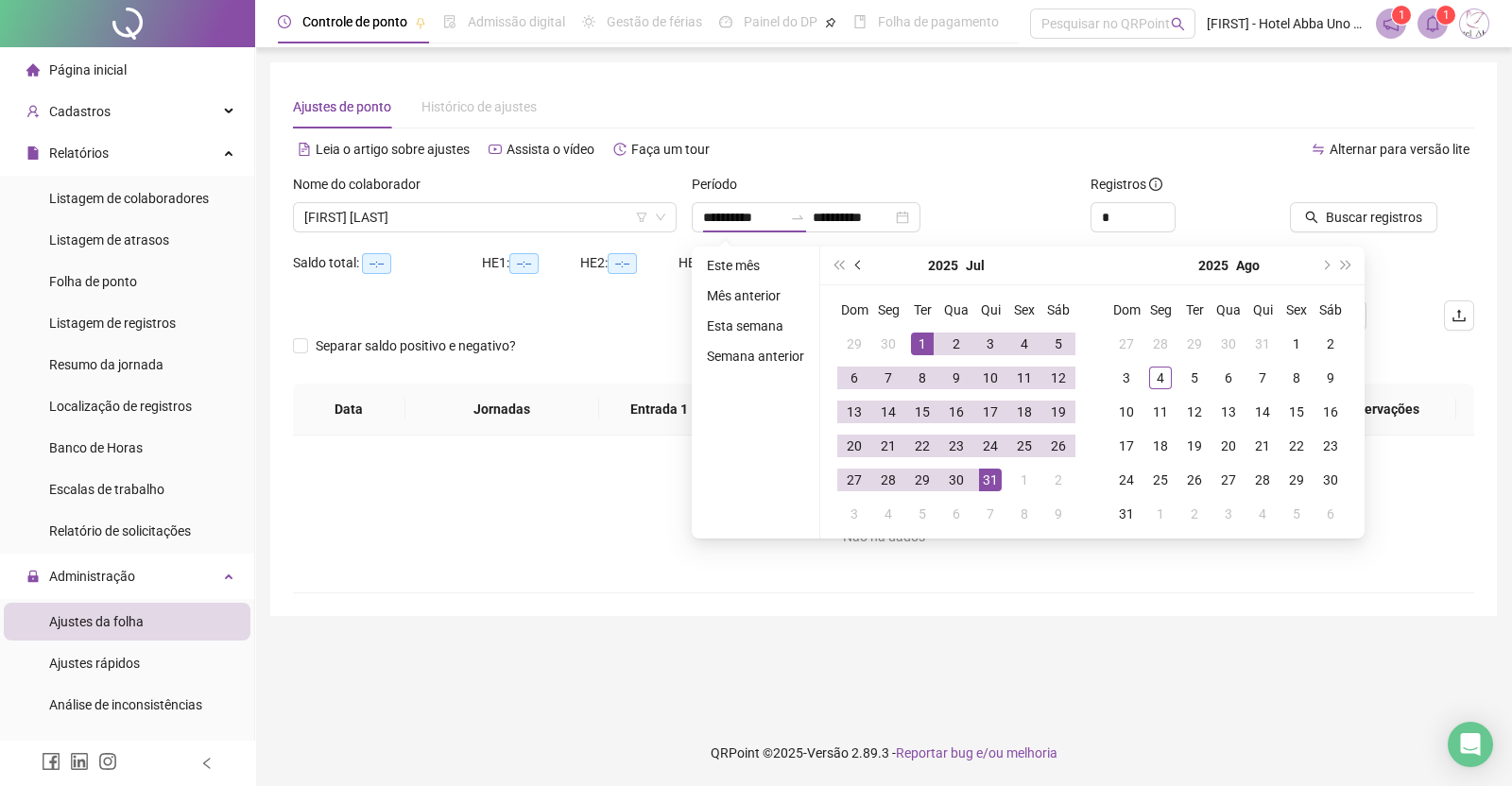 click at bounding box center [860, 265] 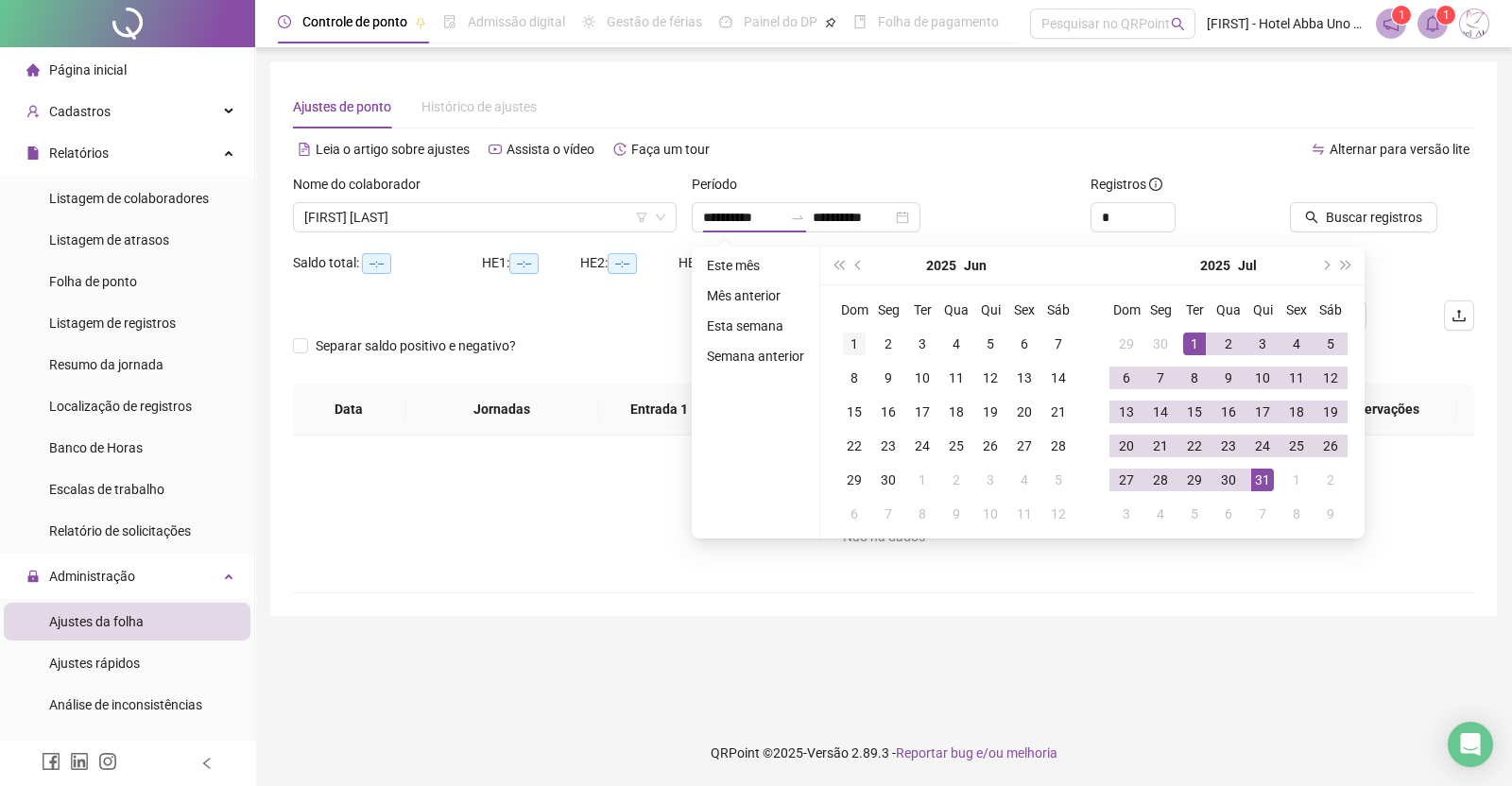 type on "**********" 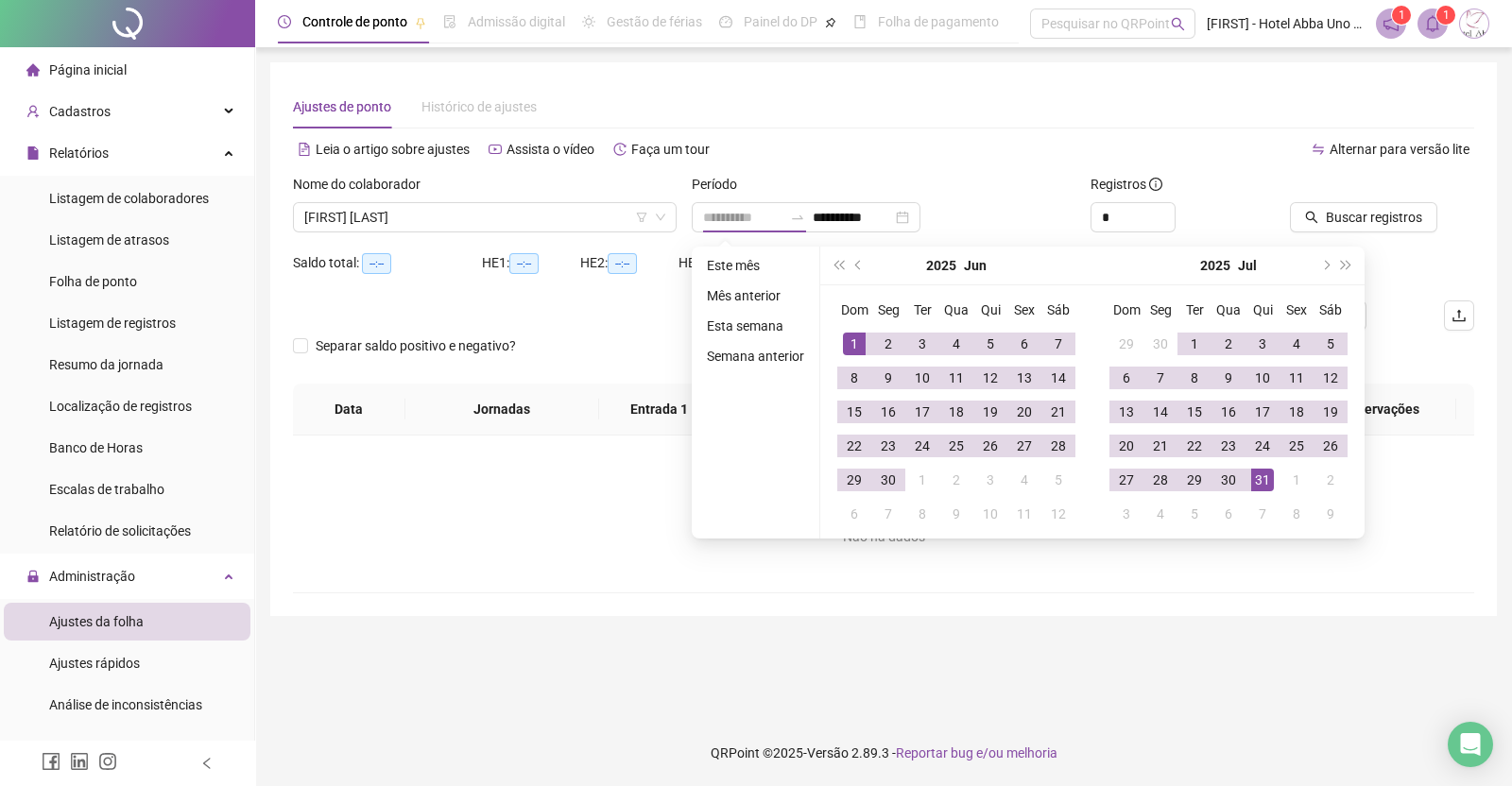 click on "1" at bounding box center [854, 344] 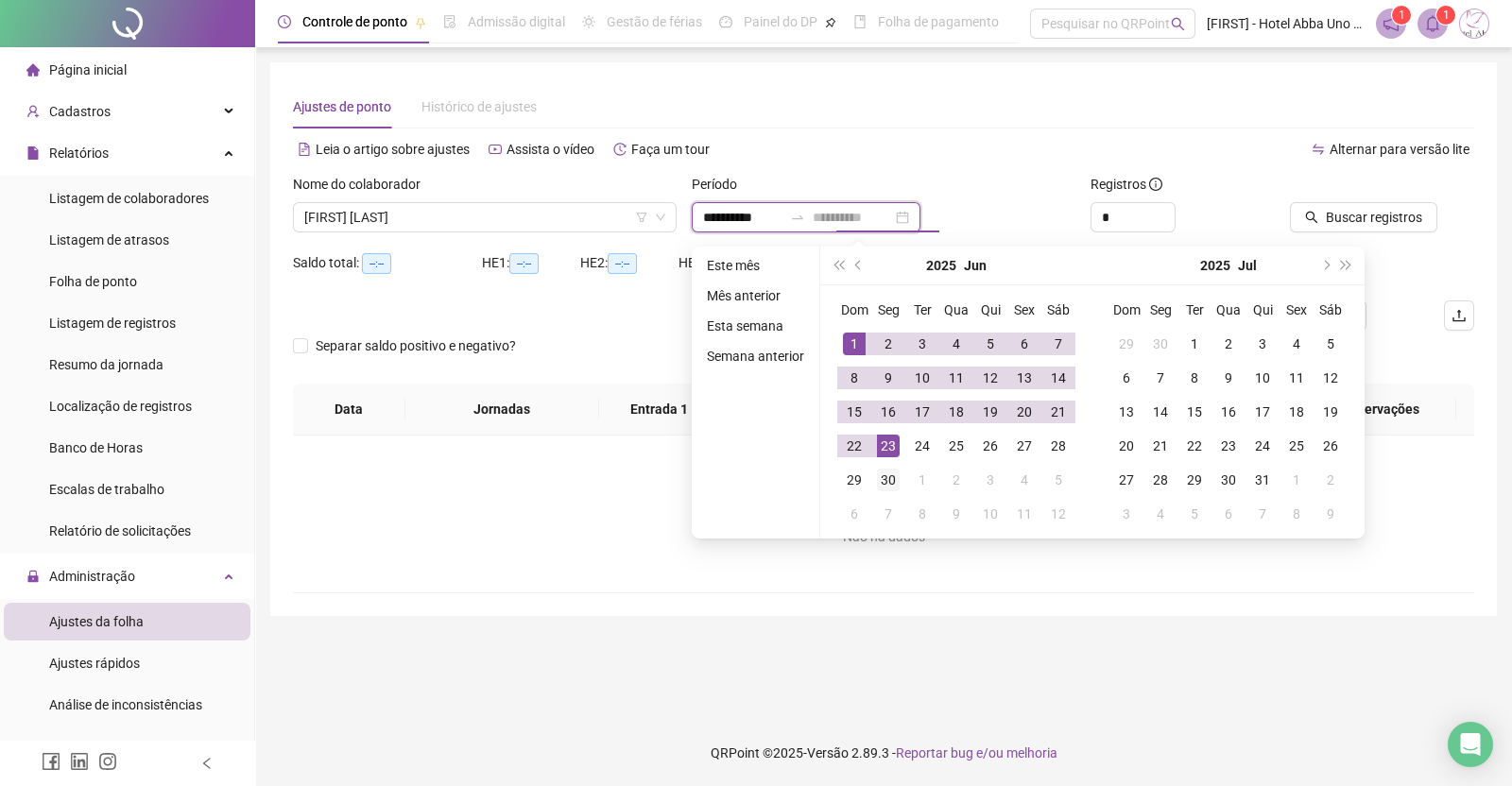 type on "**********" 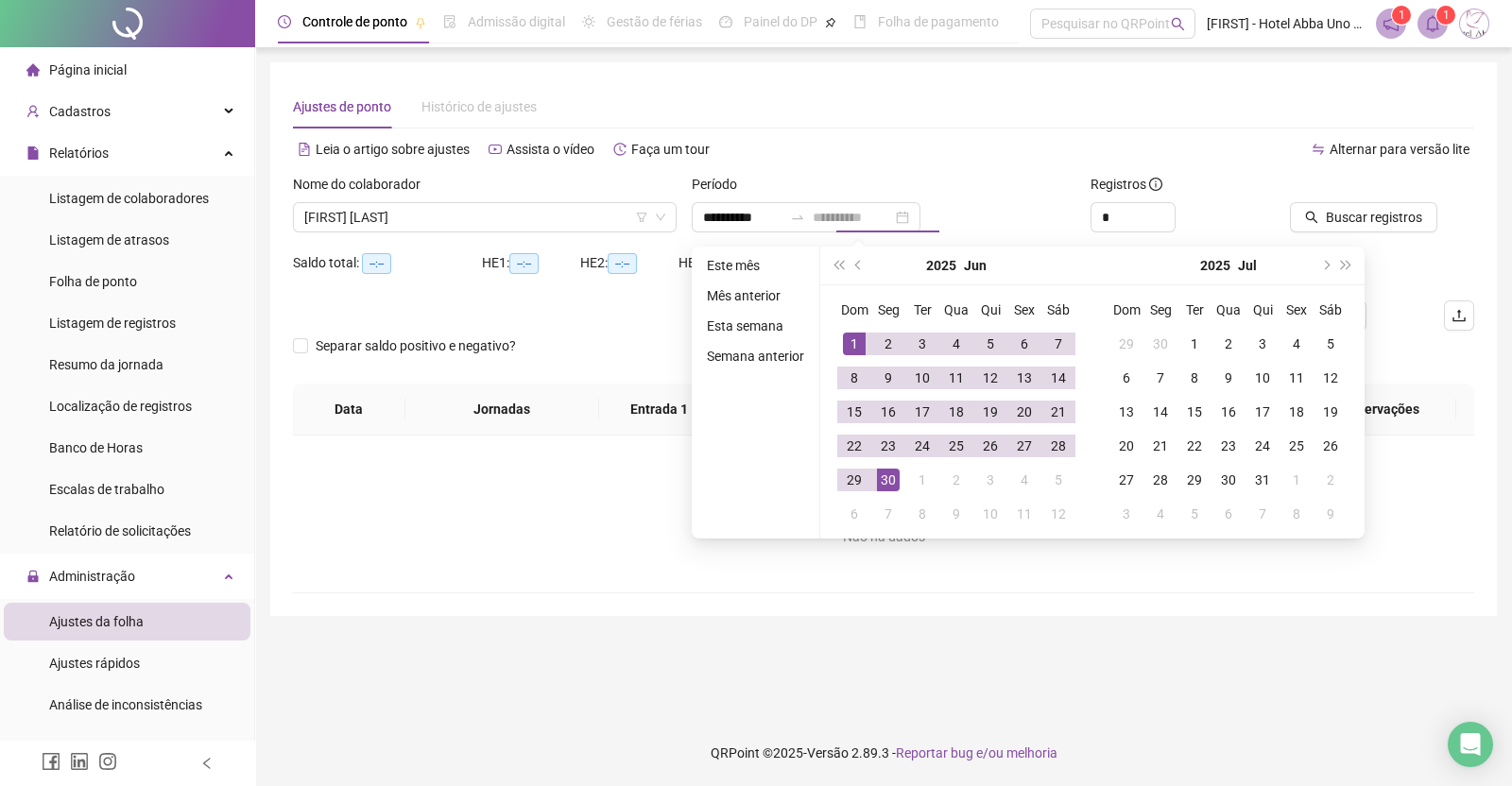 click on "30" at bounding box center (888, 480) 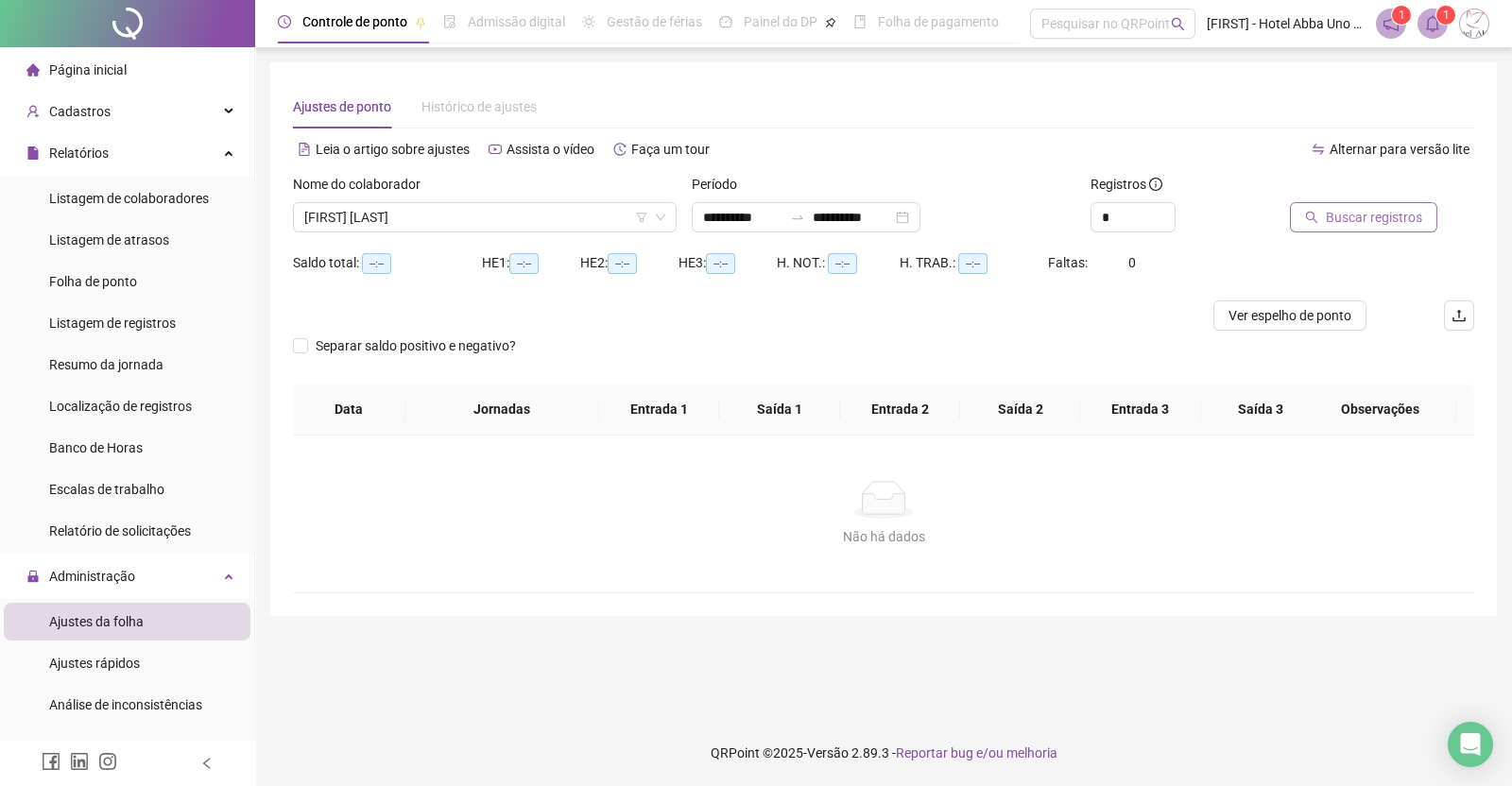 click on "Buscar registros" at bounding box center [1374, 217] 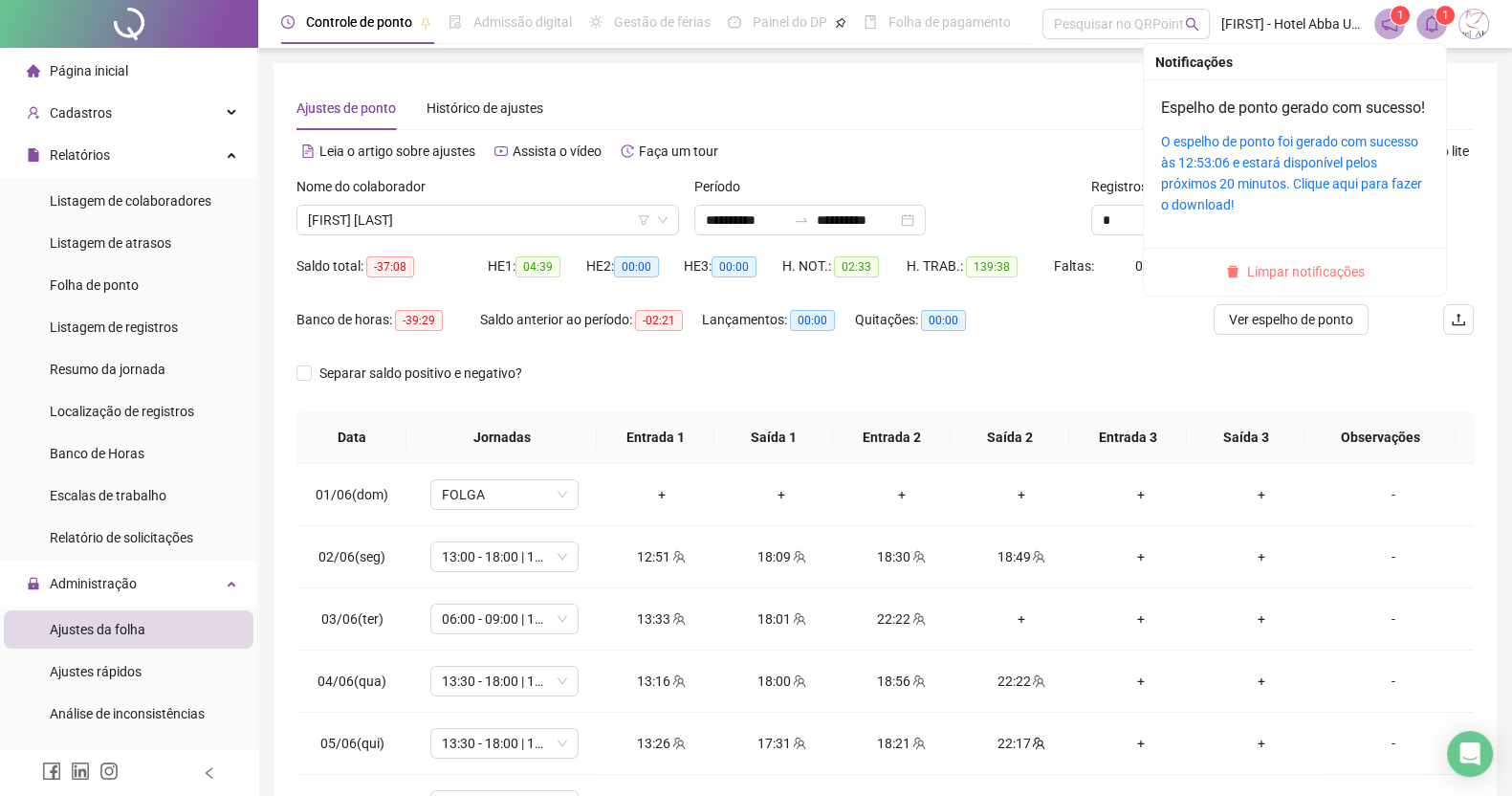 click on "Limpar notificações" at bounding box center [1305, 272] 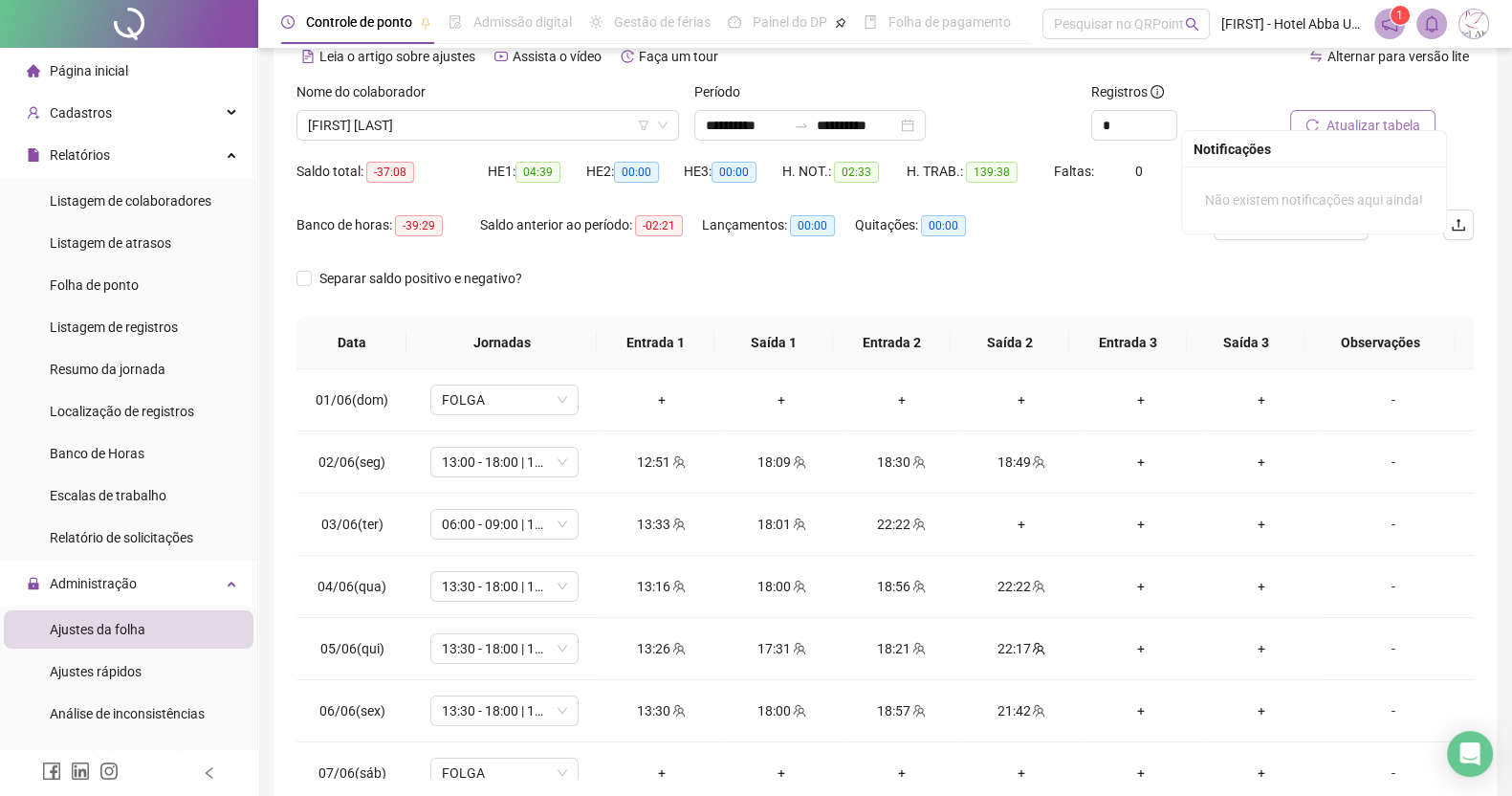scroll, scrollTop: 182, scrollLeft: 0, axis: vertical 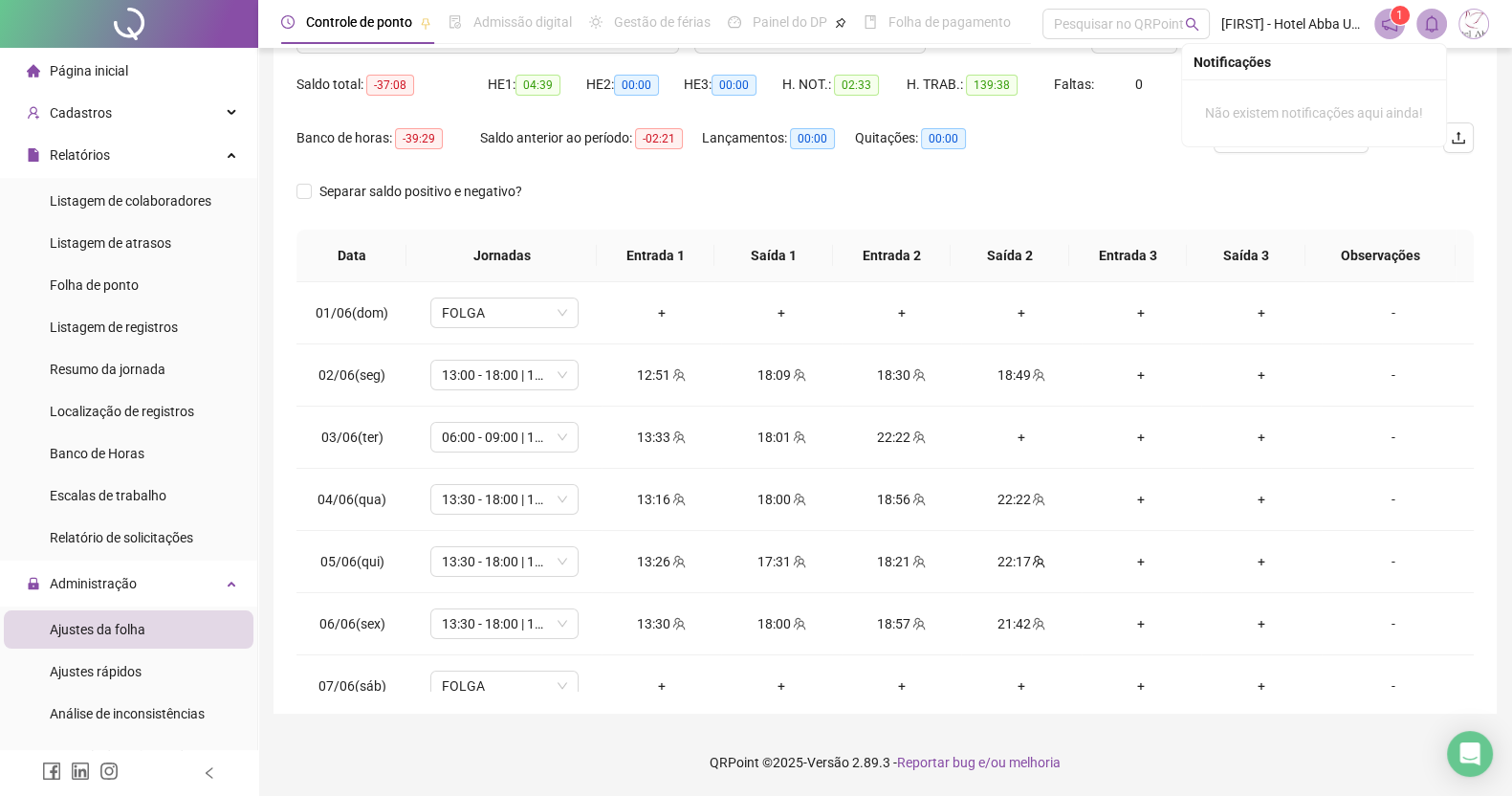 click at bounding box center [1474, 24] 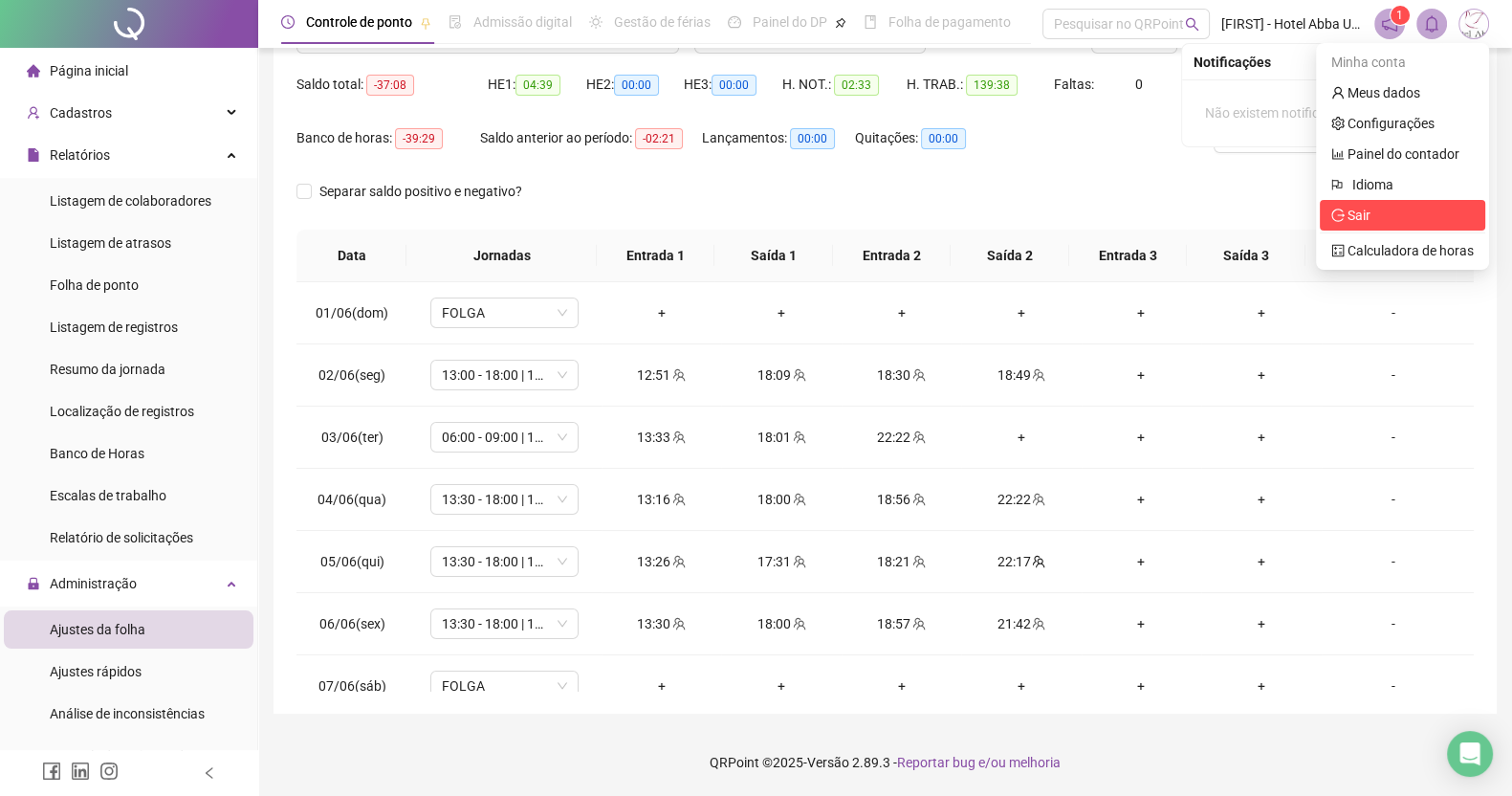 click on "Sair" at bounding box center [1359, 215] 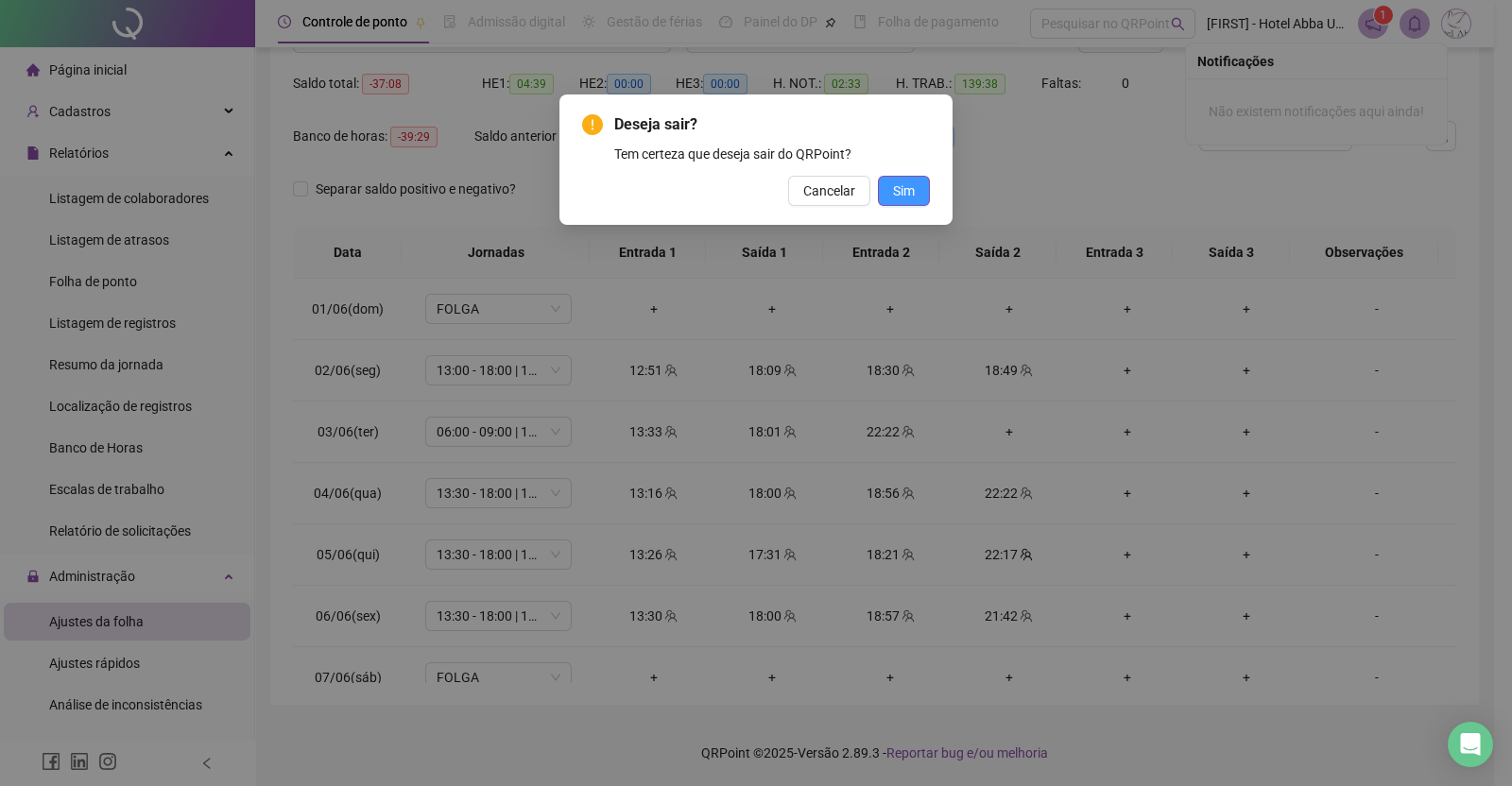 click on "Sim" at bounding box center [903, 191] 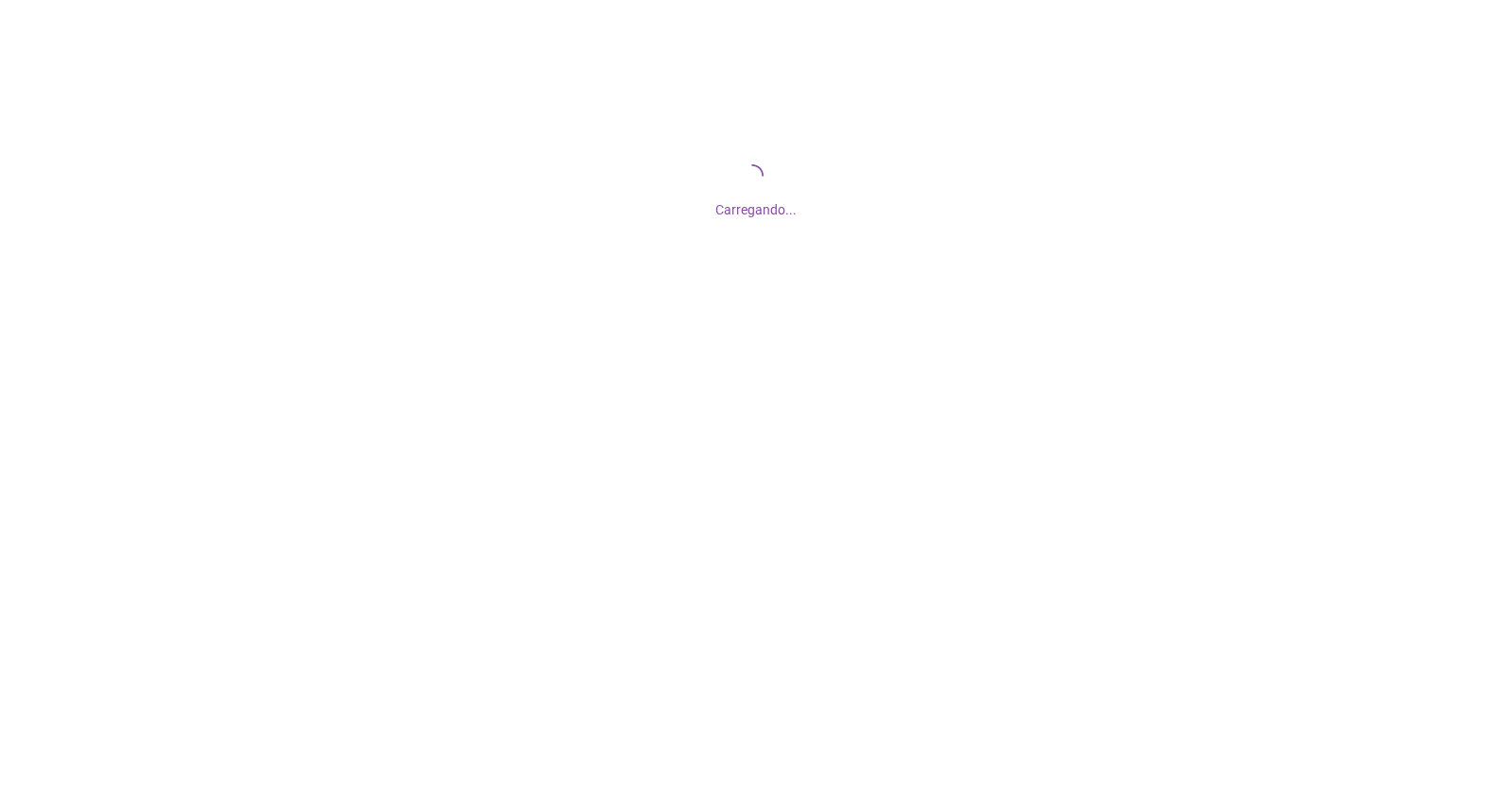 scroll, scrollTop: 0, scrollLeft: 0, axis: both 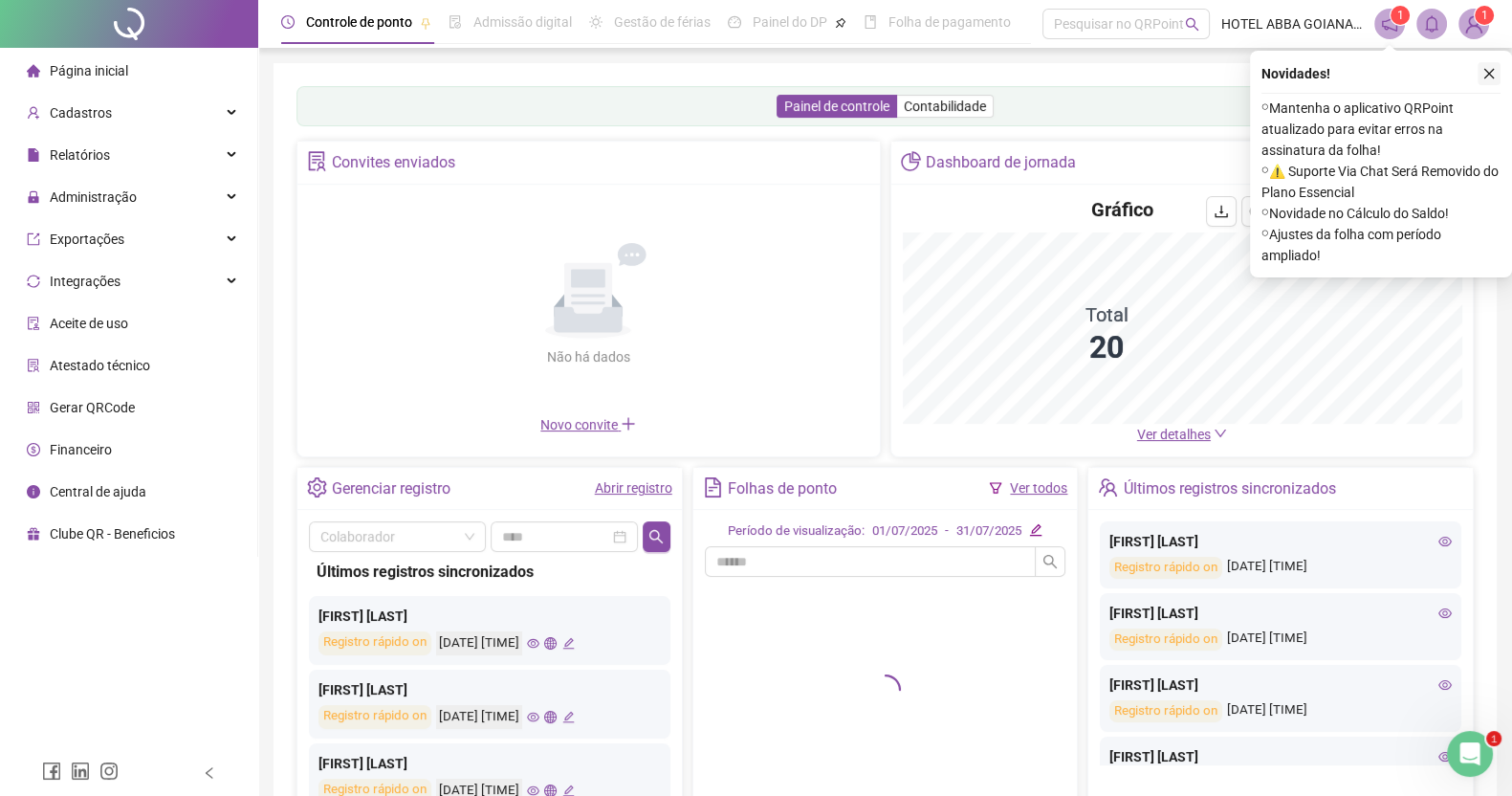 click 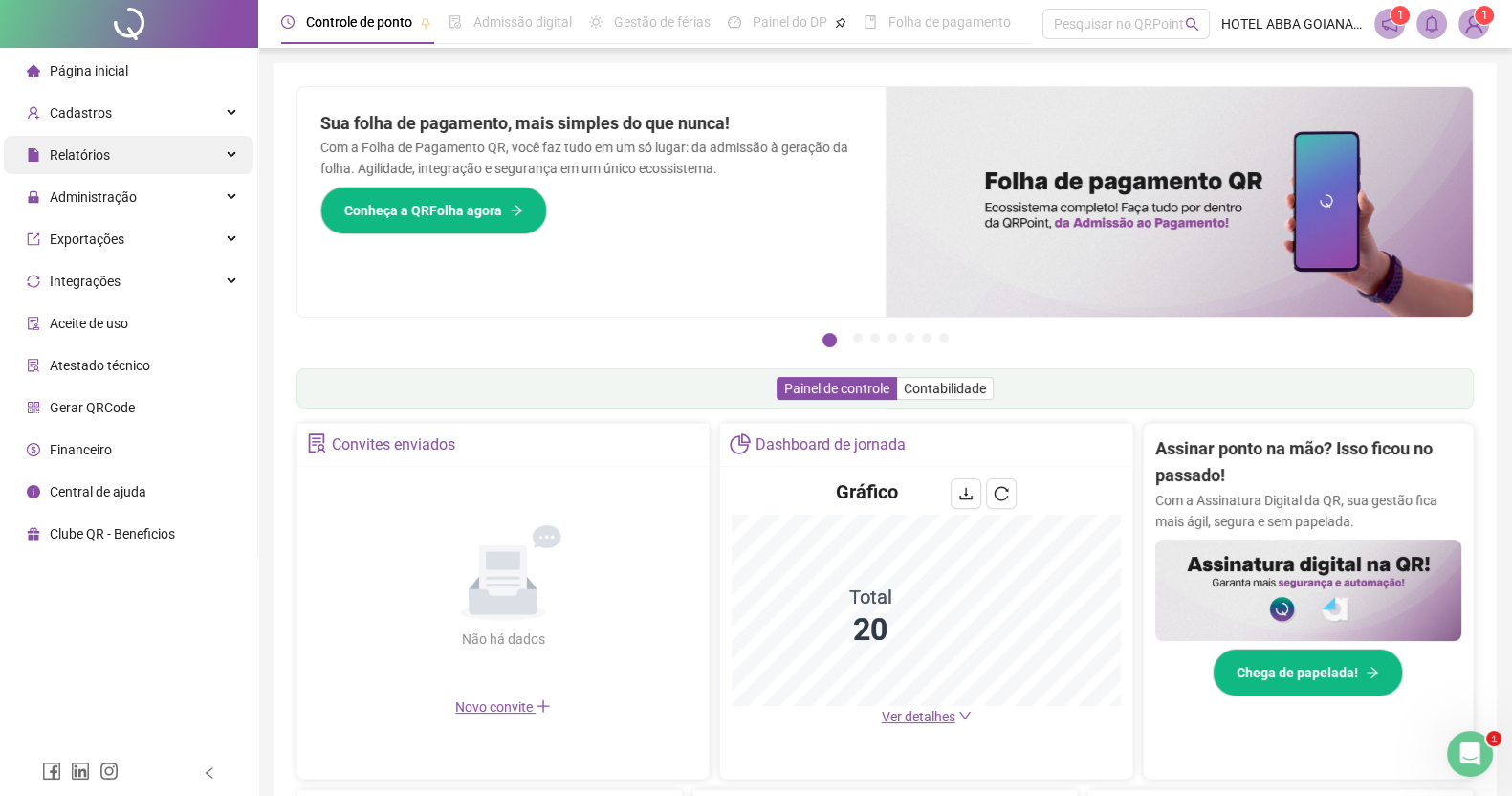 click on "Relatórios" at bounding box center (128, 155) 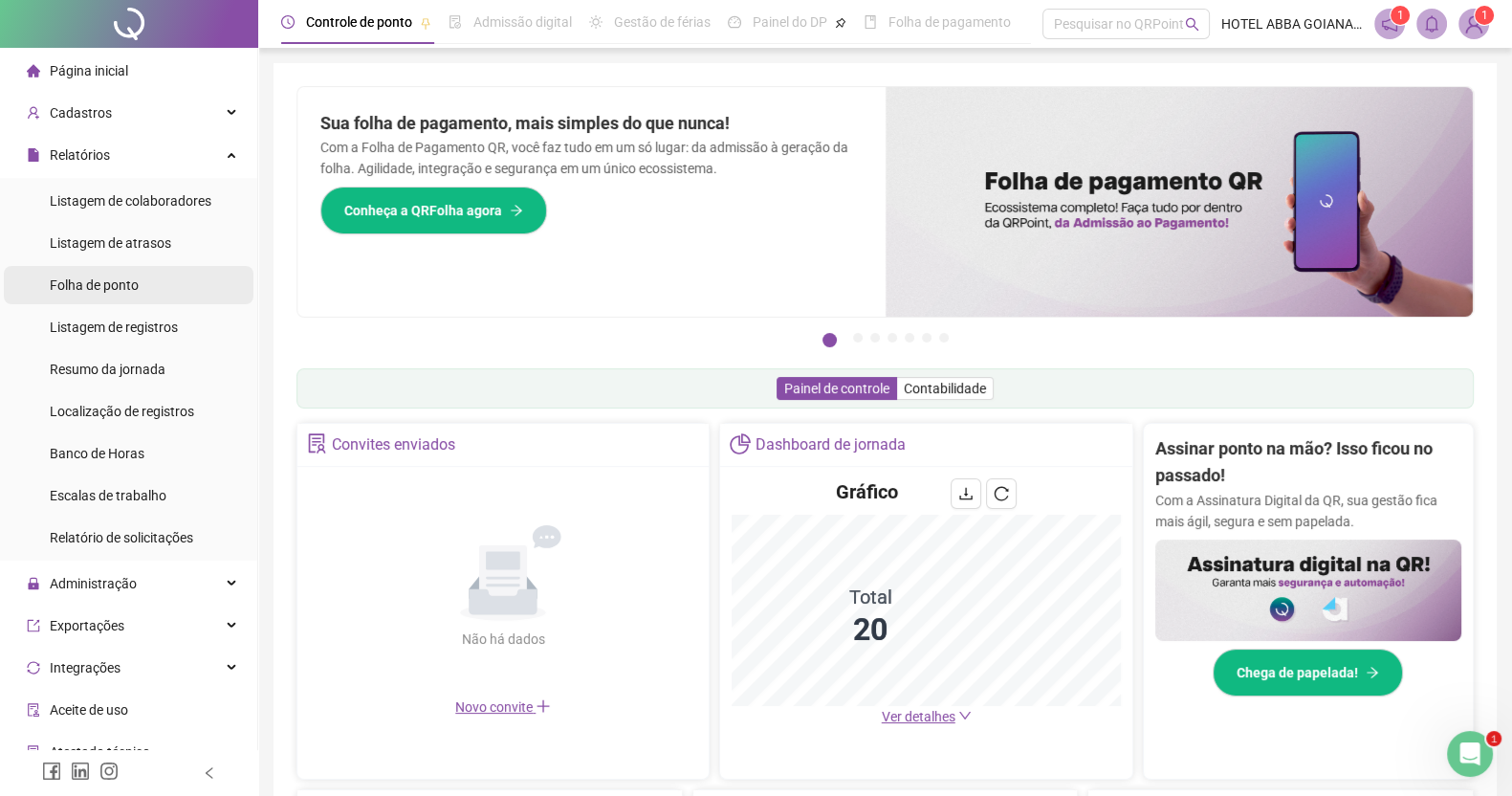 click on "Folha de ponto" at bounding box center (94, 285) 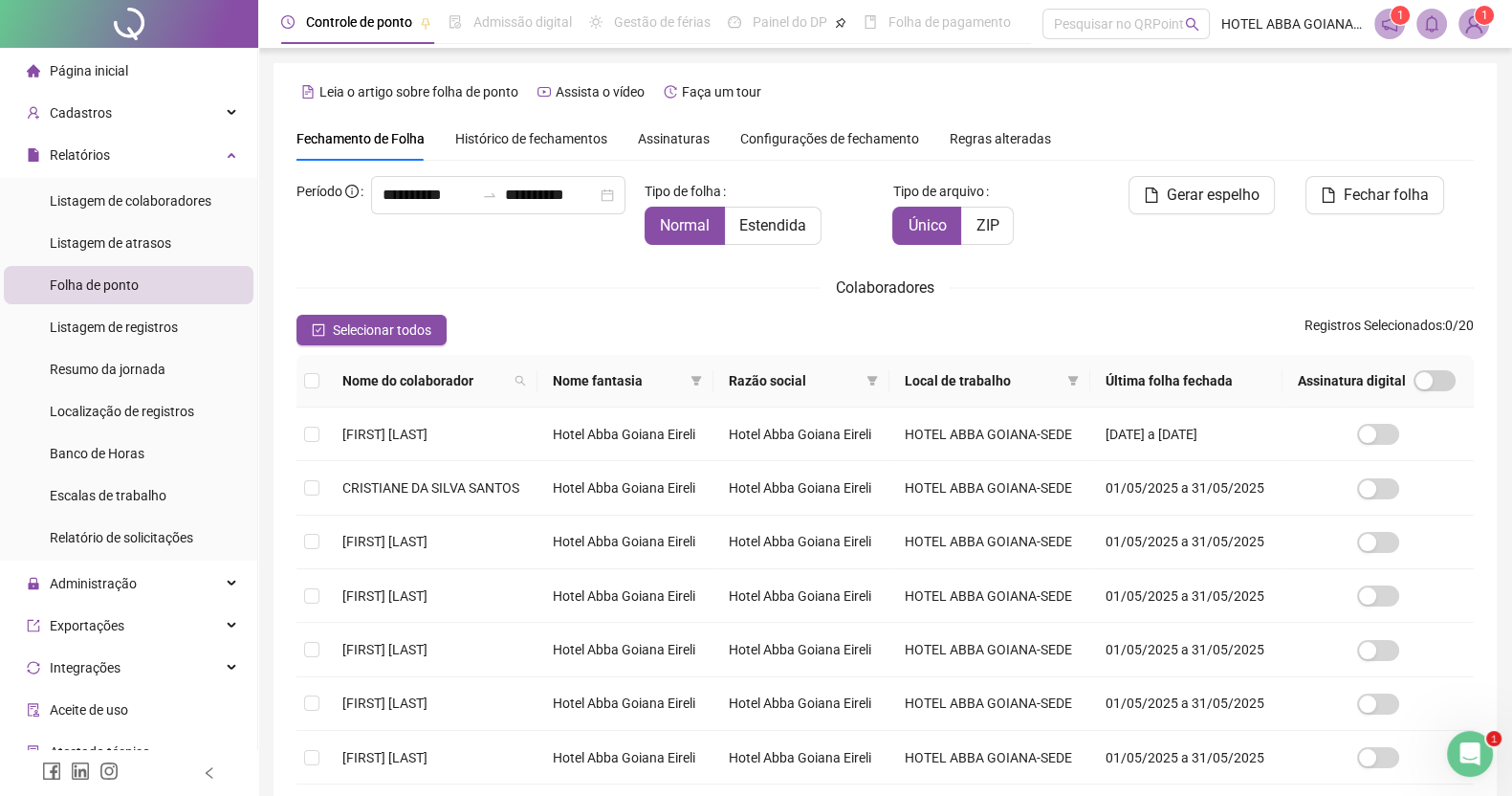 click at bounding box center [1474, 24] 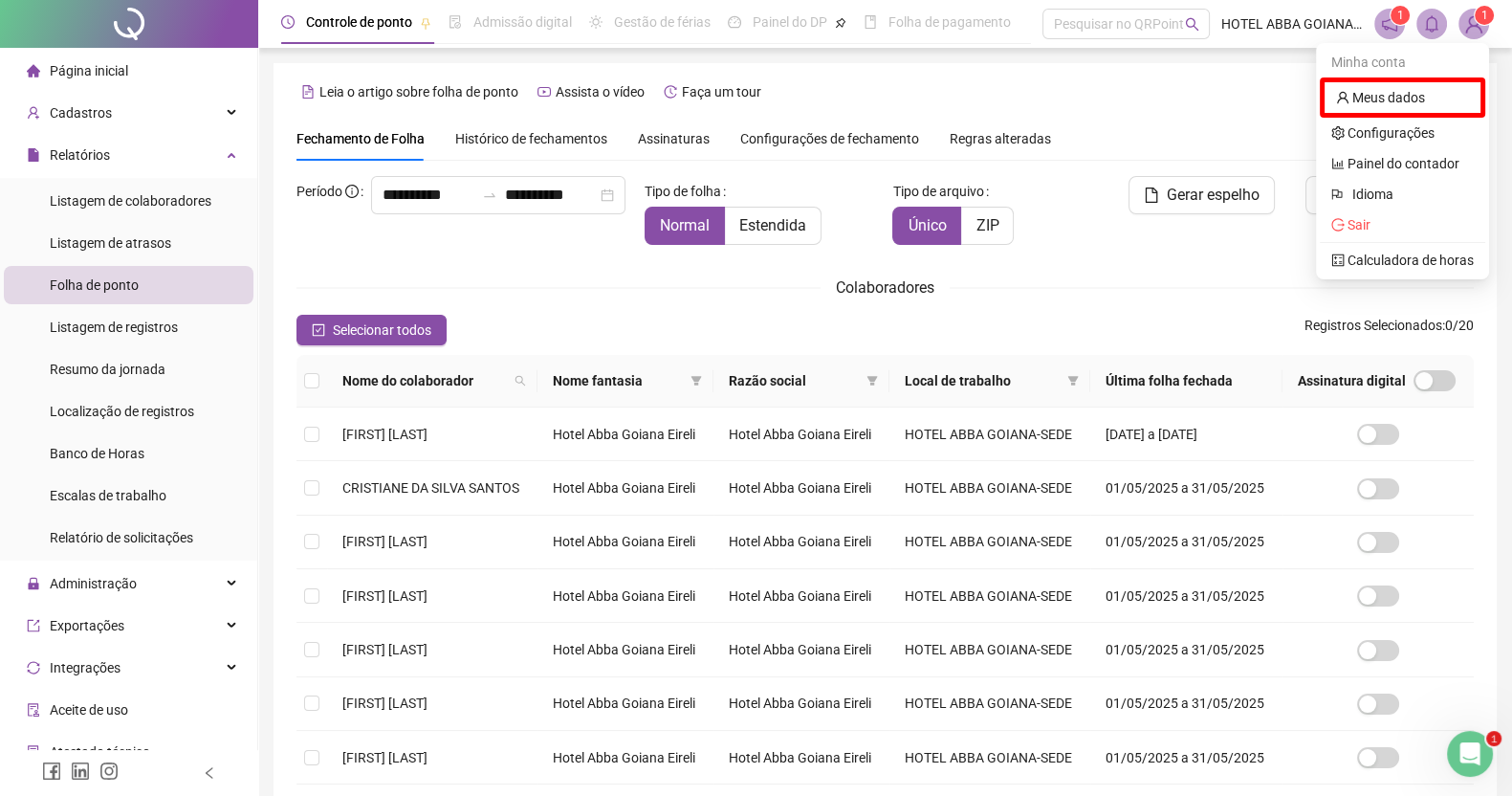click on "Leia o artigo sobre folha de ponto Assista o vídeo Faça um tour" at bounding box center (885, 92) 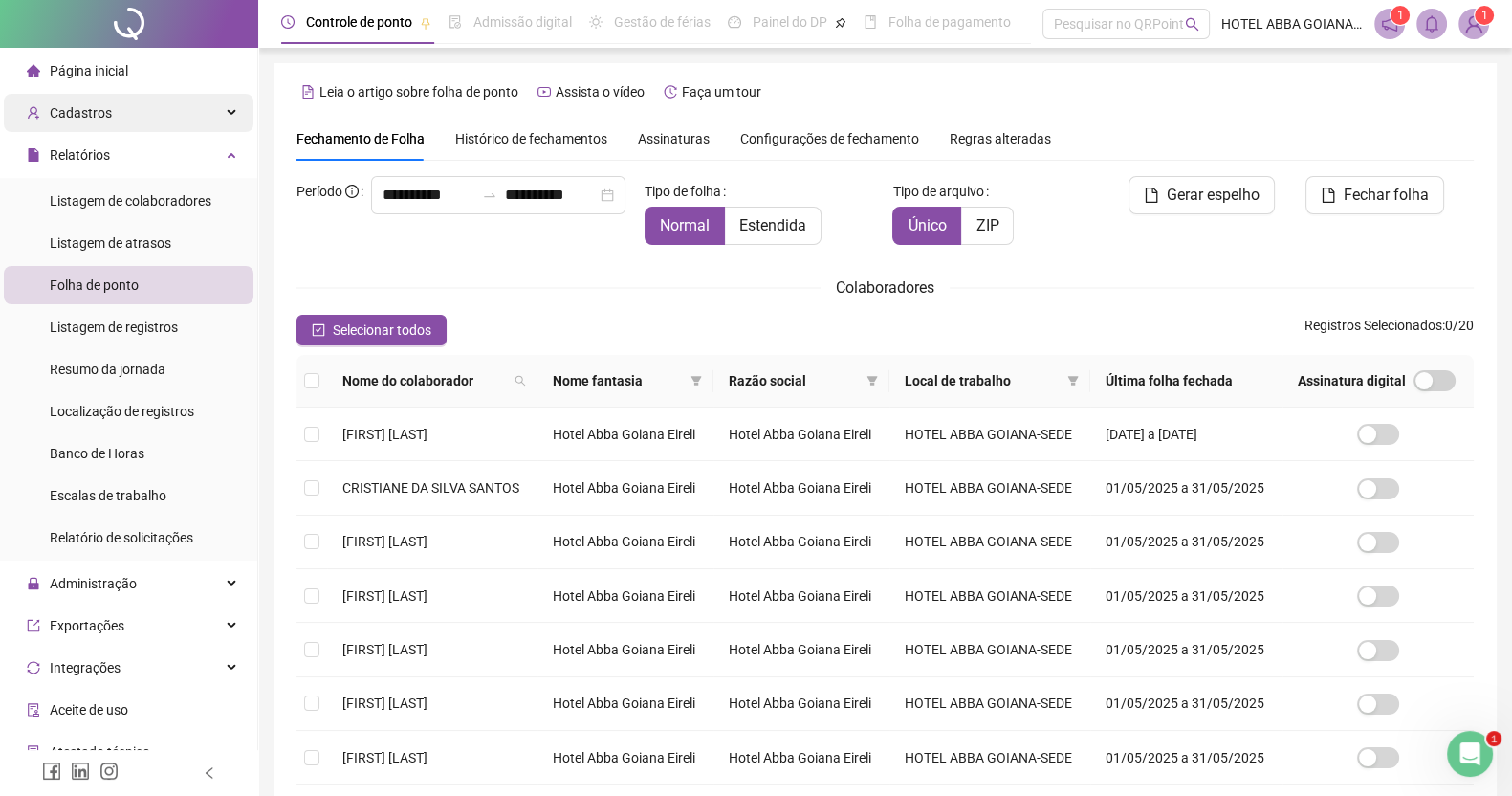 click on "Cadastros" at bounding box center [80, 113] 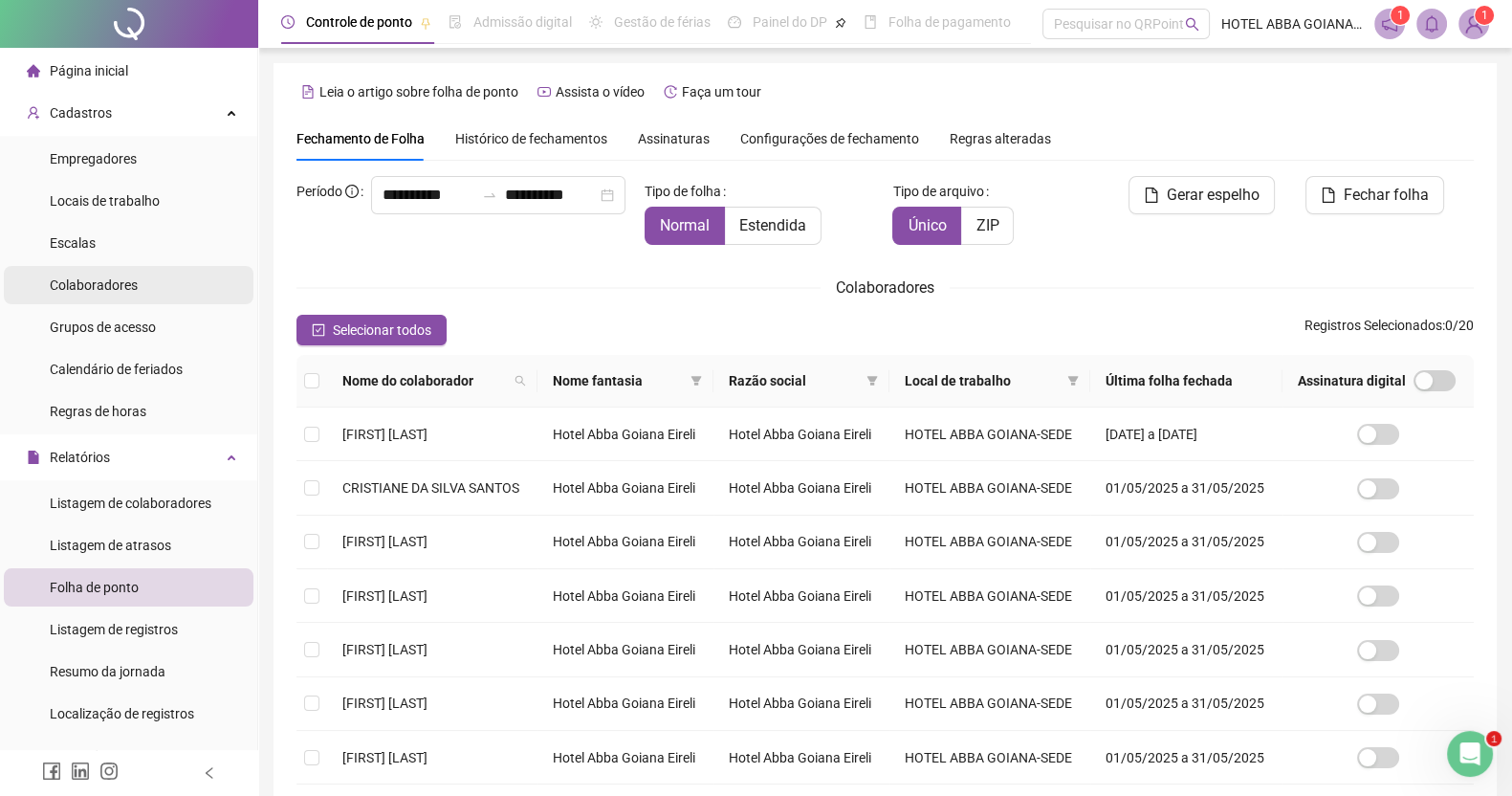click on "Colaboradores" at bounding box center [94, 285] 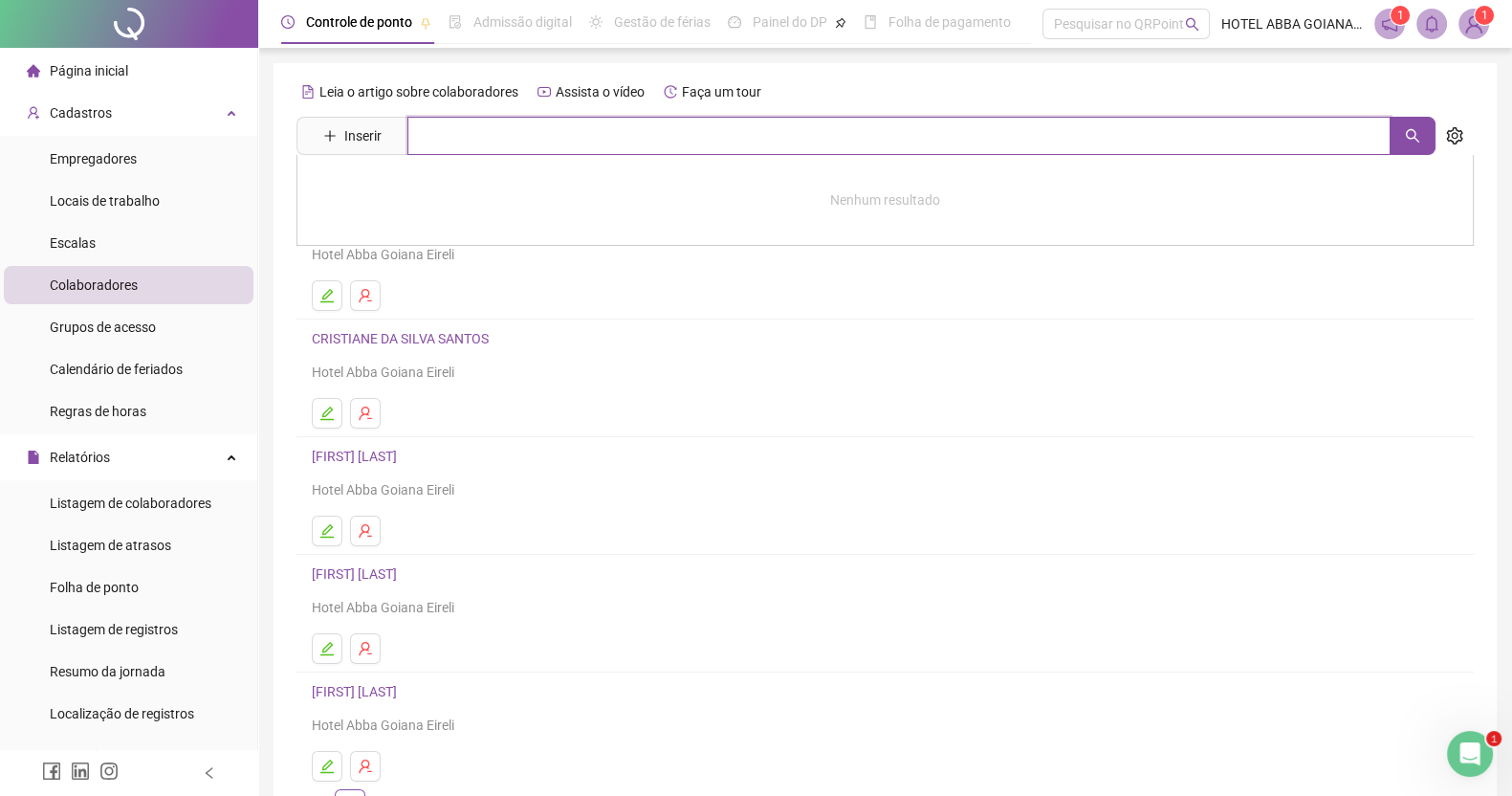 click at bounding box center (899, 136) 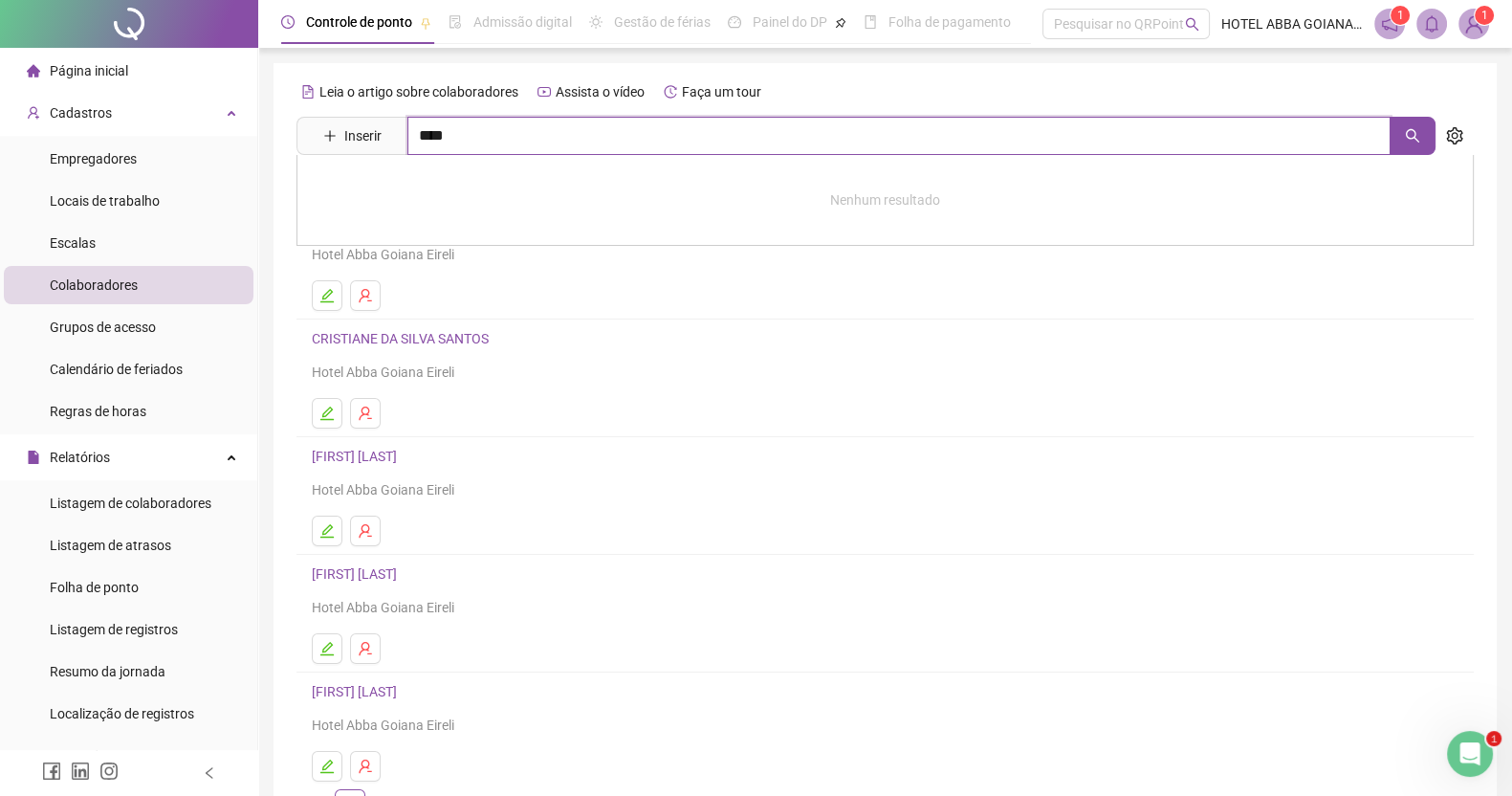 type on "****" 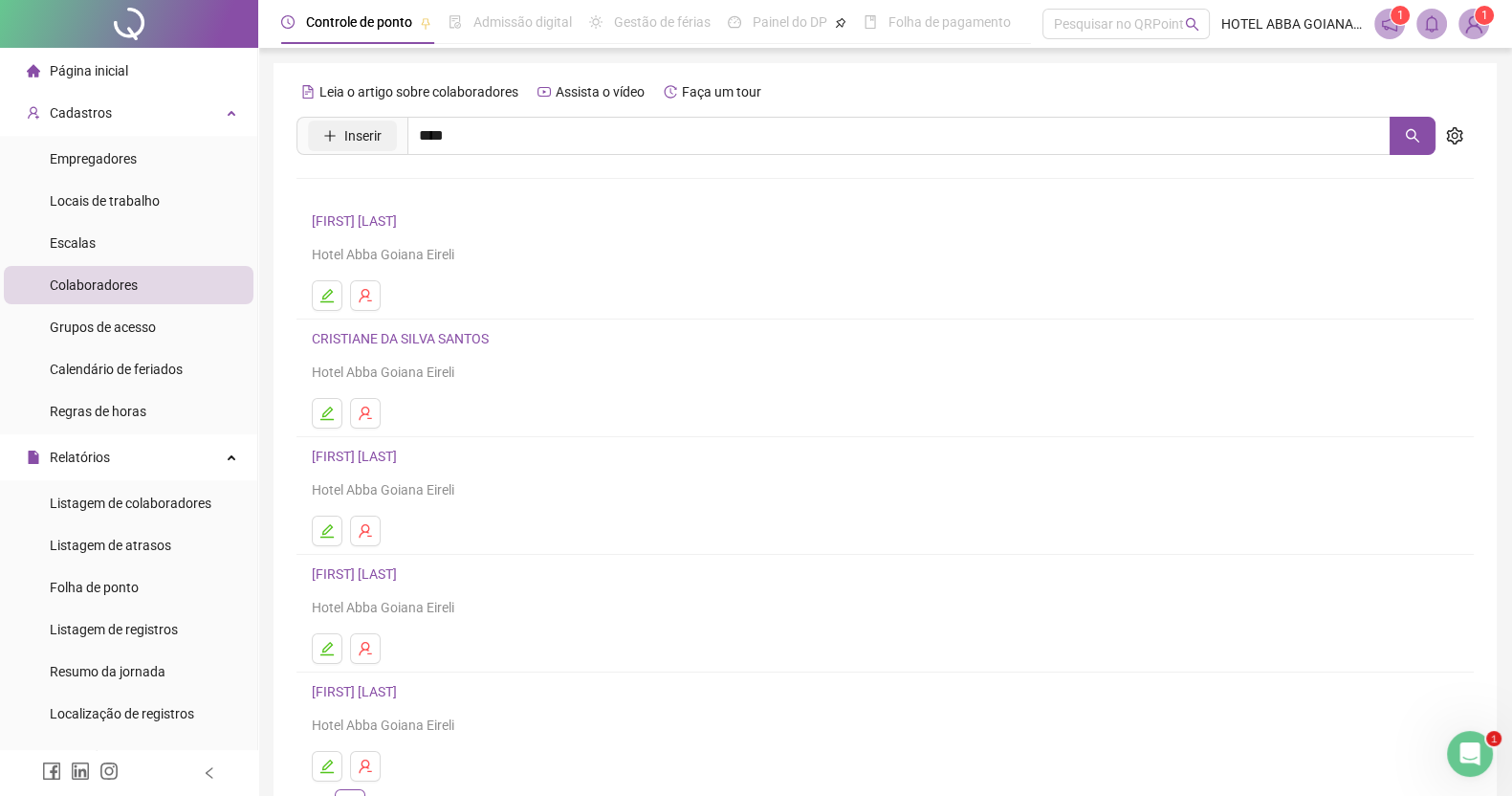 click on "Inserir" at bounding box center (362, 136) 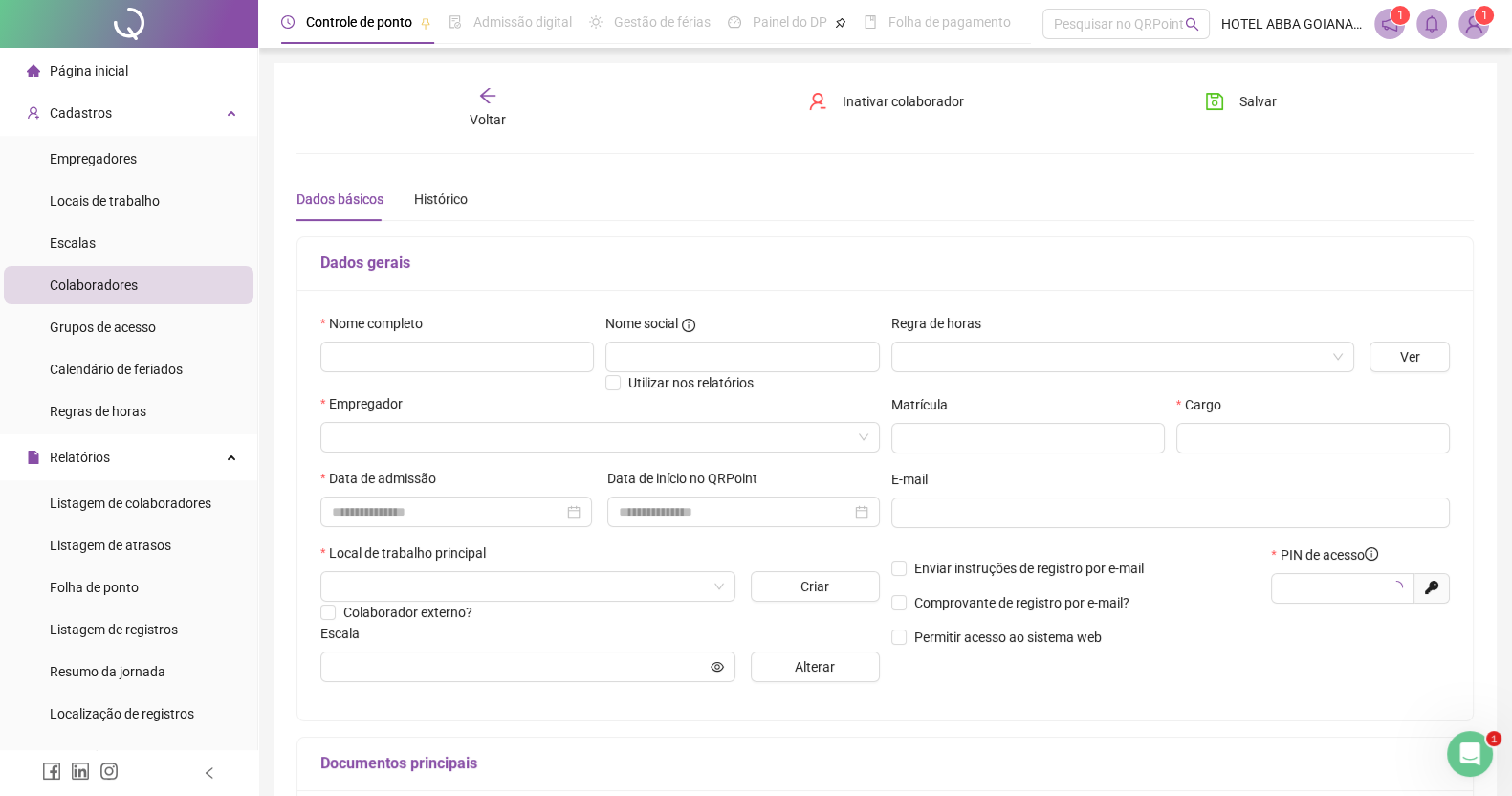 type on "*****" 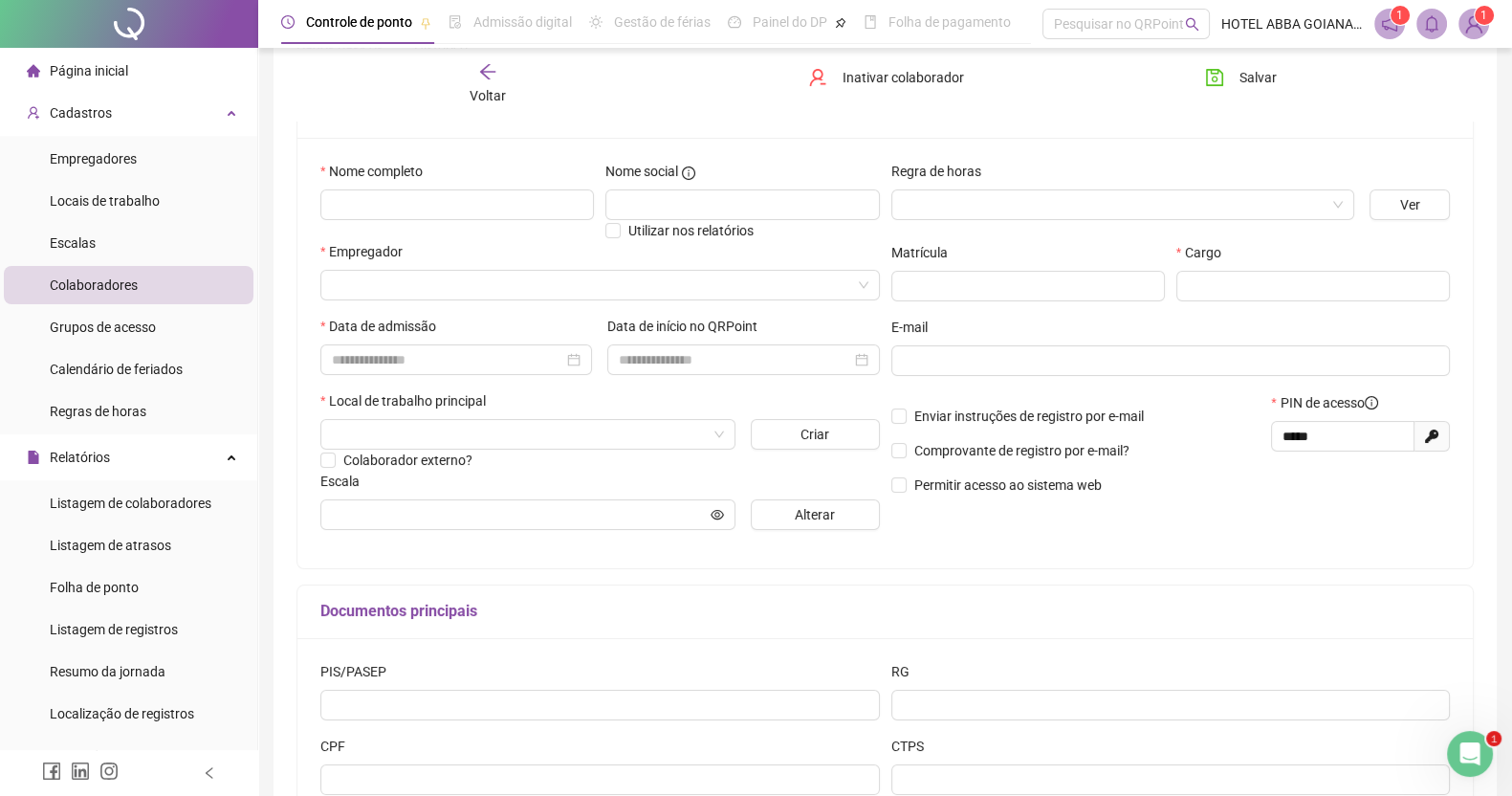 scroll, scrollTop: 177, scrollLeft: 0, axis: vertical 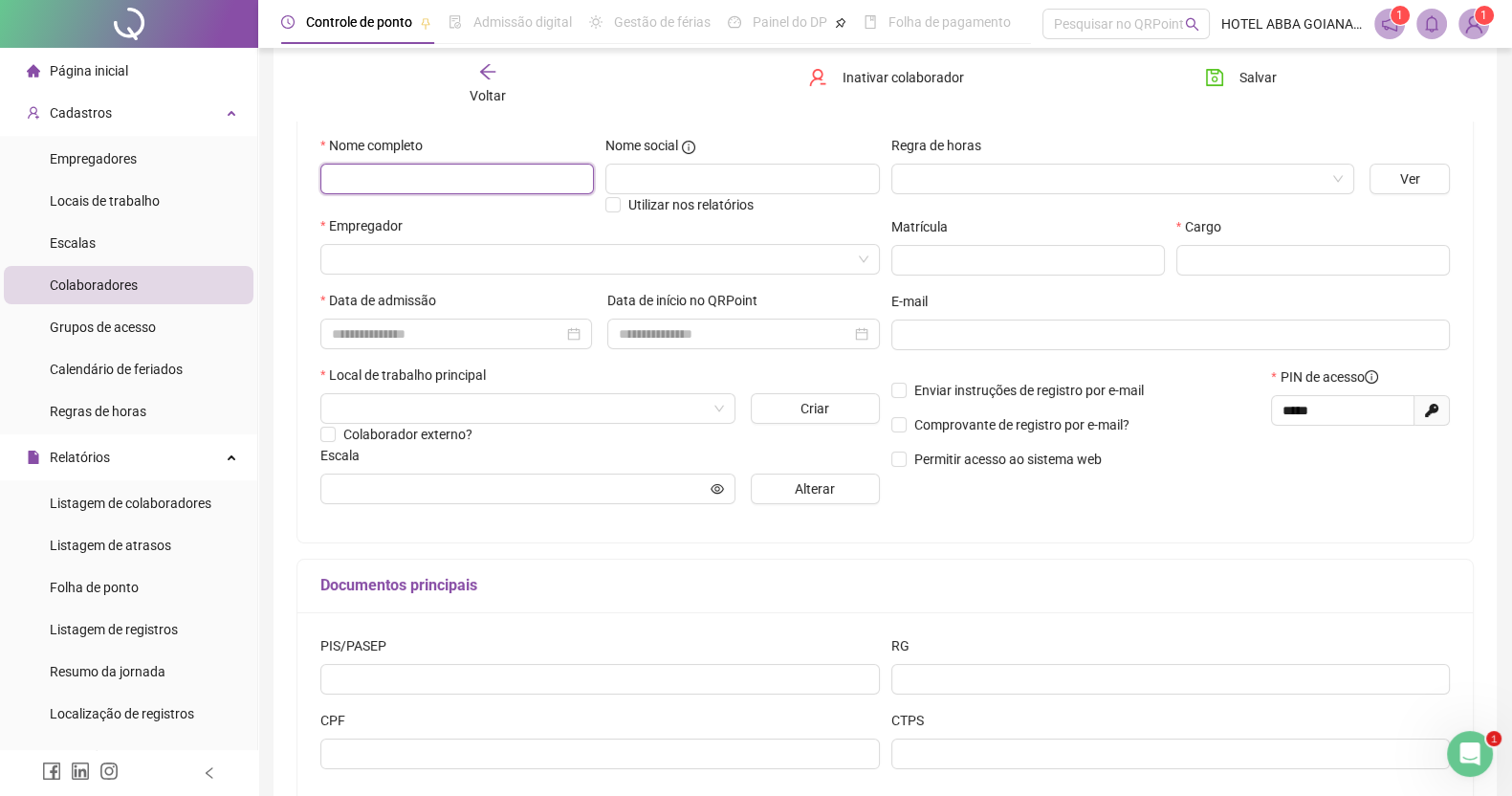 click at bounding box center [457, 179] 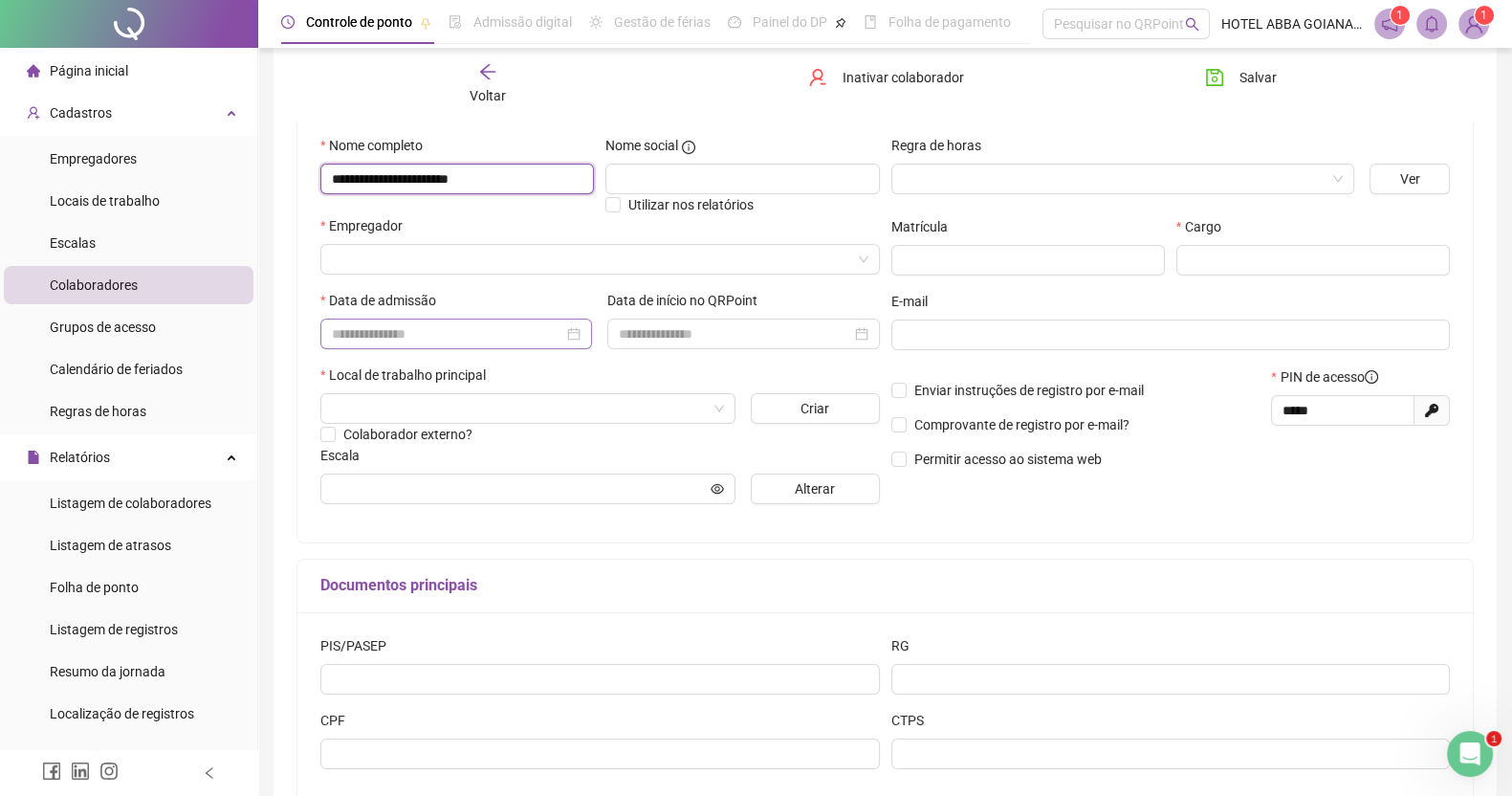 click at bounding box center (456, 334) 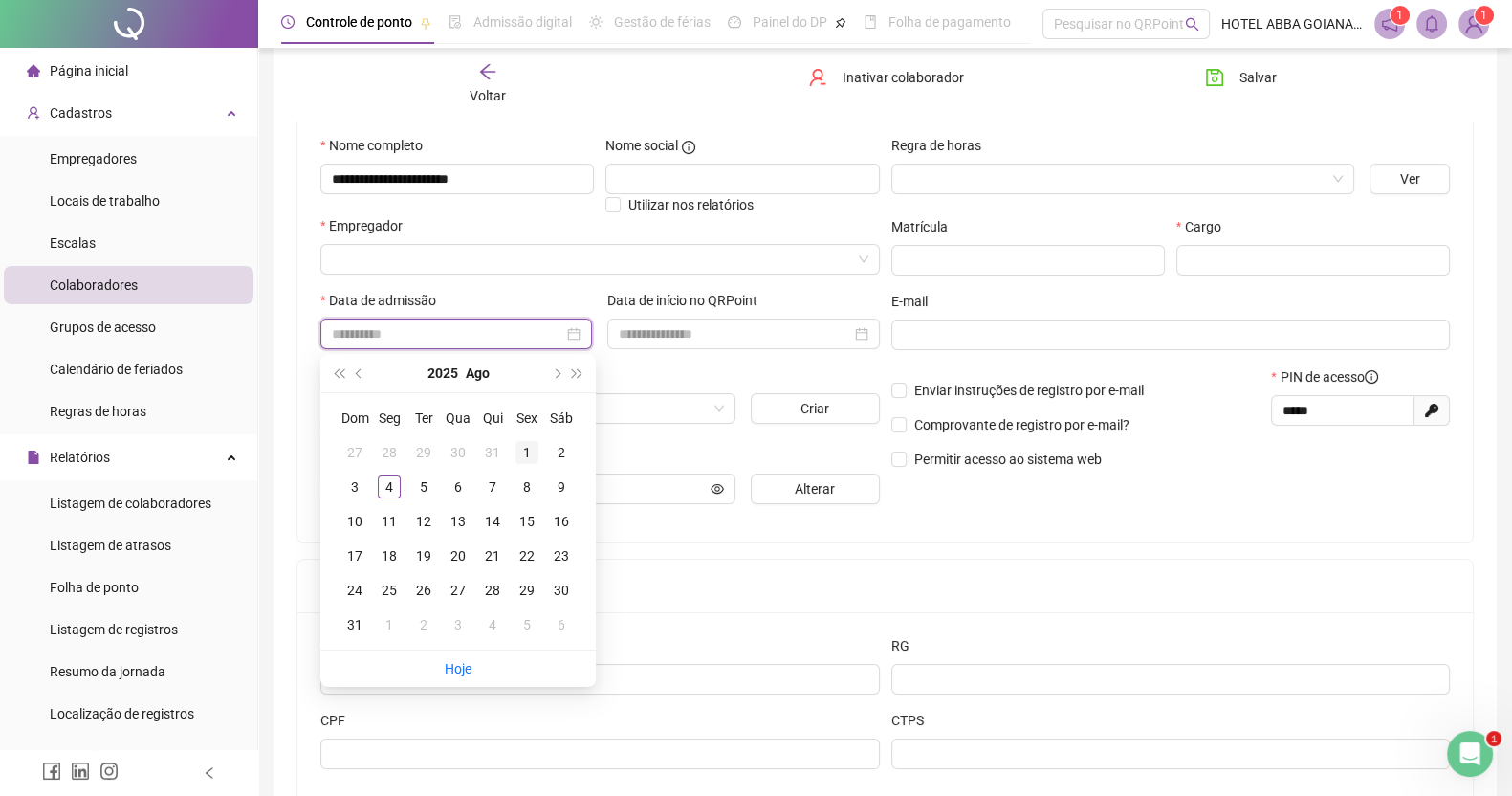type on "**********" 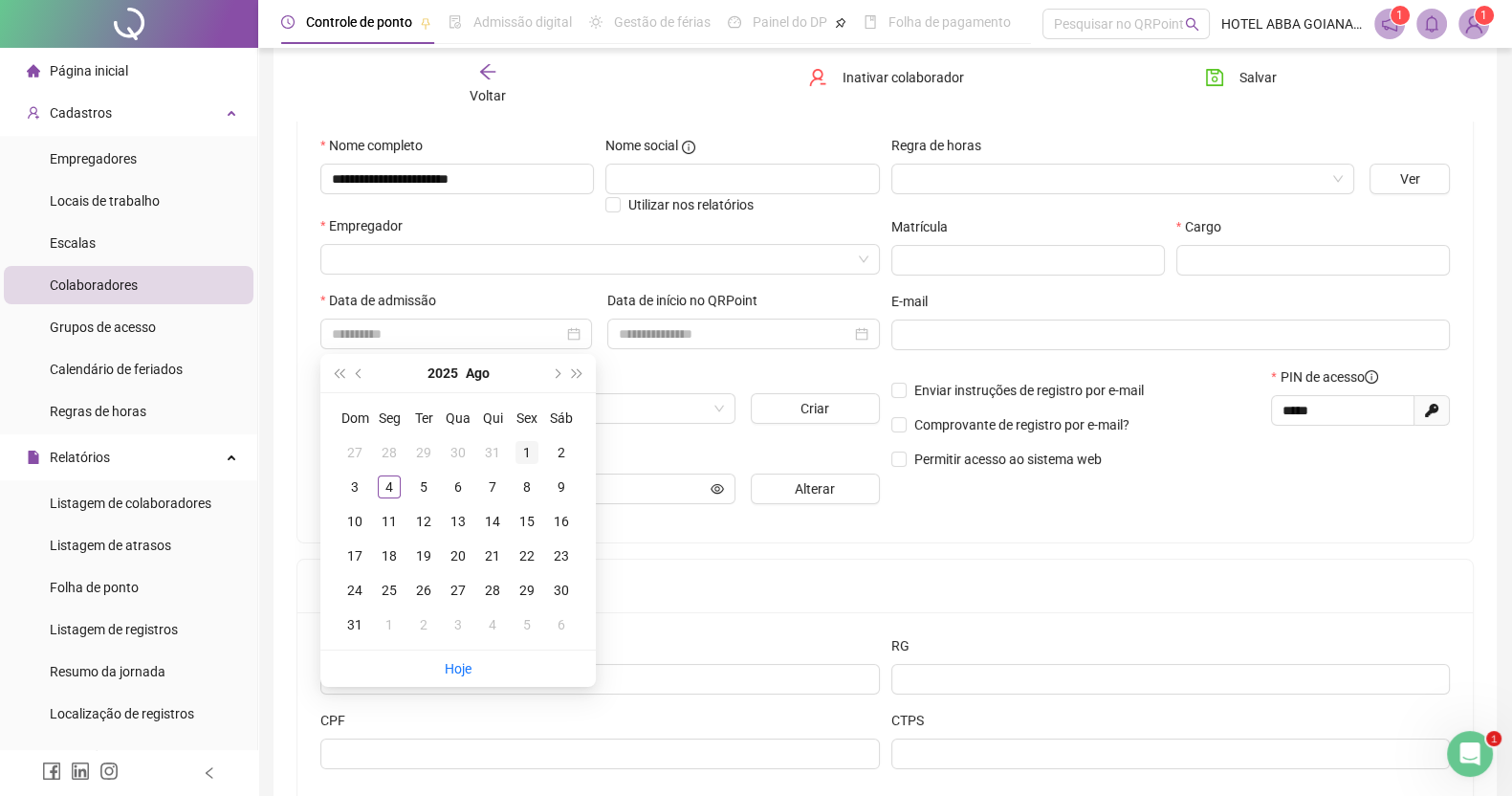 click on "1" at bounding box center (527, 453) 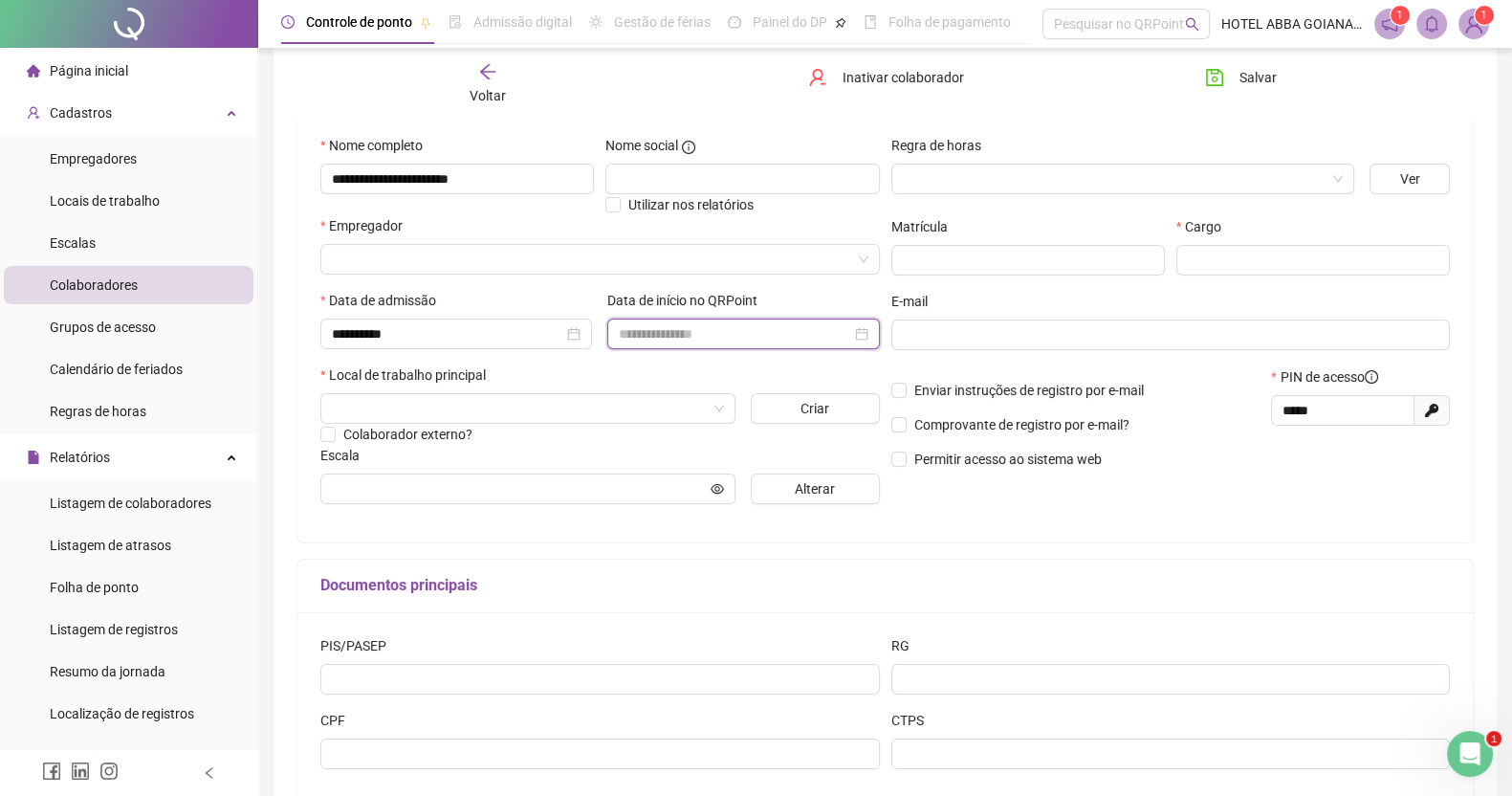 click at bounding box center [734, 334] 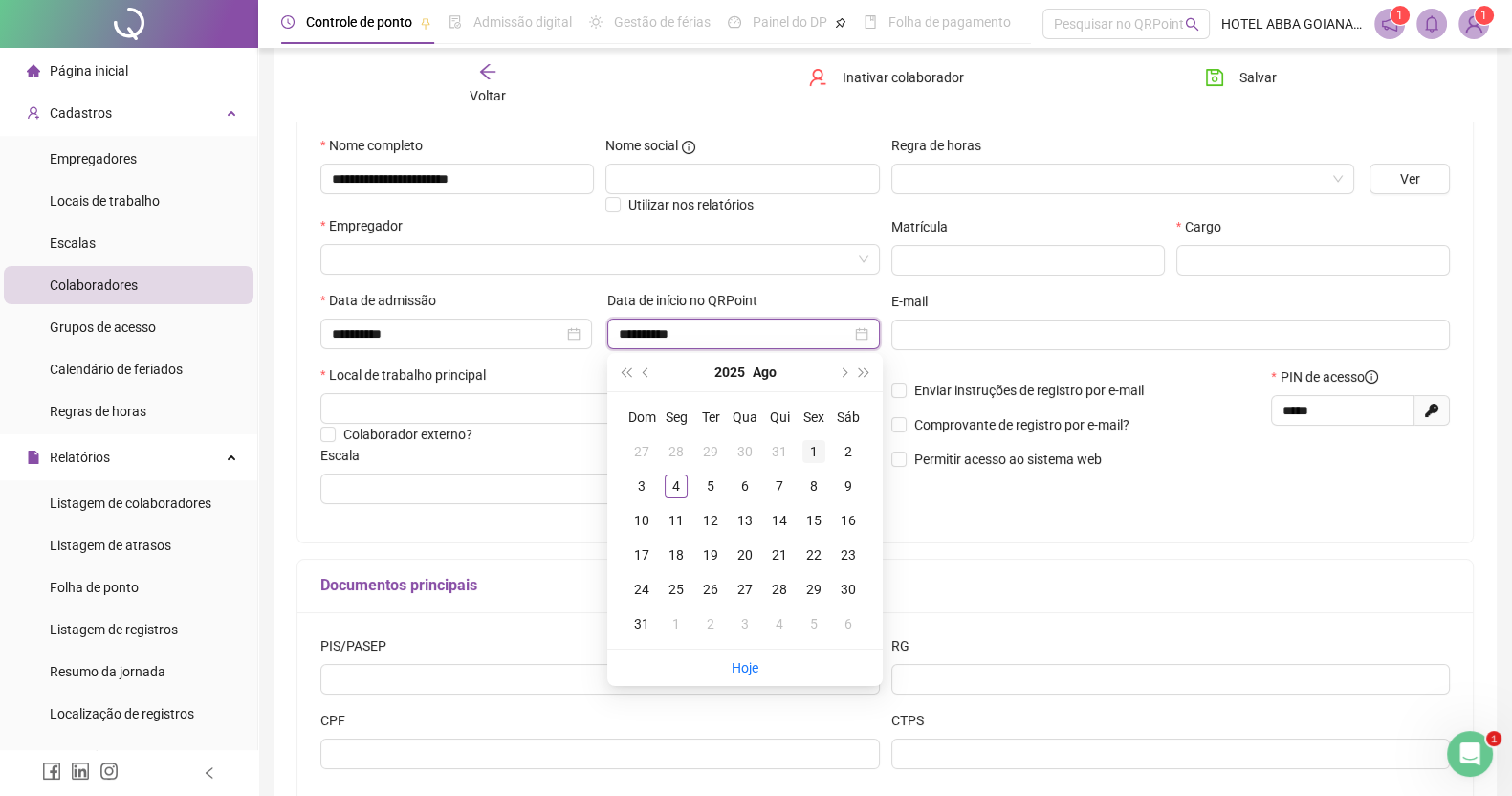 type on "**********" 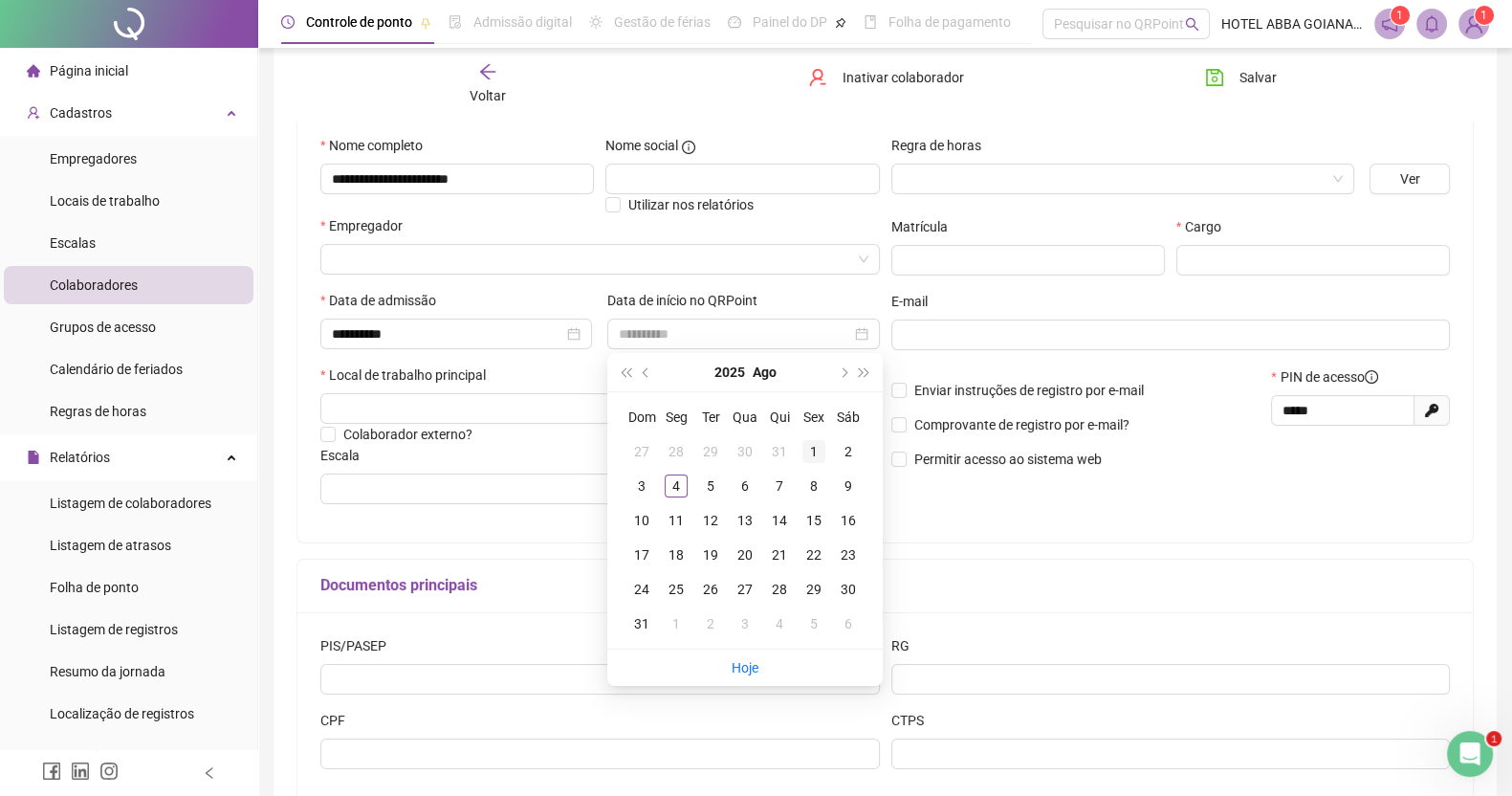 click on "1" at bounding box center (814, 452) 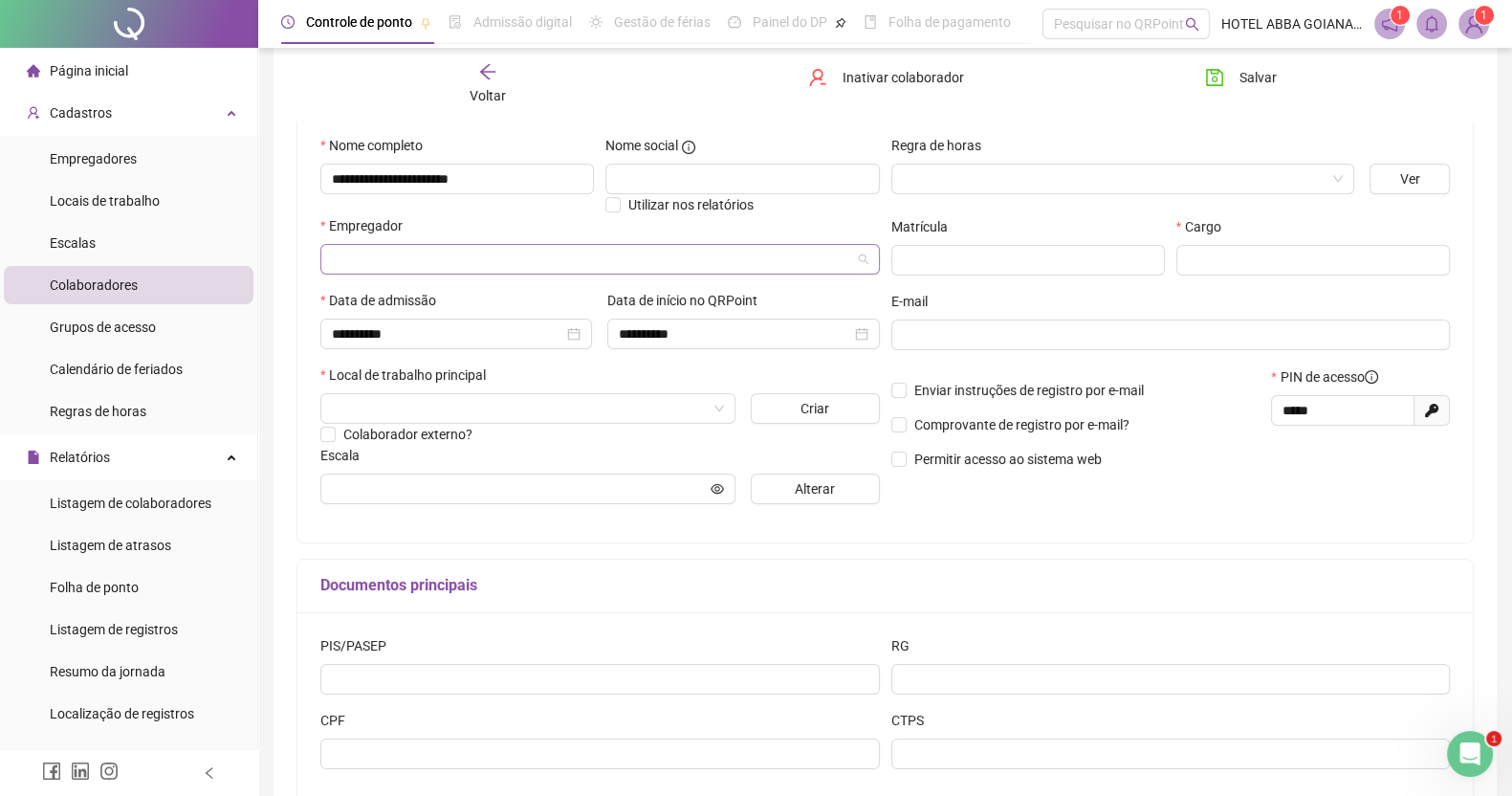 click at bounding box center (591, 259) 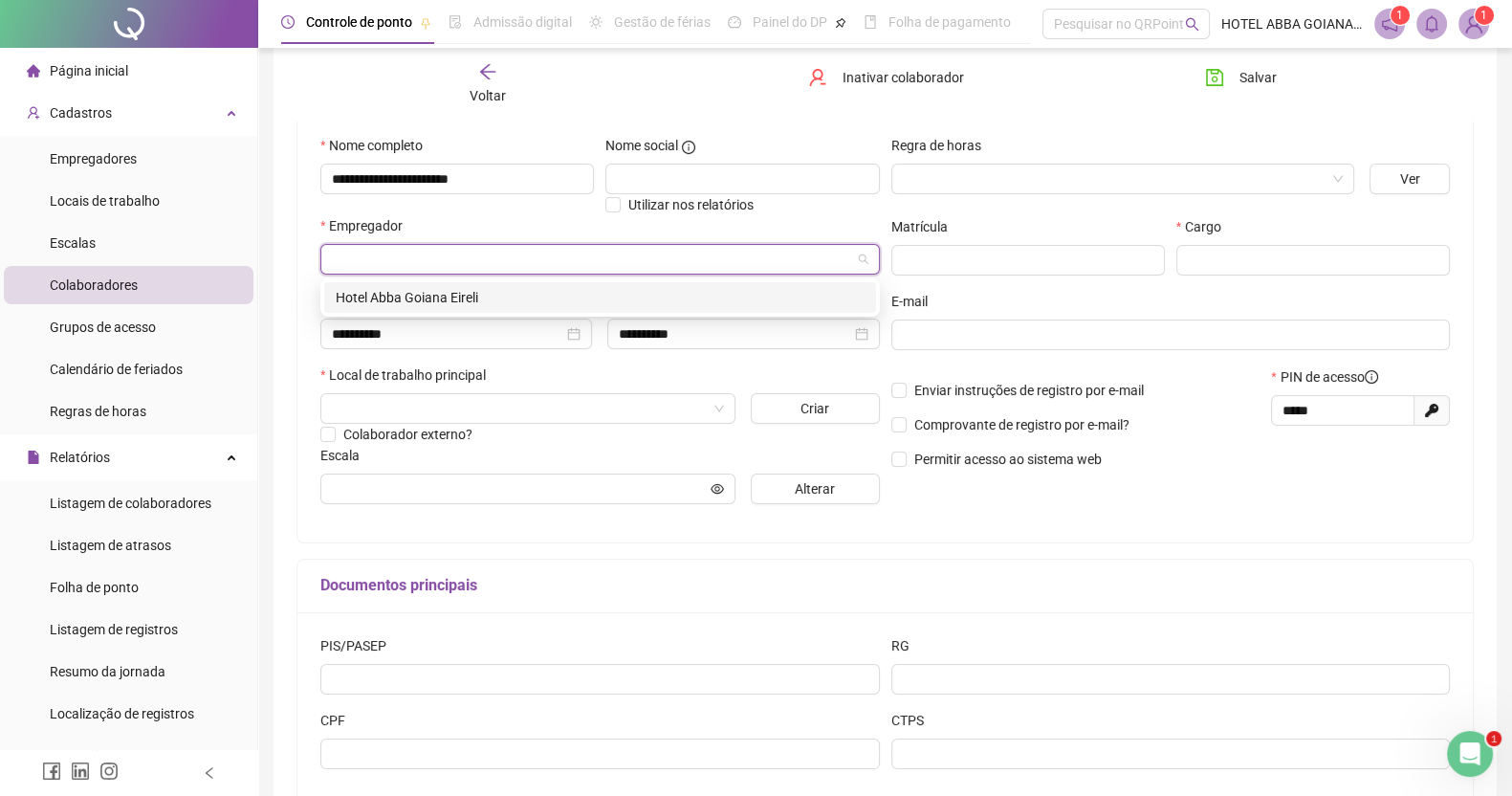 click on "Hotel Abba Goiana Eireli" at bounding box center (600, 298) 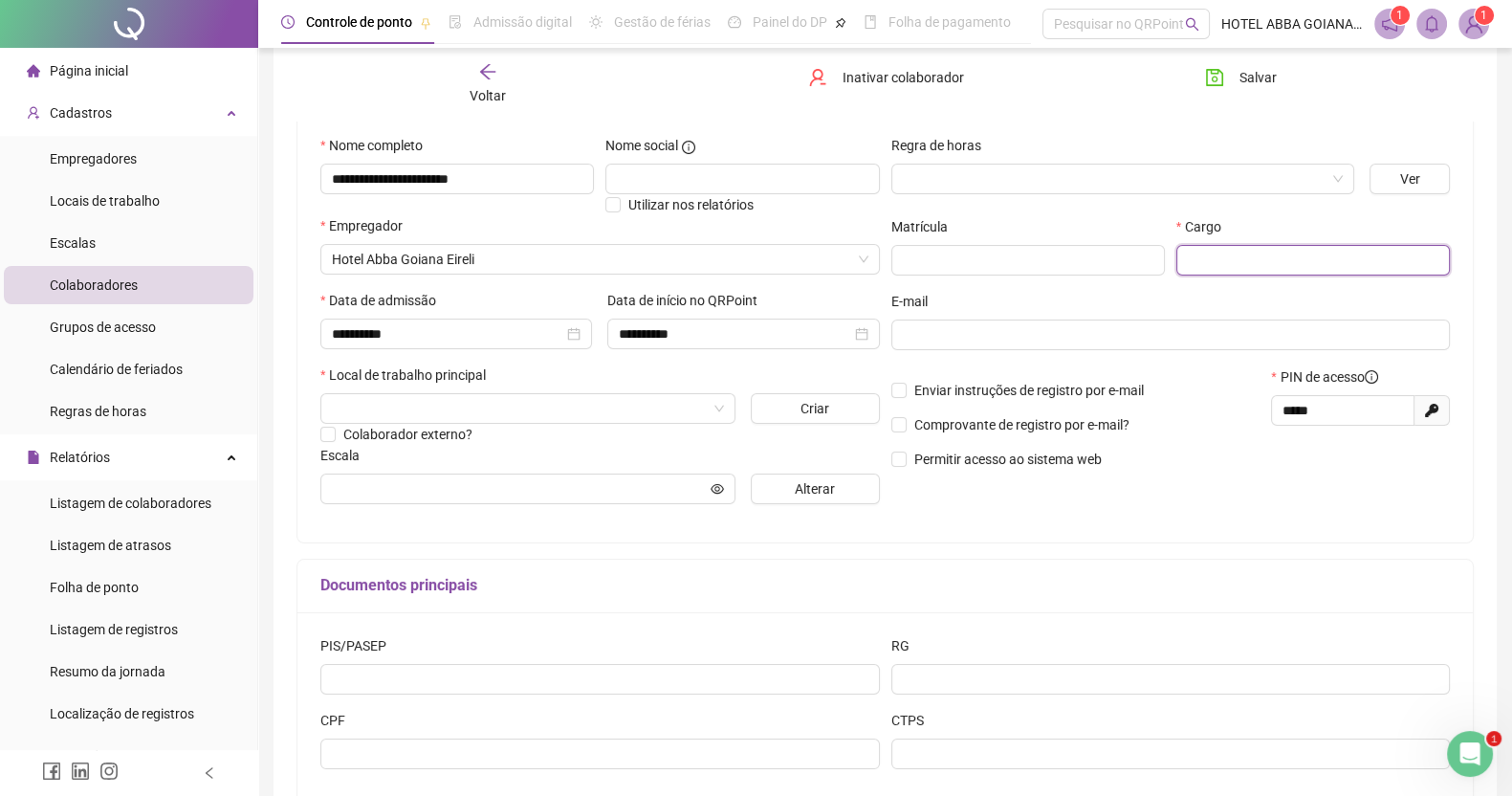 click at bounding box center [1313, 260] 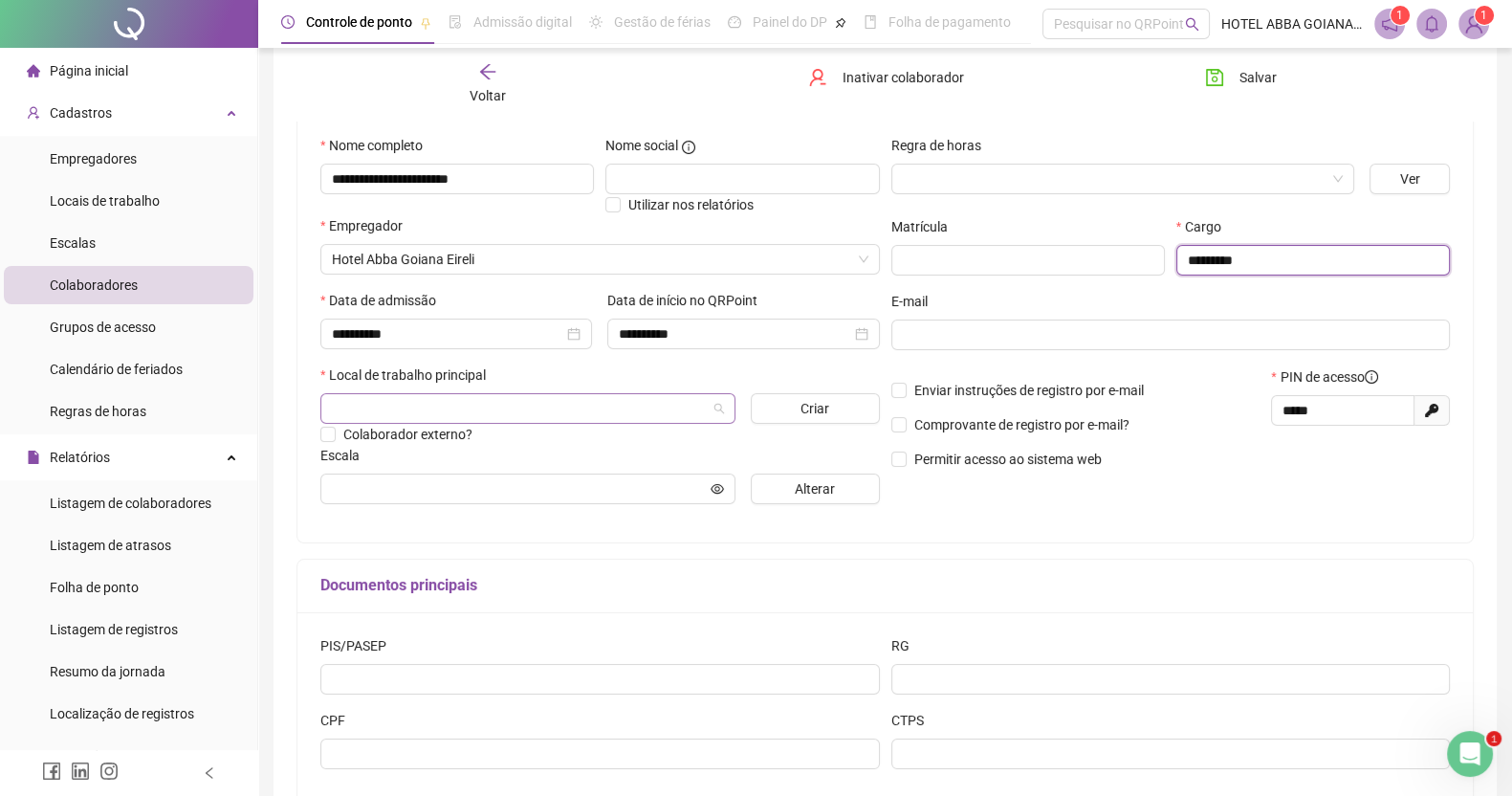 click at bounding box center [528, 409] 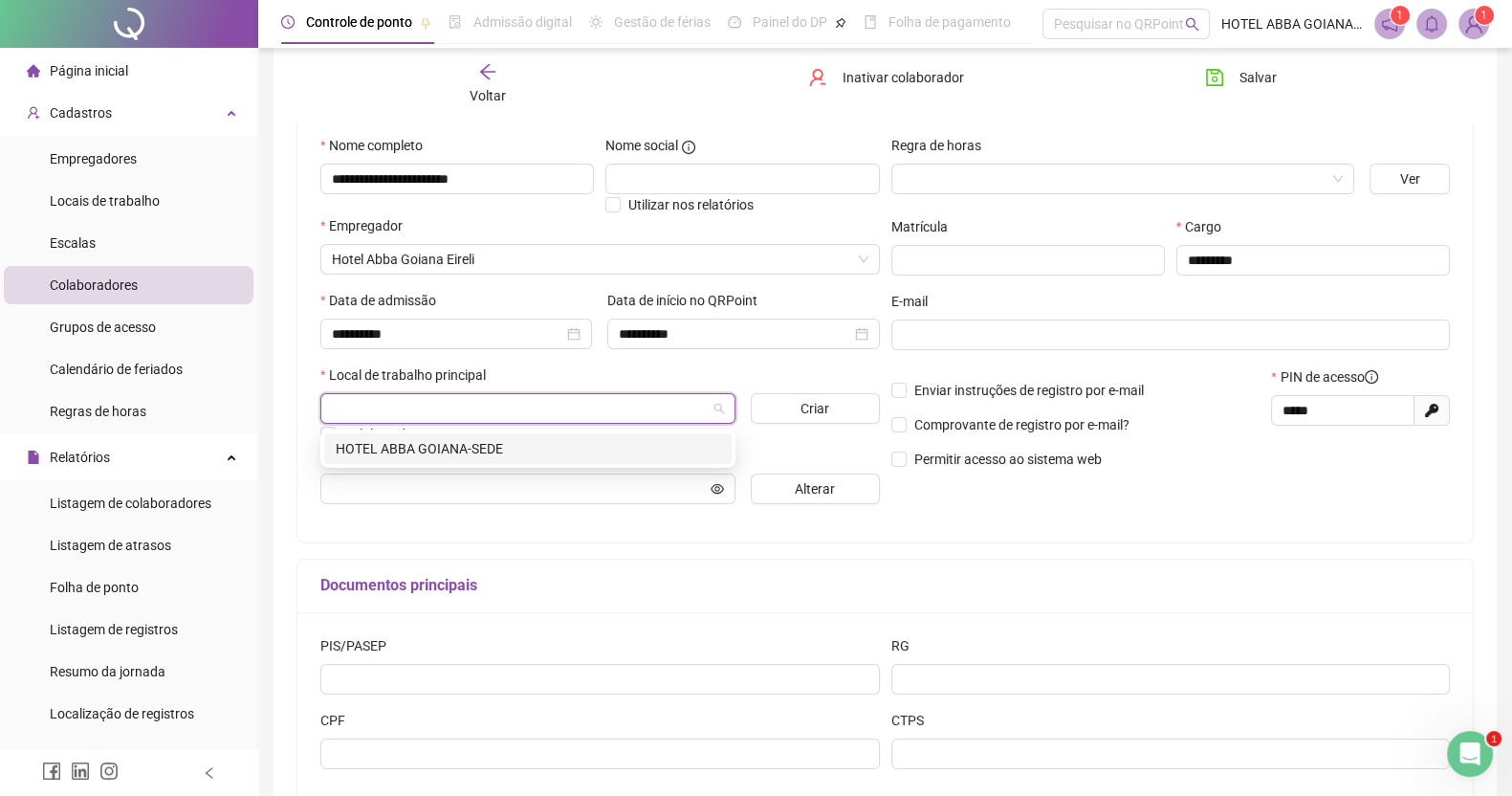 click on "HOTEL ABBA GOIANA-SEDE" at bounding box center [528, 449] 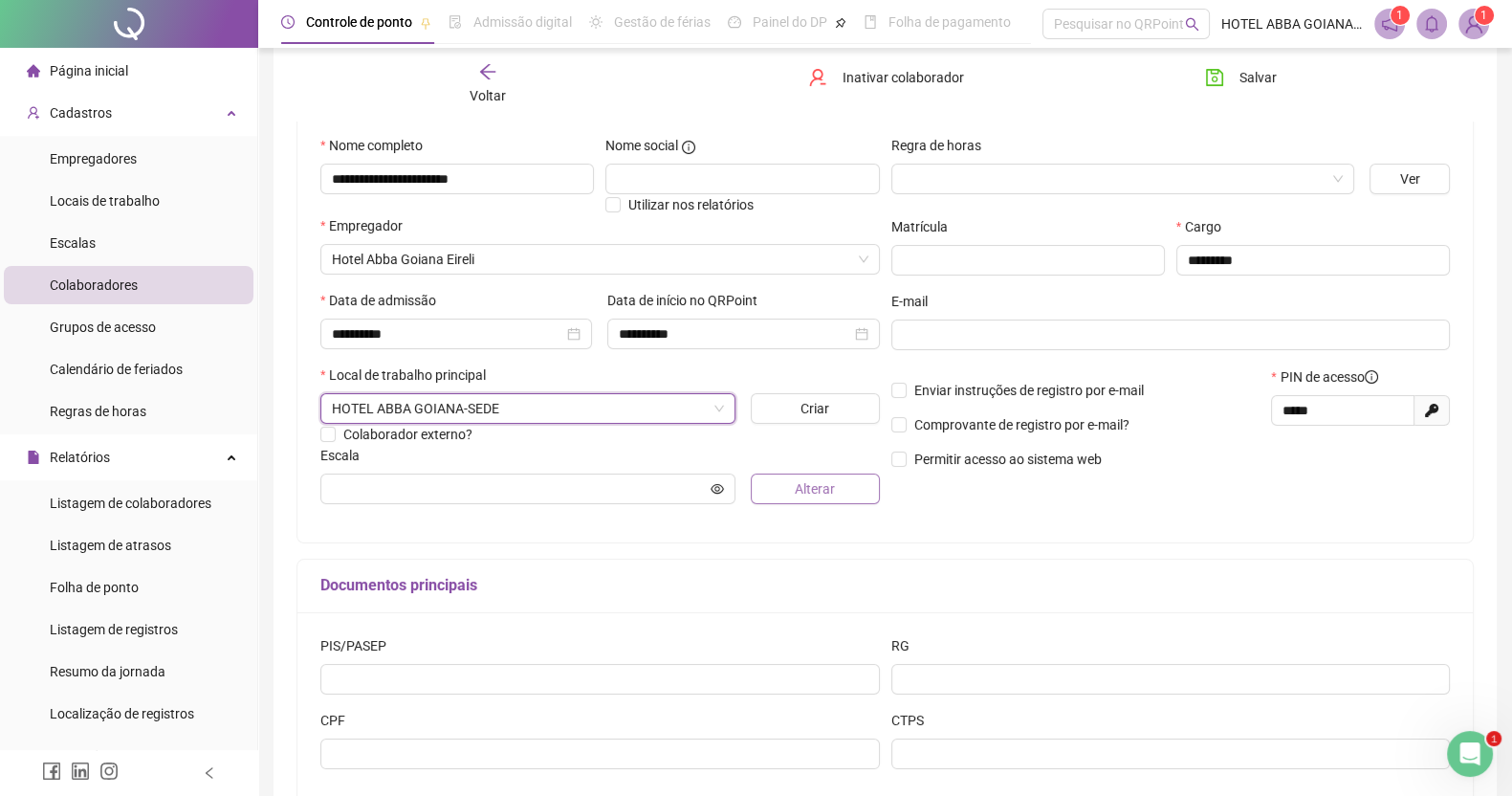 click on "Alterar" at bounding box center (815, 489) 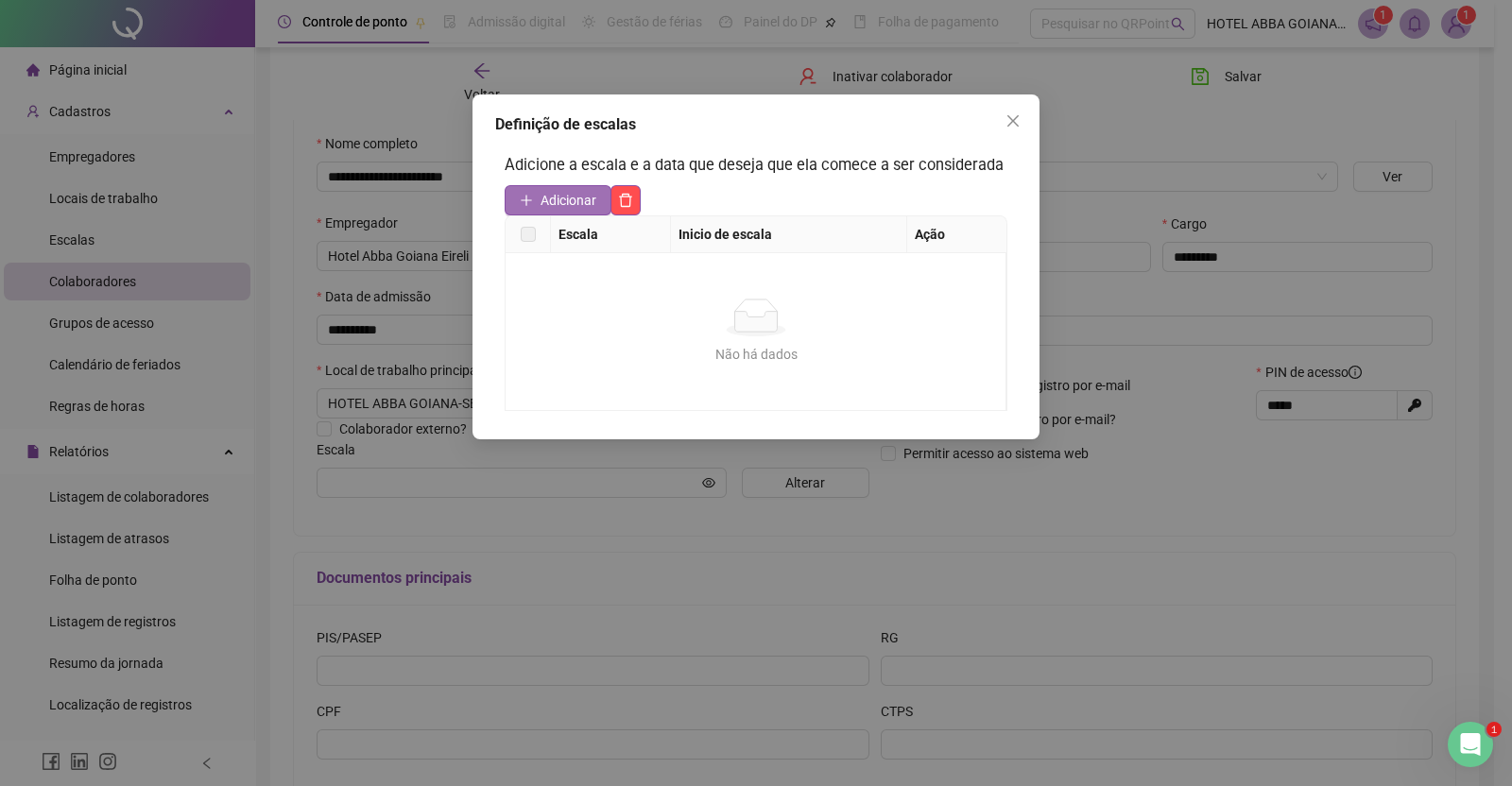 click on "Adicionar" at bounding box center (568, 200) 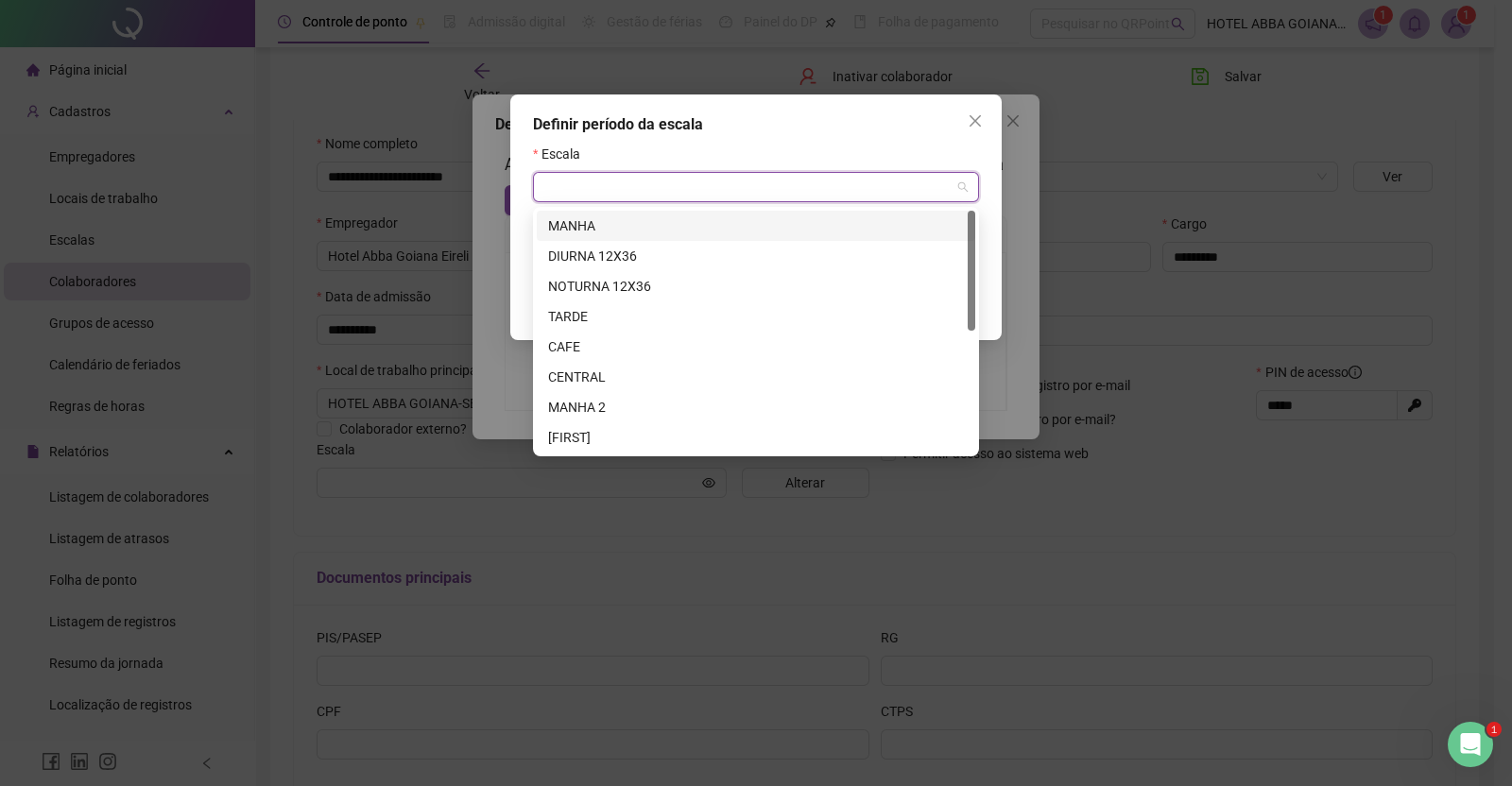 click at bounding box center (747, 187) 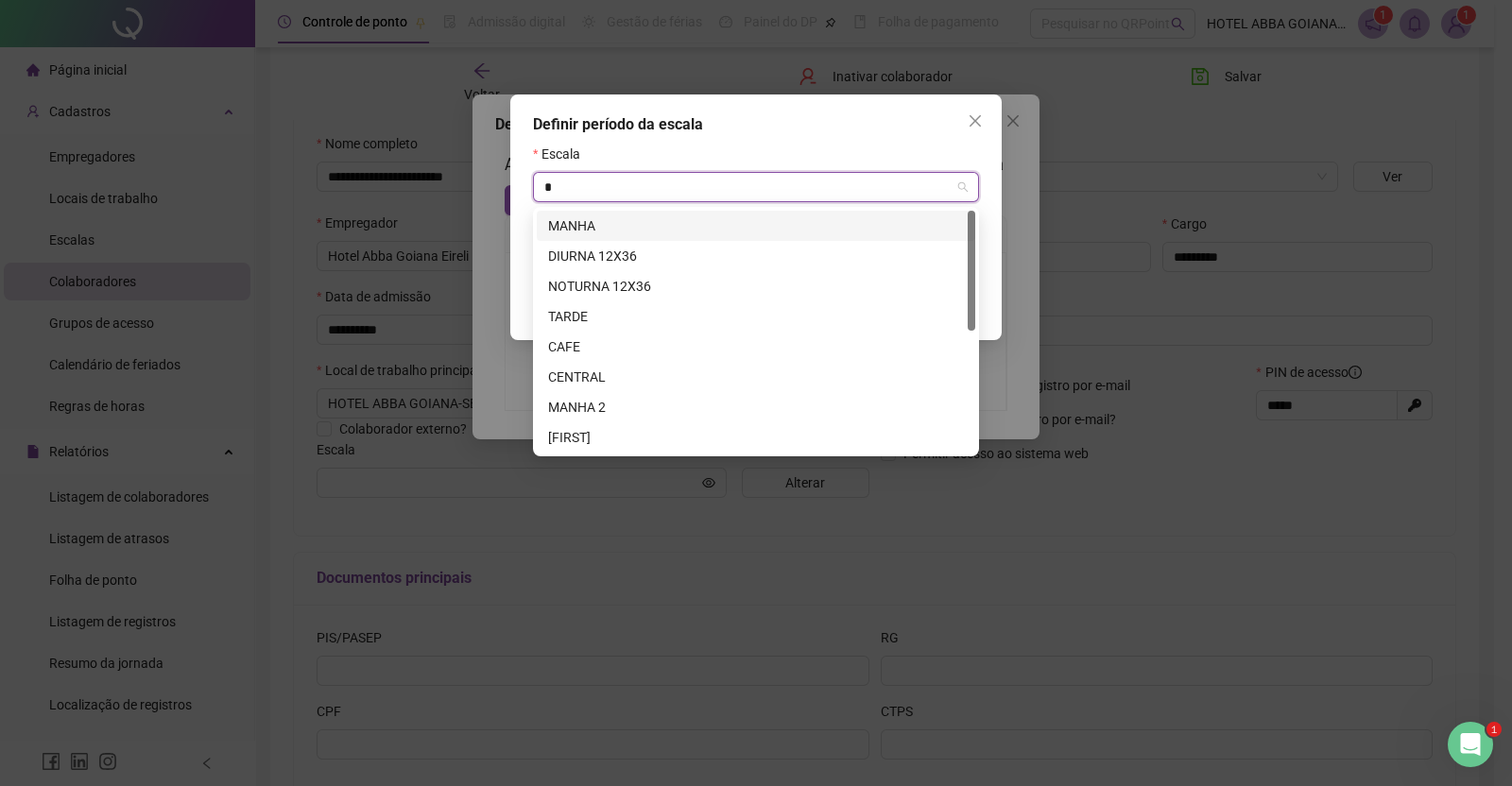 type on "**" 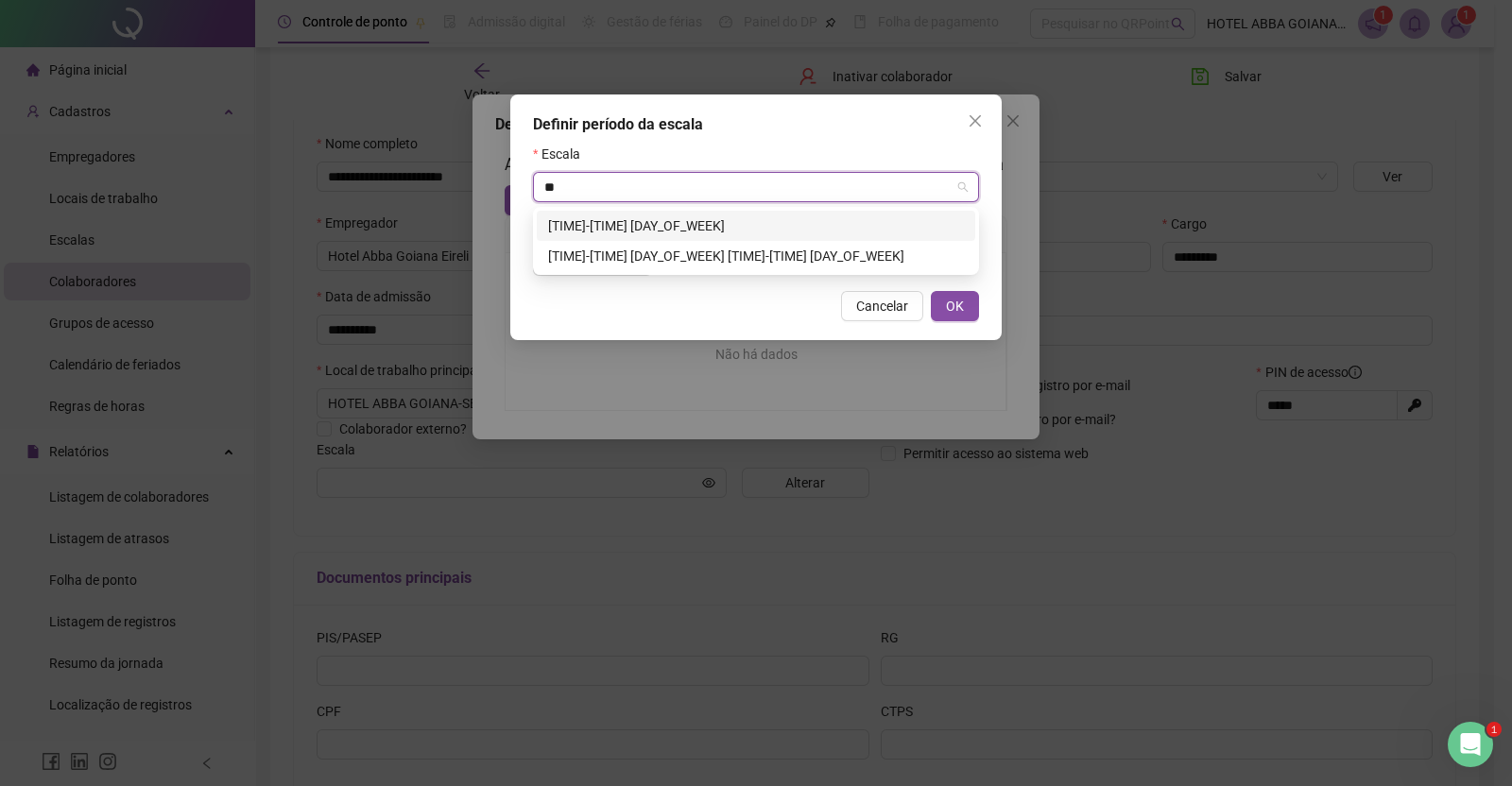 click on "08H-16:20 FOLGA DOM" at bounding box center [756, 226] 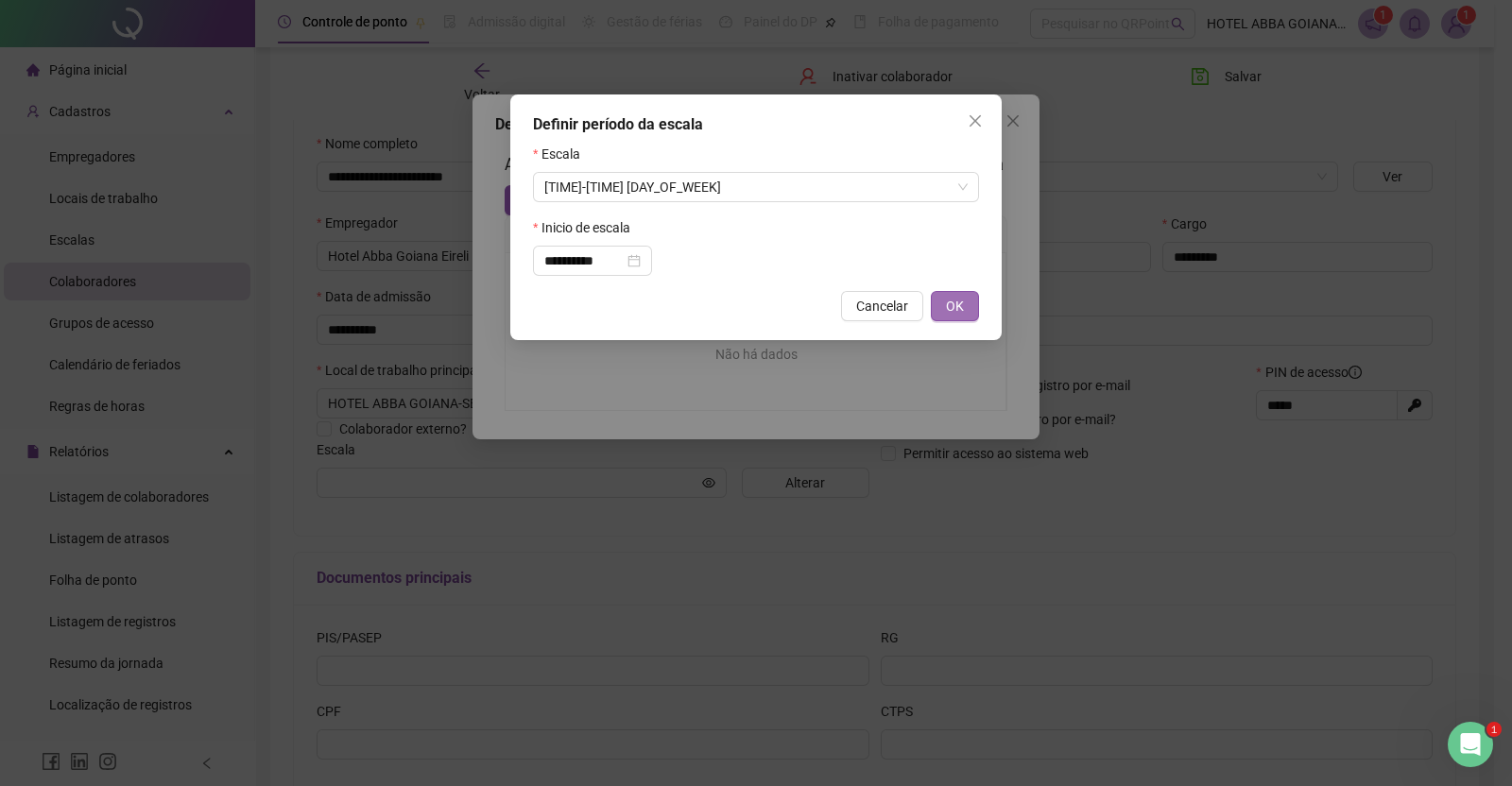 click on "OK" at bounding box center (954, 306) 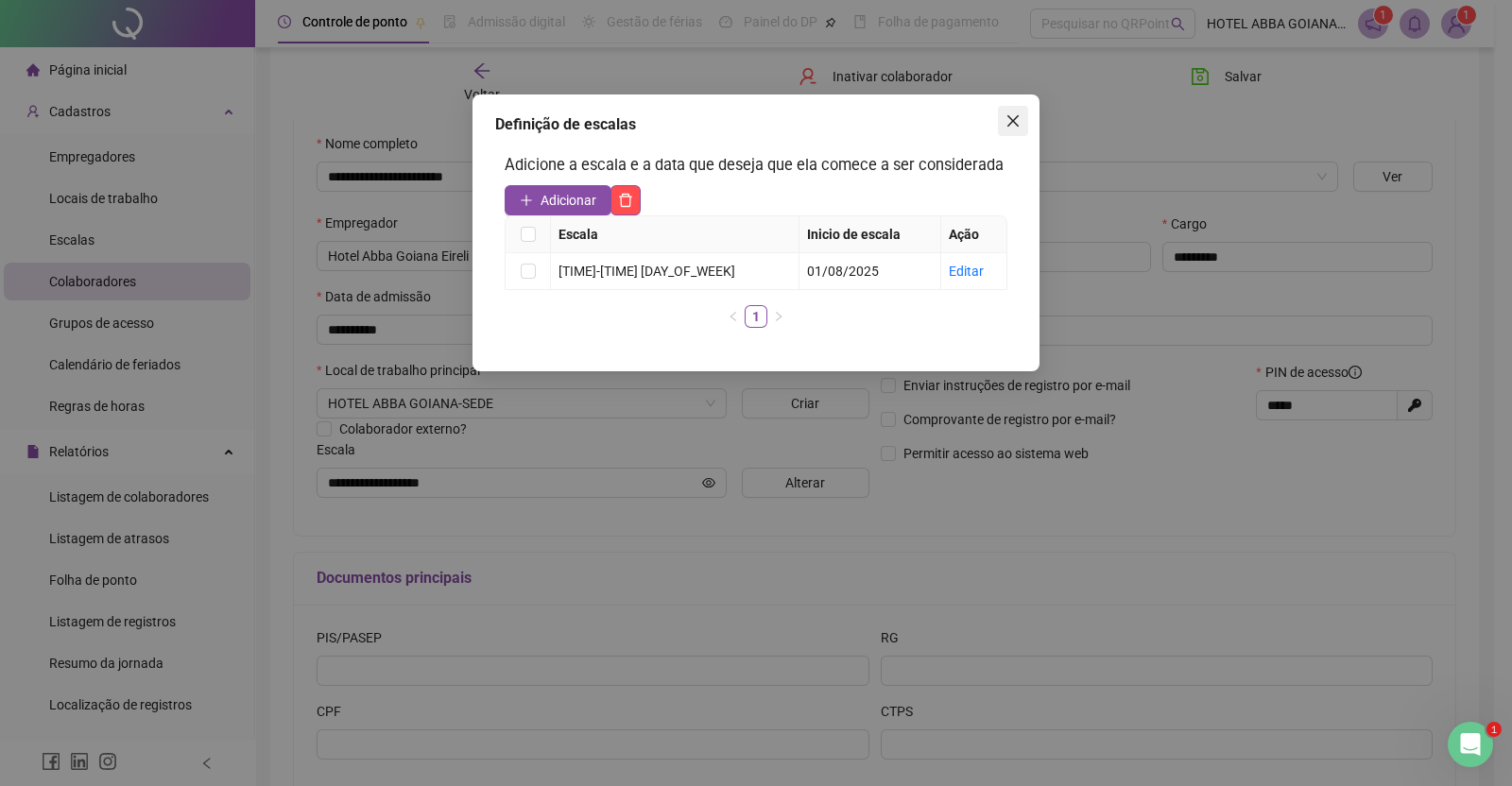 click 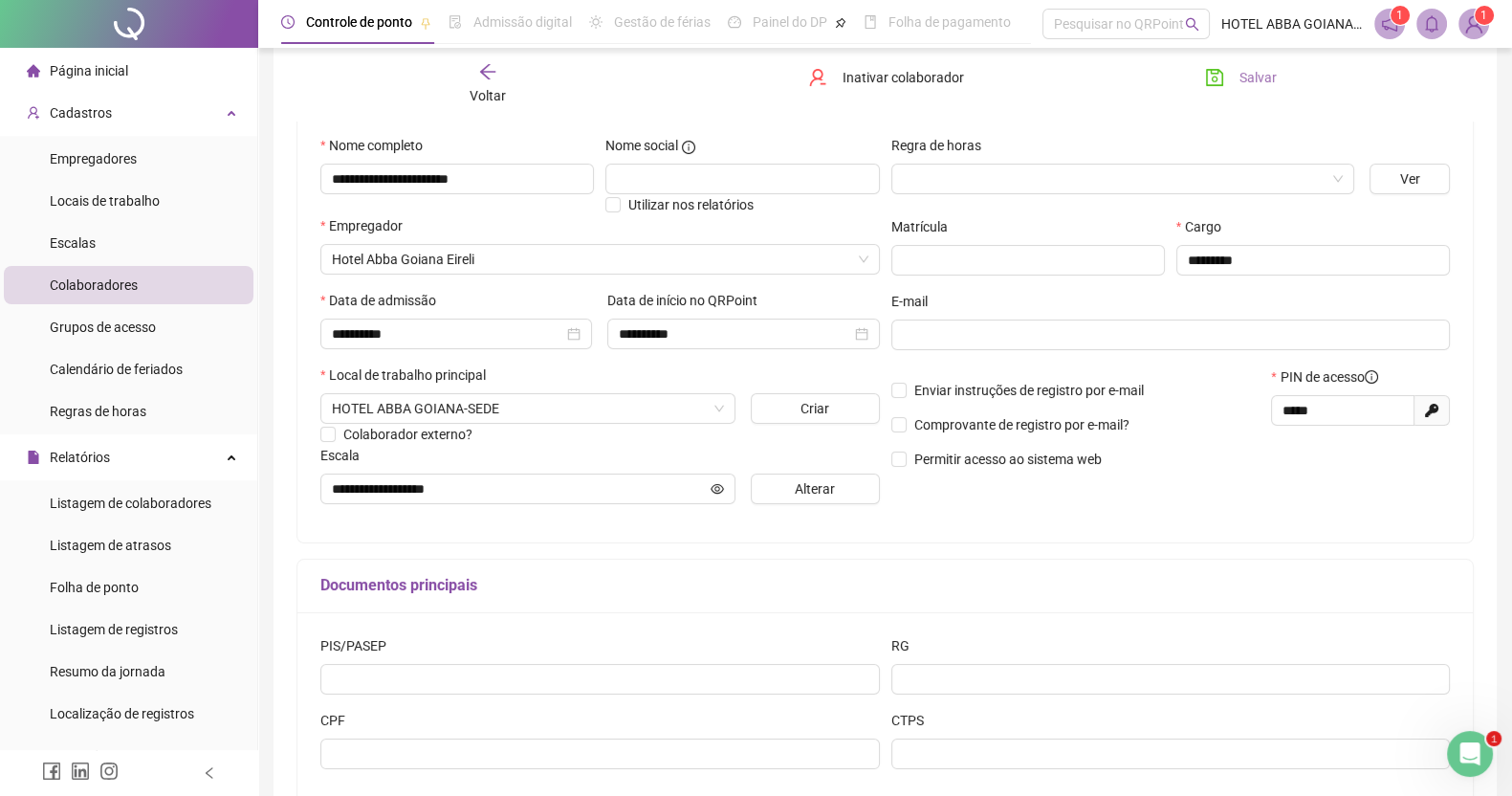 click on "Salvar" at bounding box center (1258, 77) 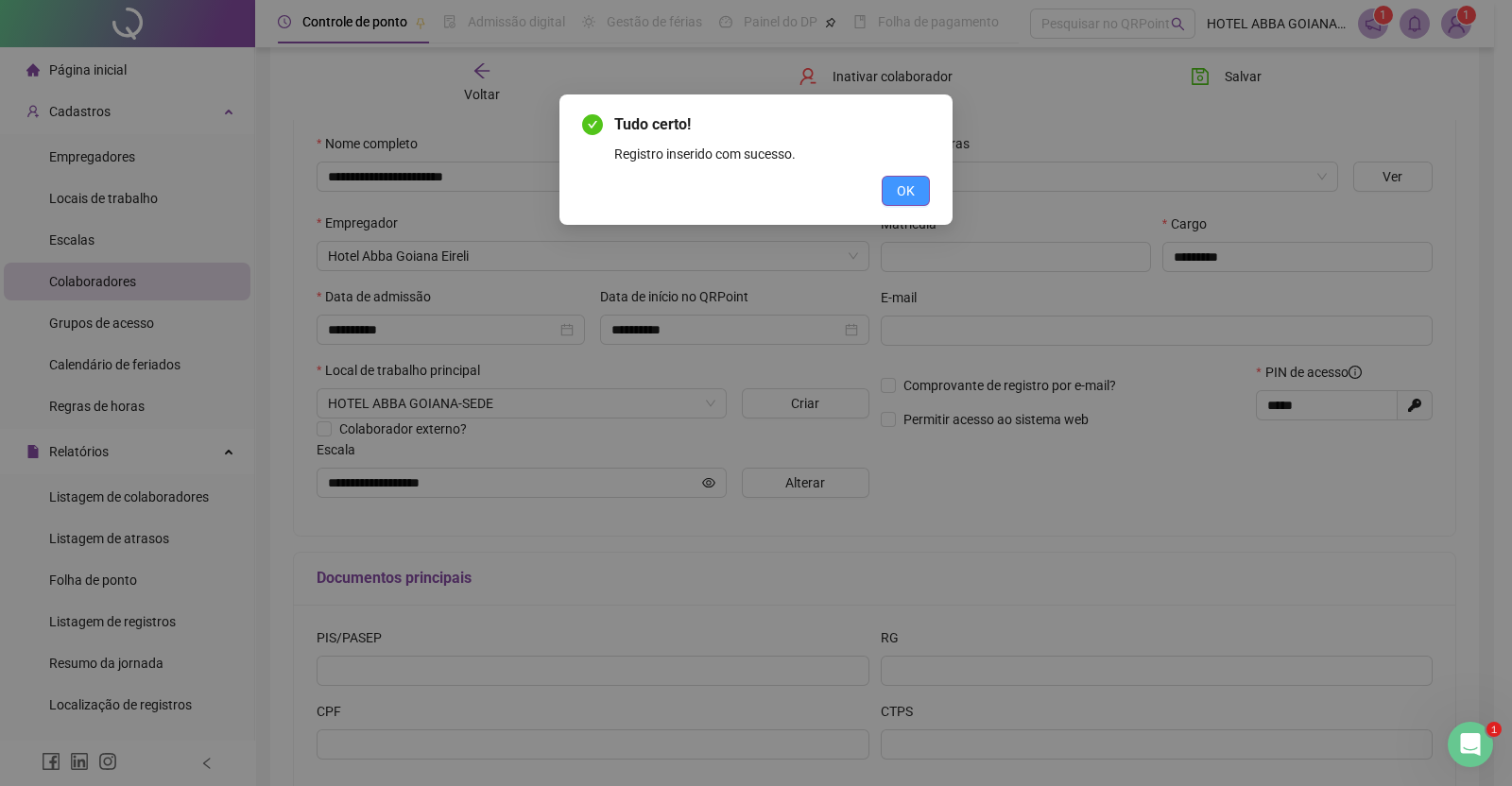 click on "OK" at bounding box center [905, 191] 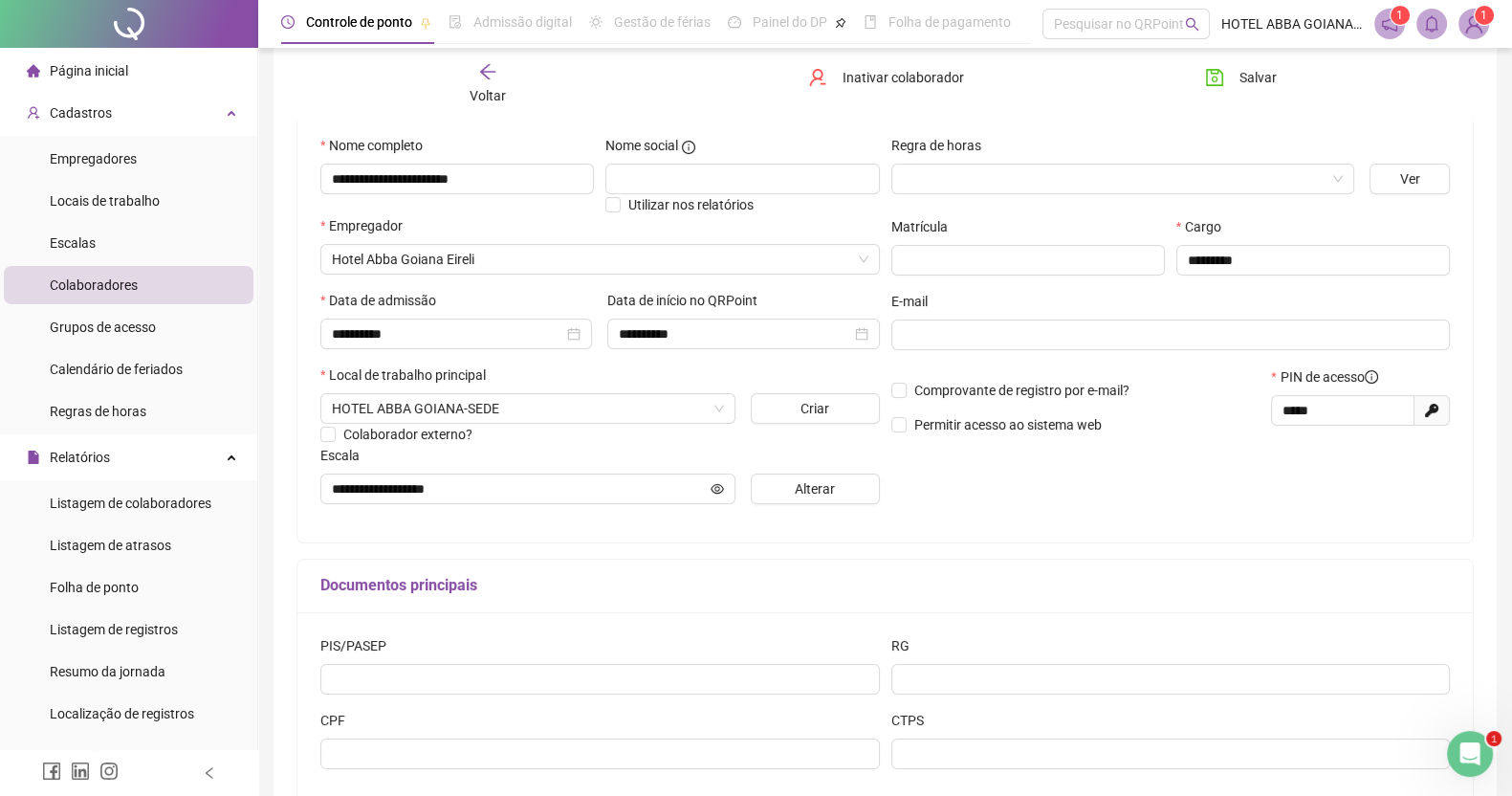 click on "Voltar" at bounding box center [488, 96] 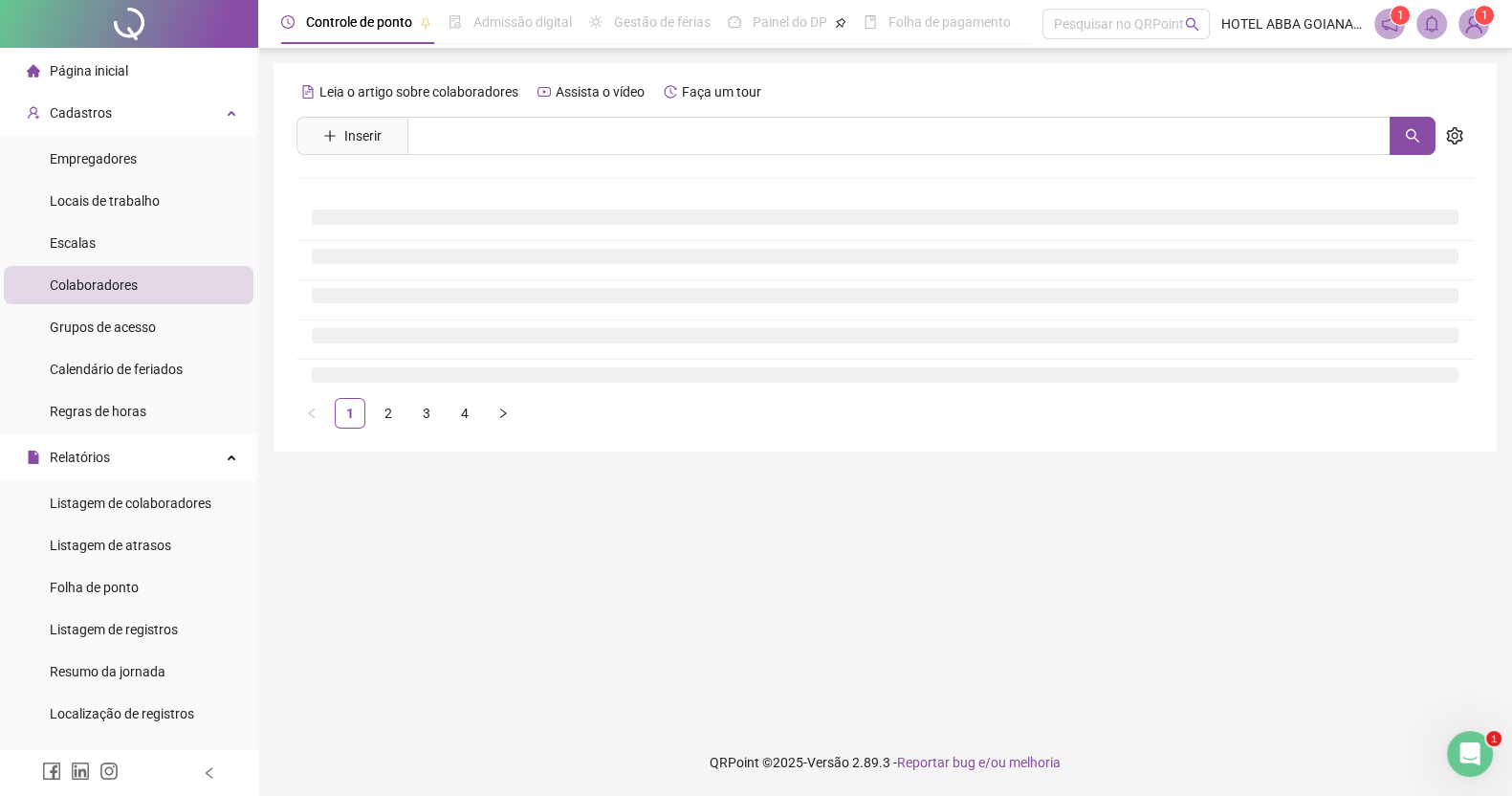 scroll, scrollTop: 0, scrollLeft: 0, axis: both 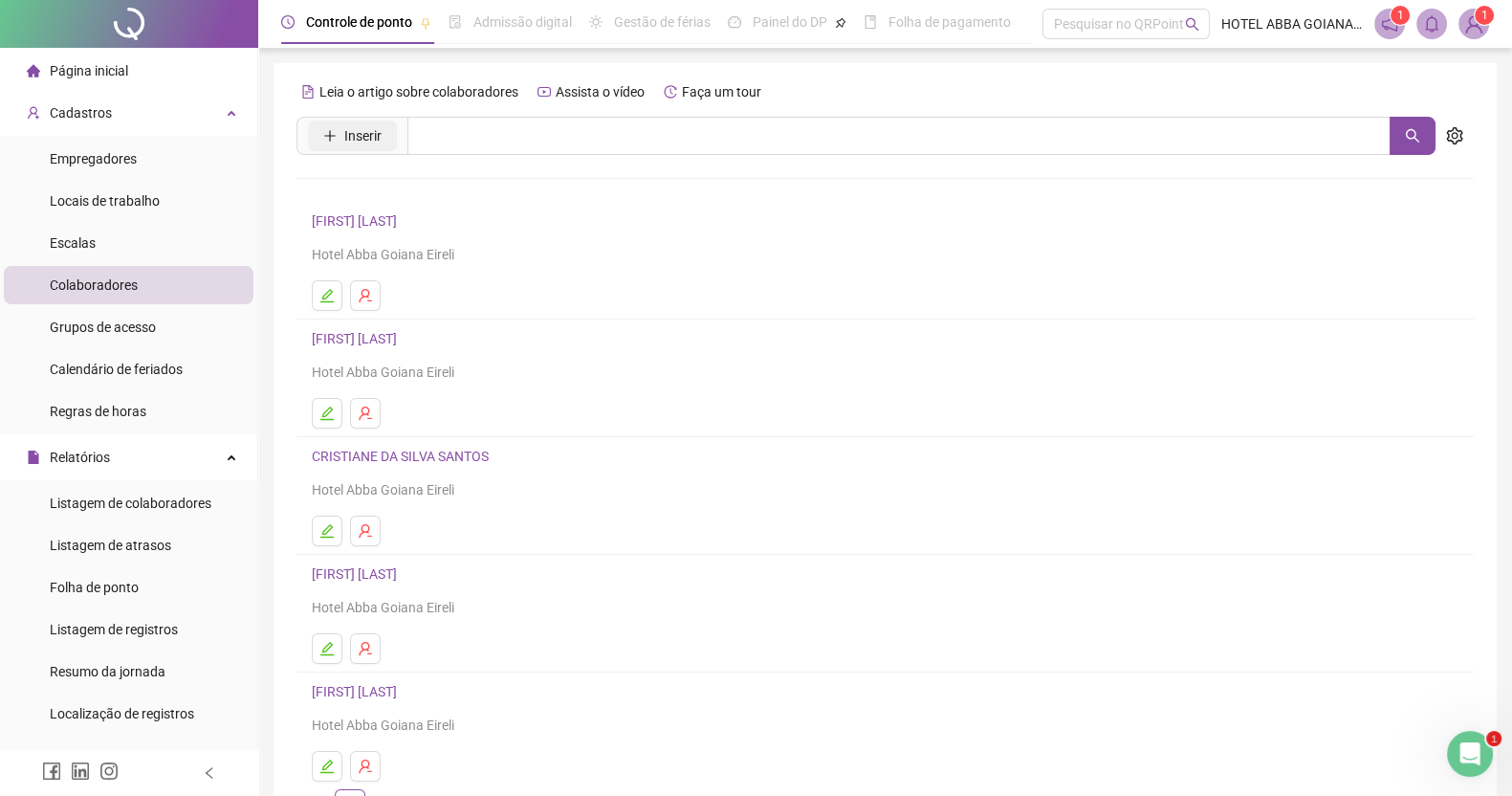 click on "Inserir" at bounding box center (352, 136) 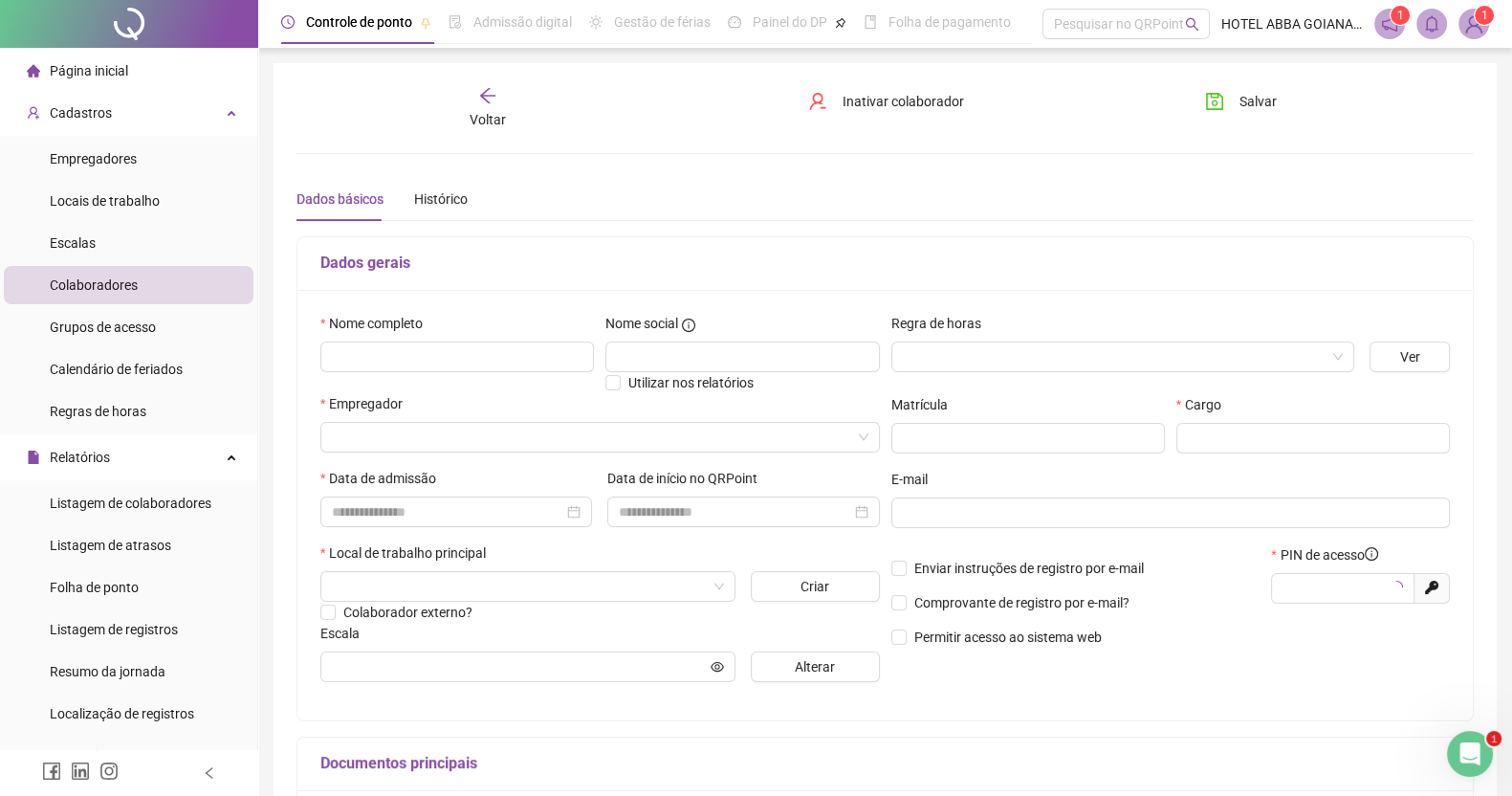 type on "*****" 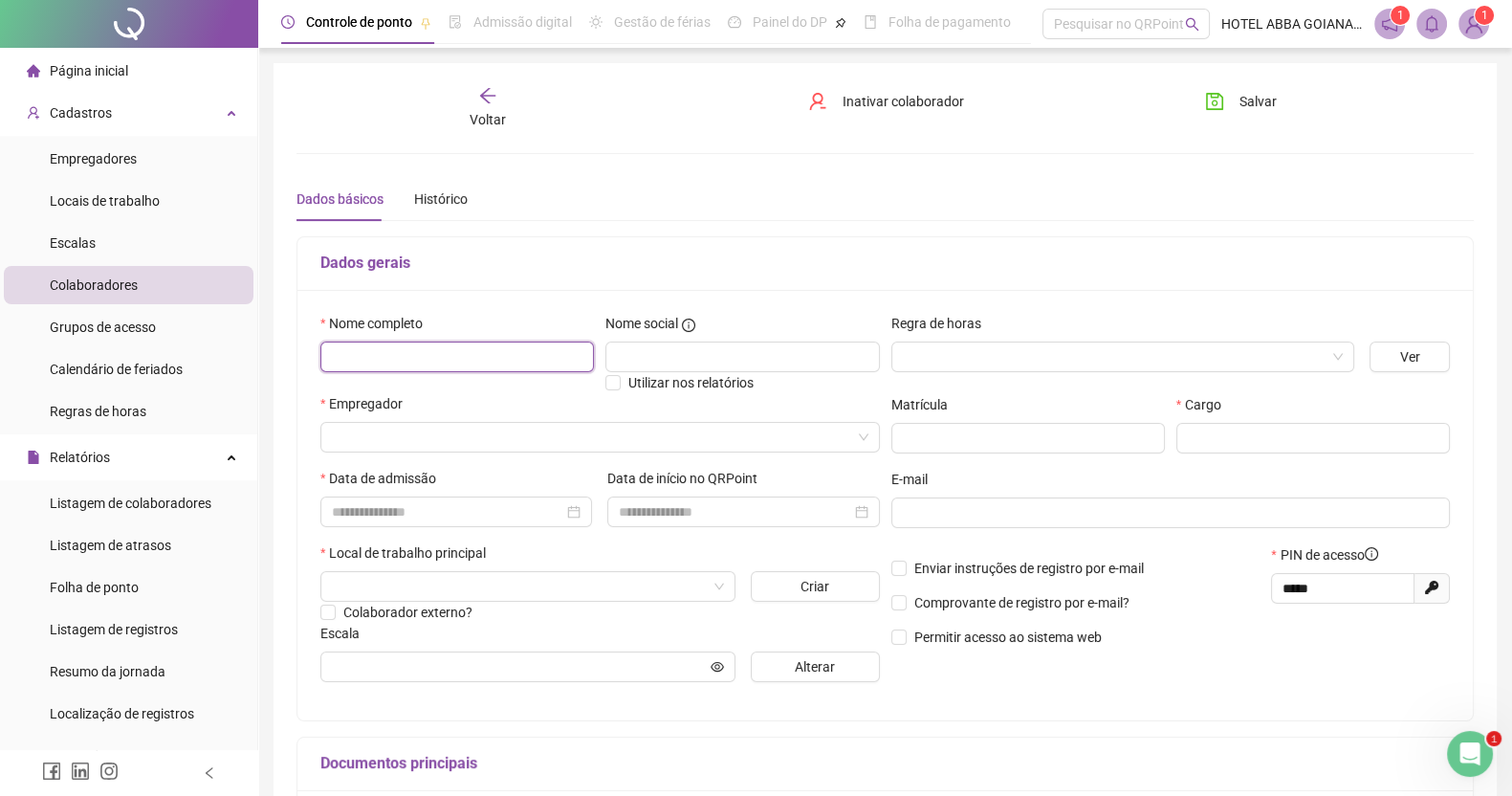 click at bounding box center [457, 357] 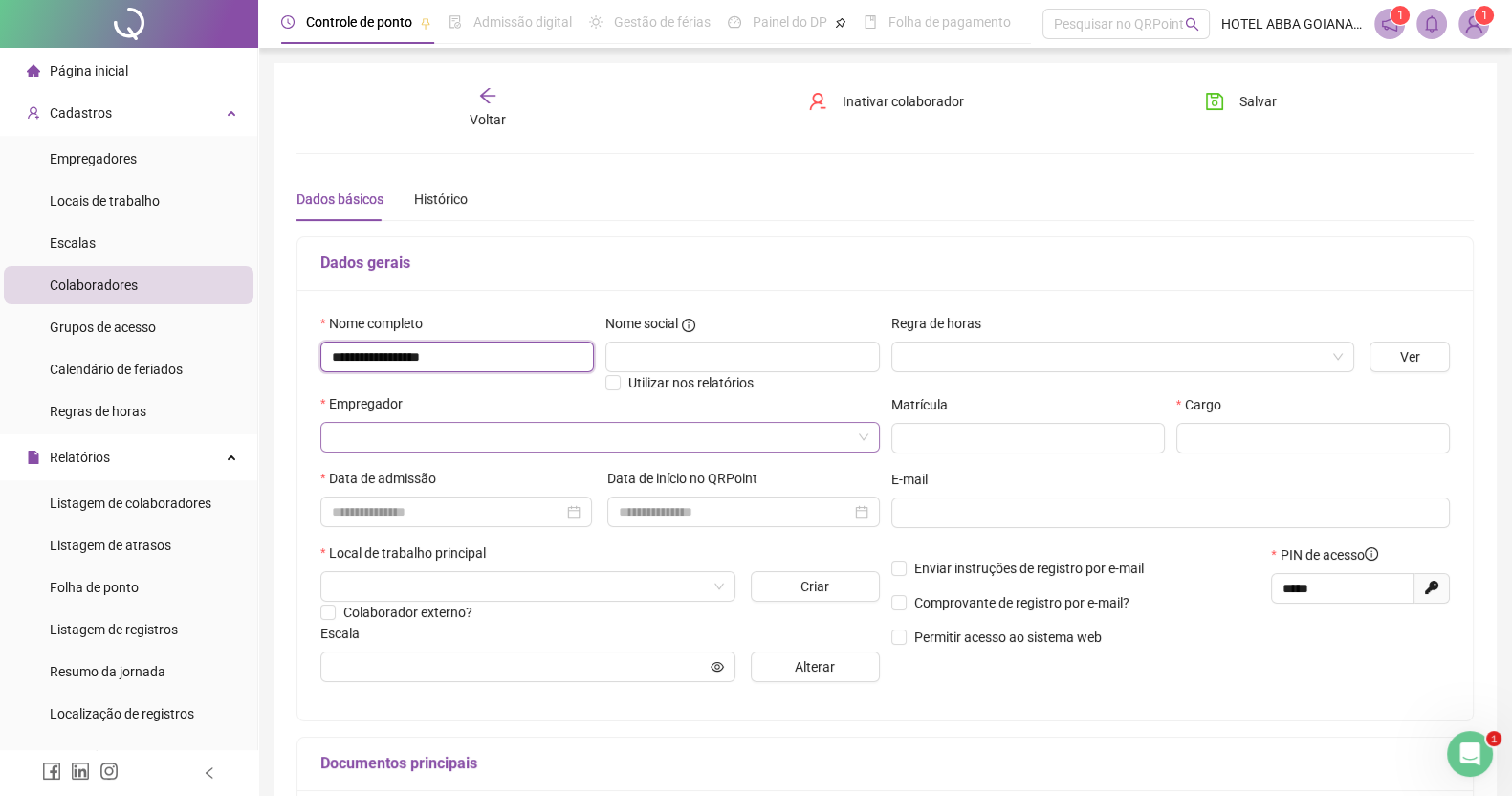 type on "**********" 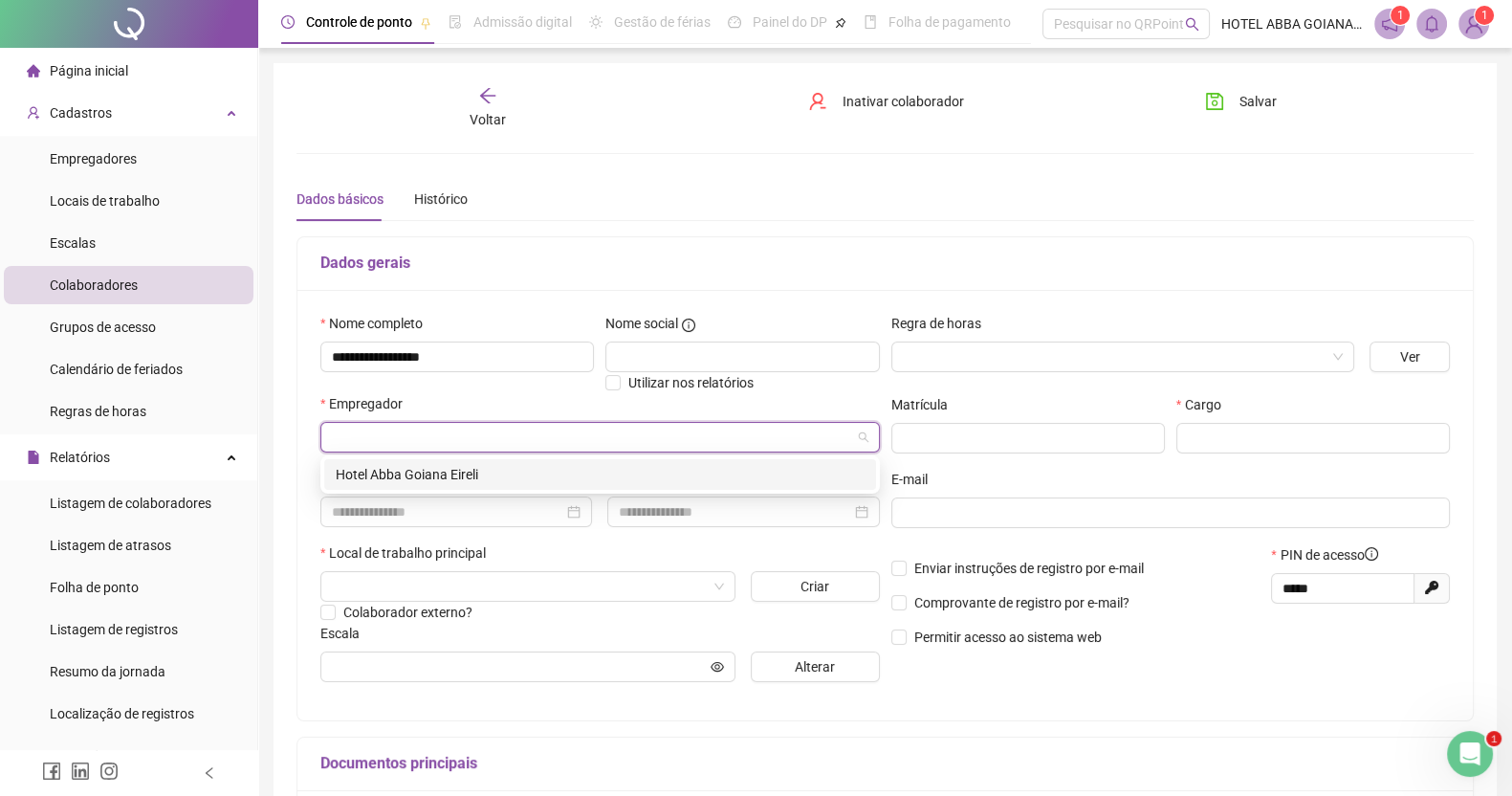 click at bounding box center [591, 437] 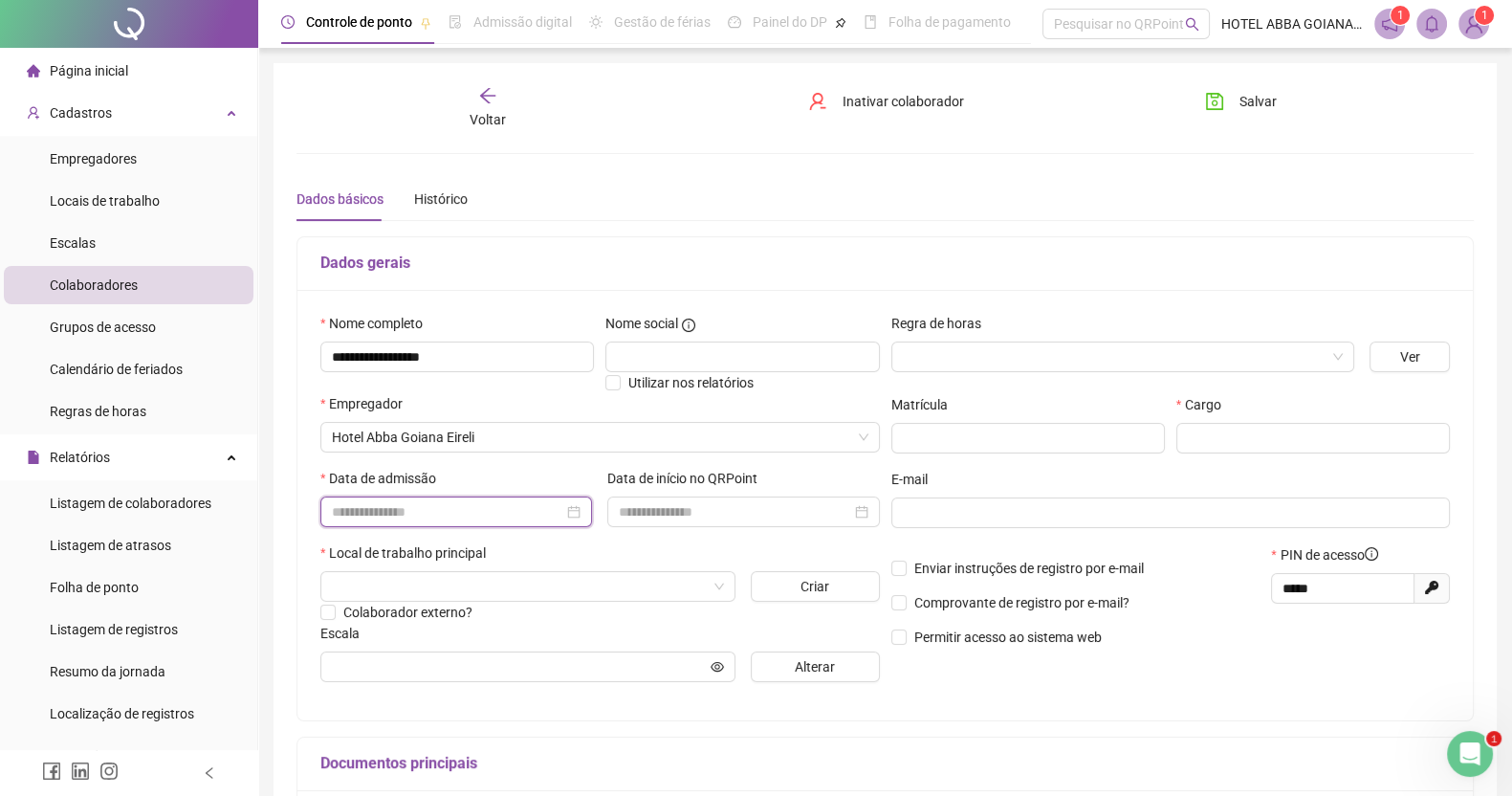 click at bounding box center [448, 512] 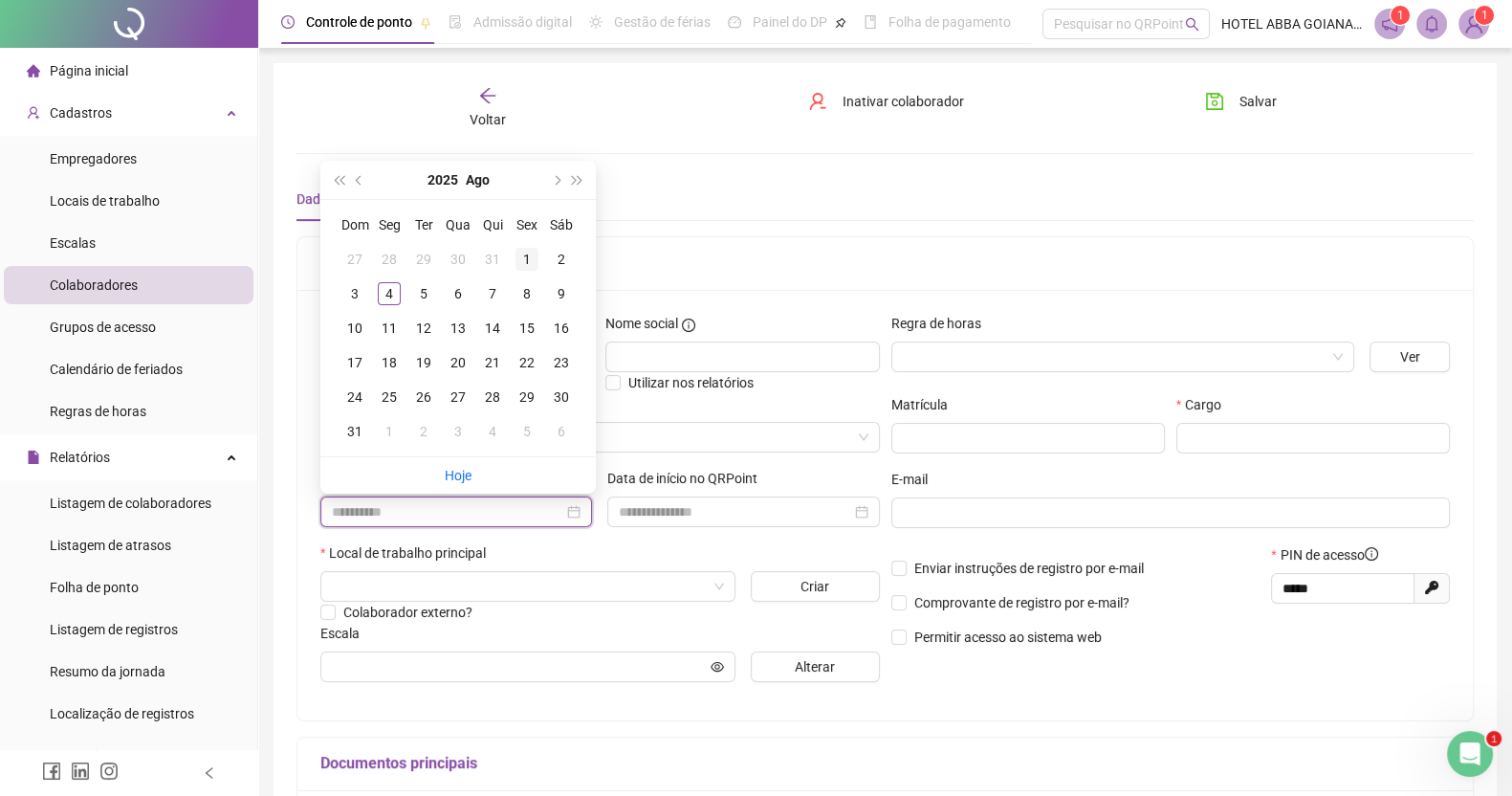 type on "**********" 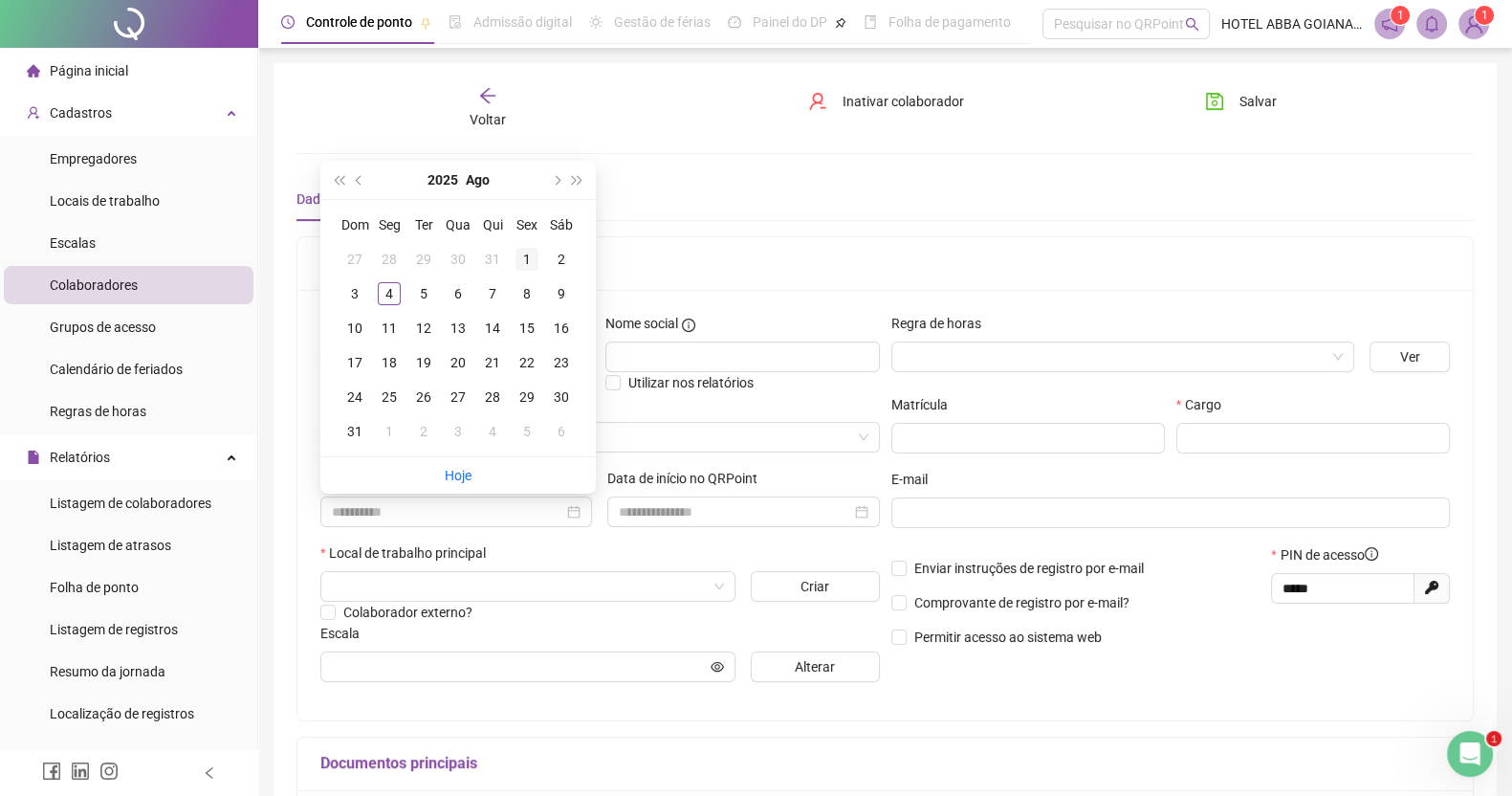 click on "1" at bounding box center (527, 259) 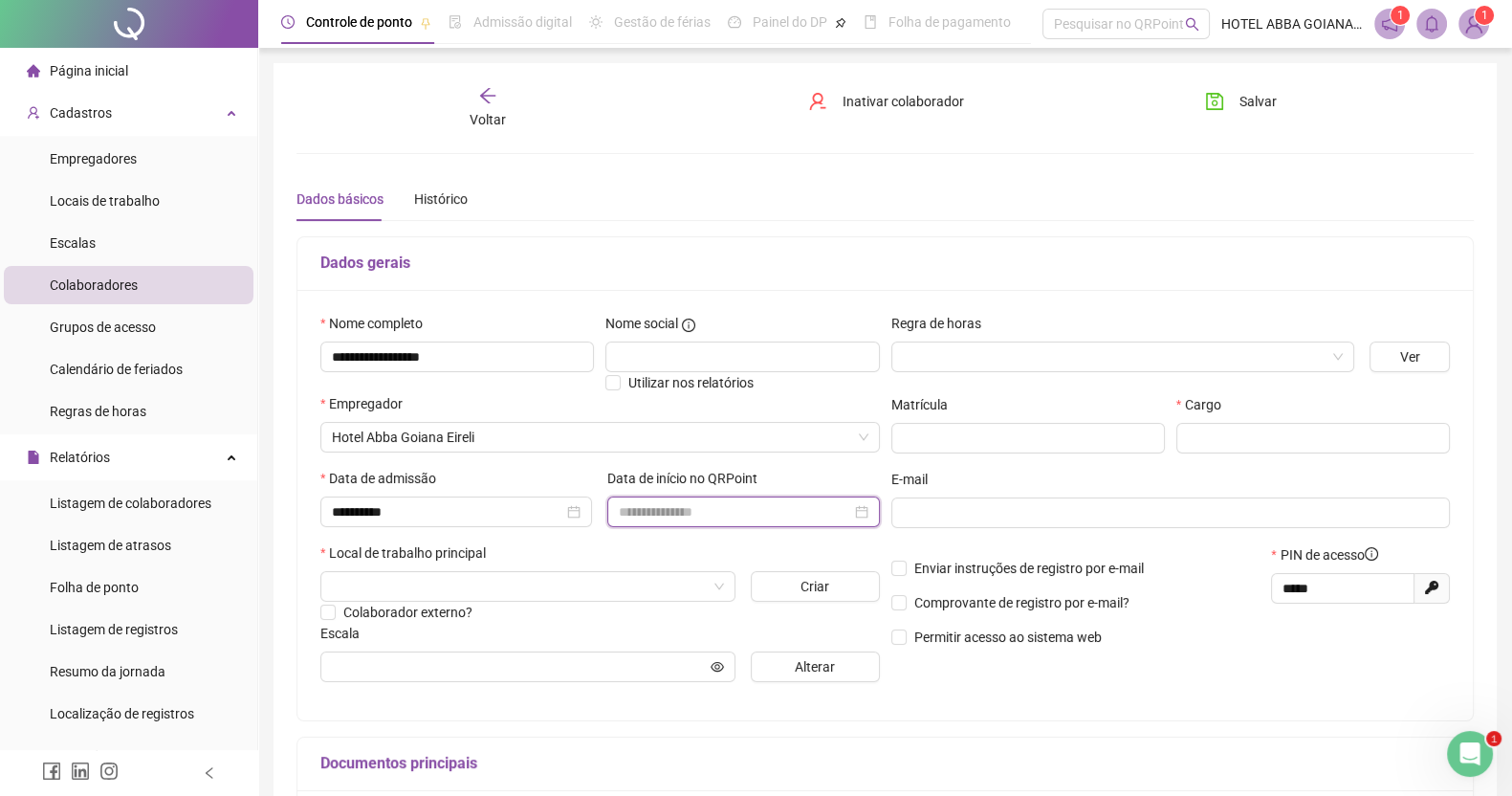 click at bounding box center [734, 512] 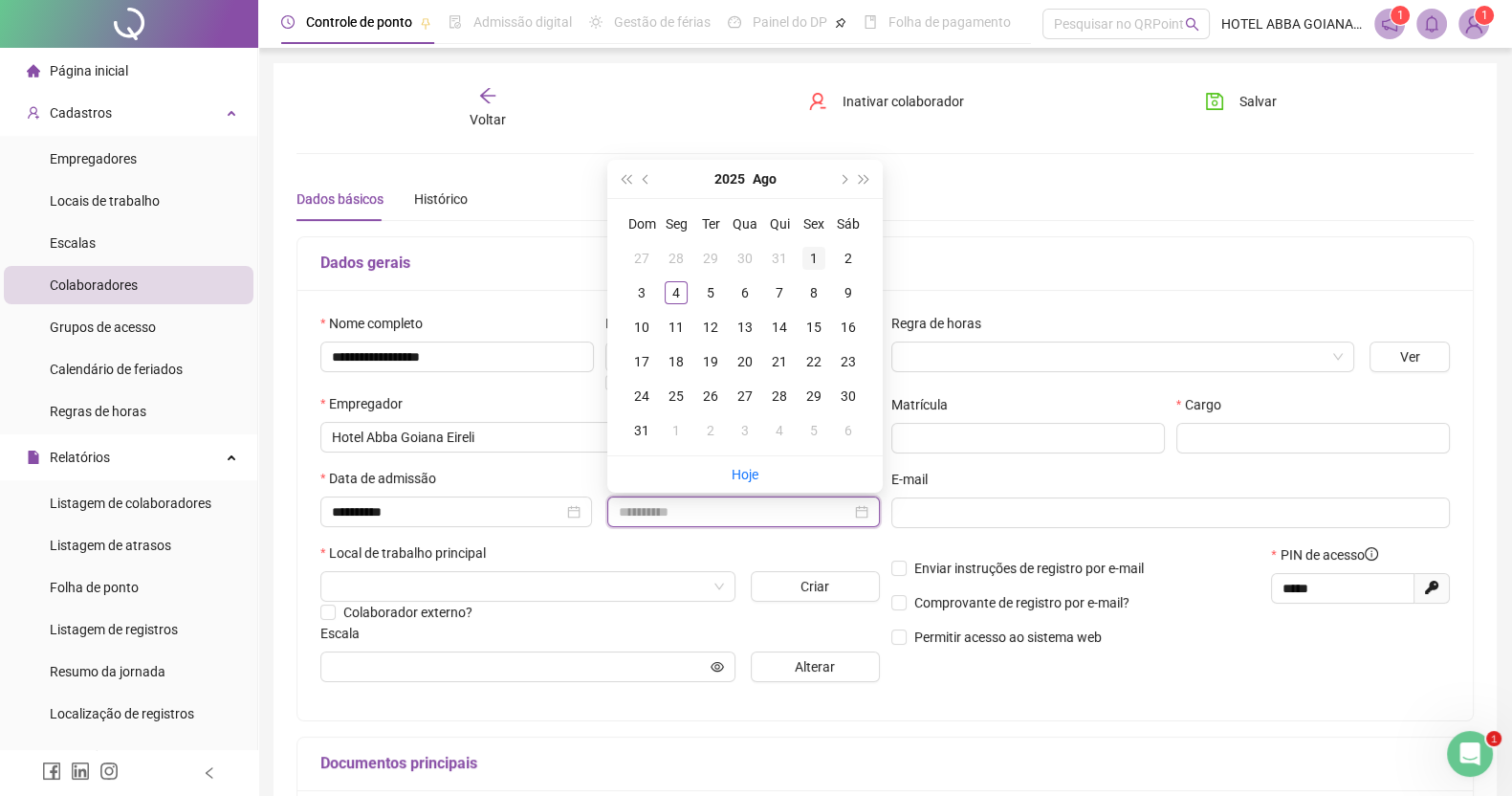 type on "**********" 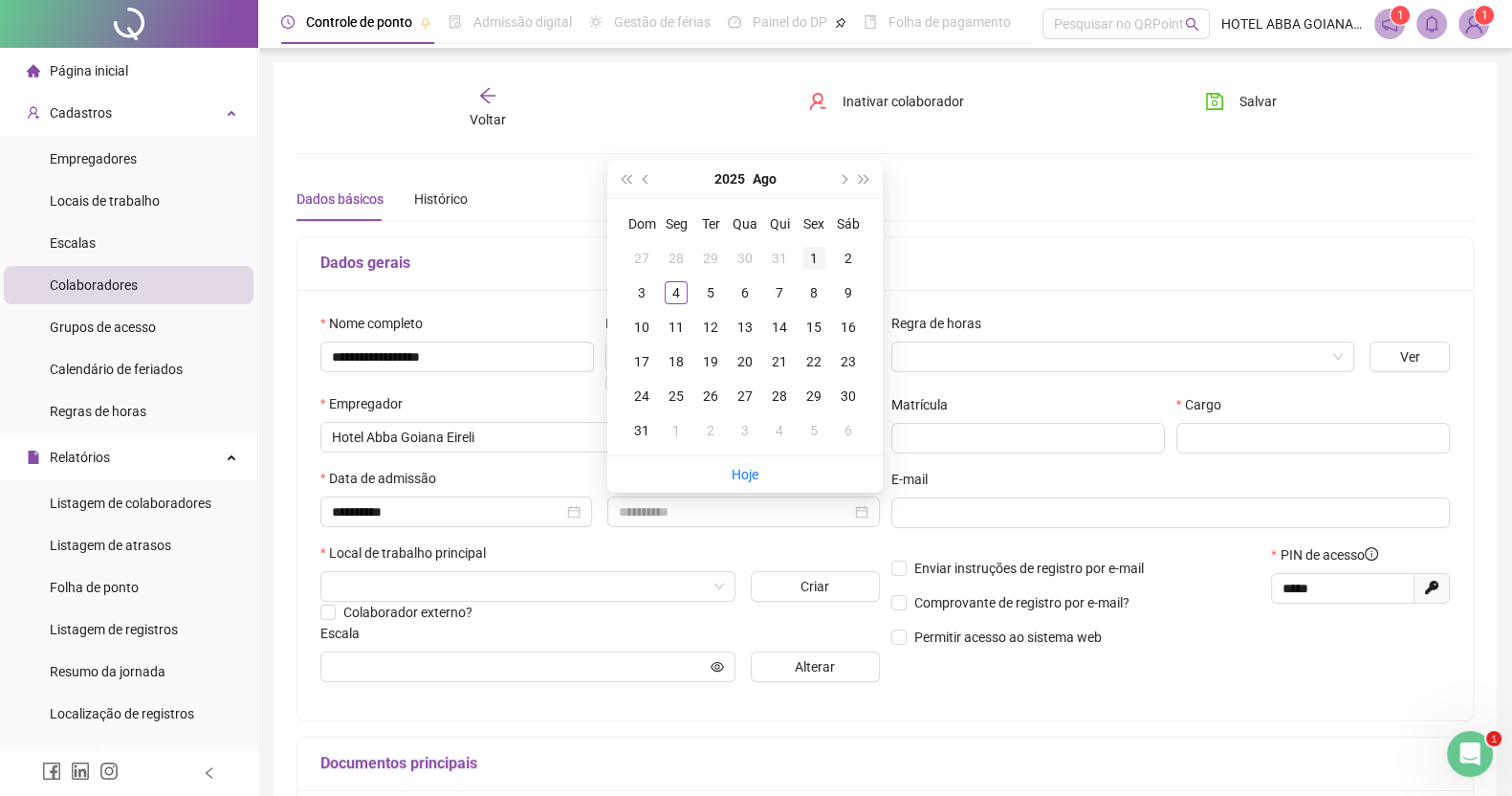click on "1" at bounding box center (814, 258) 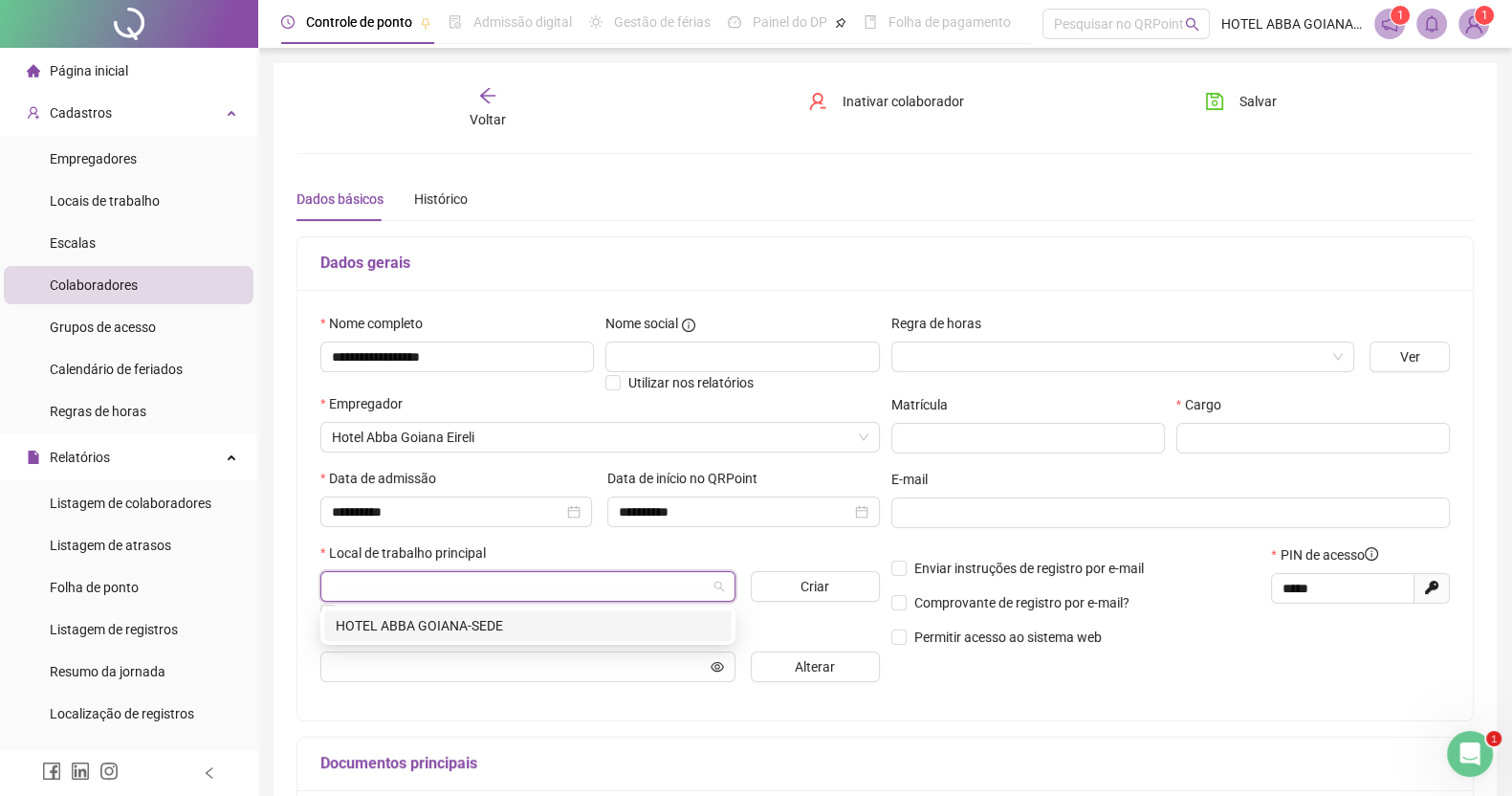 click at bounding box center [519, 586] 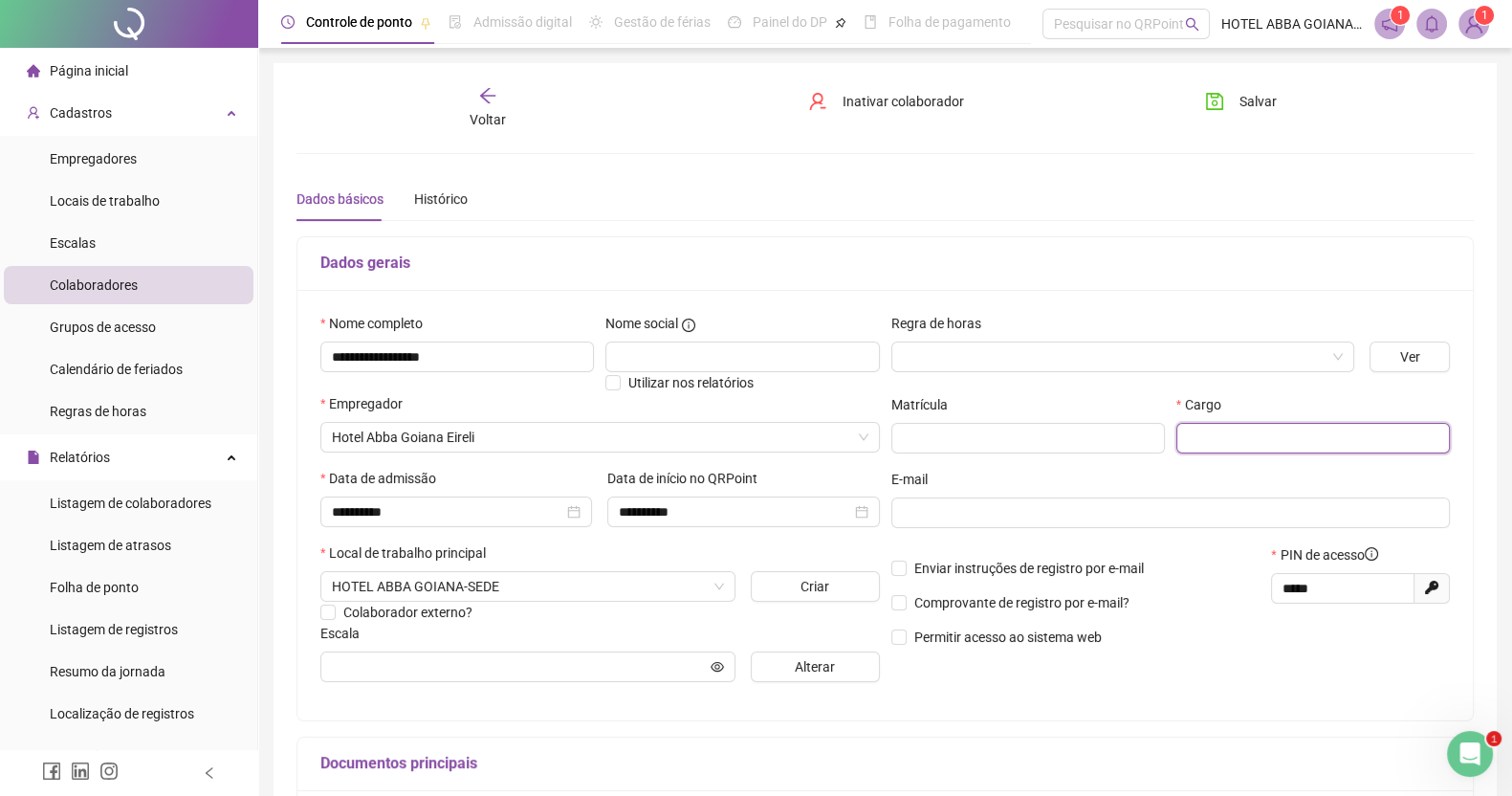 click at bounding box center (1313, 438) 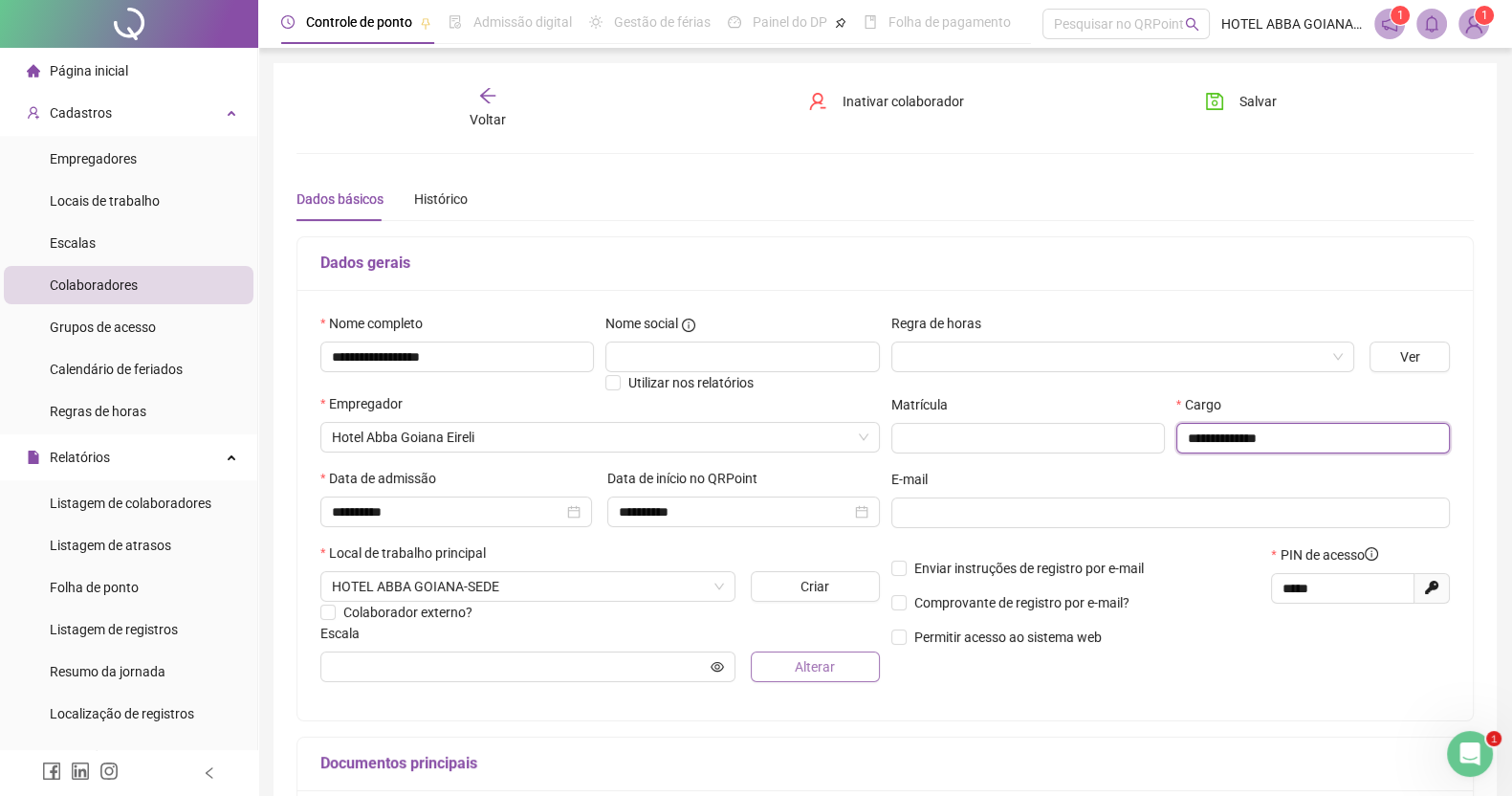 type on "**********" 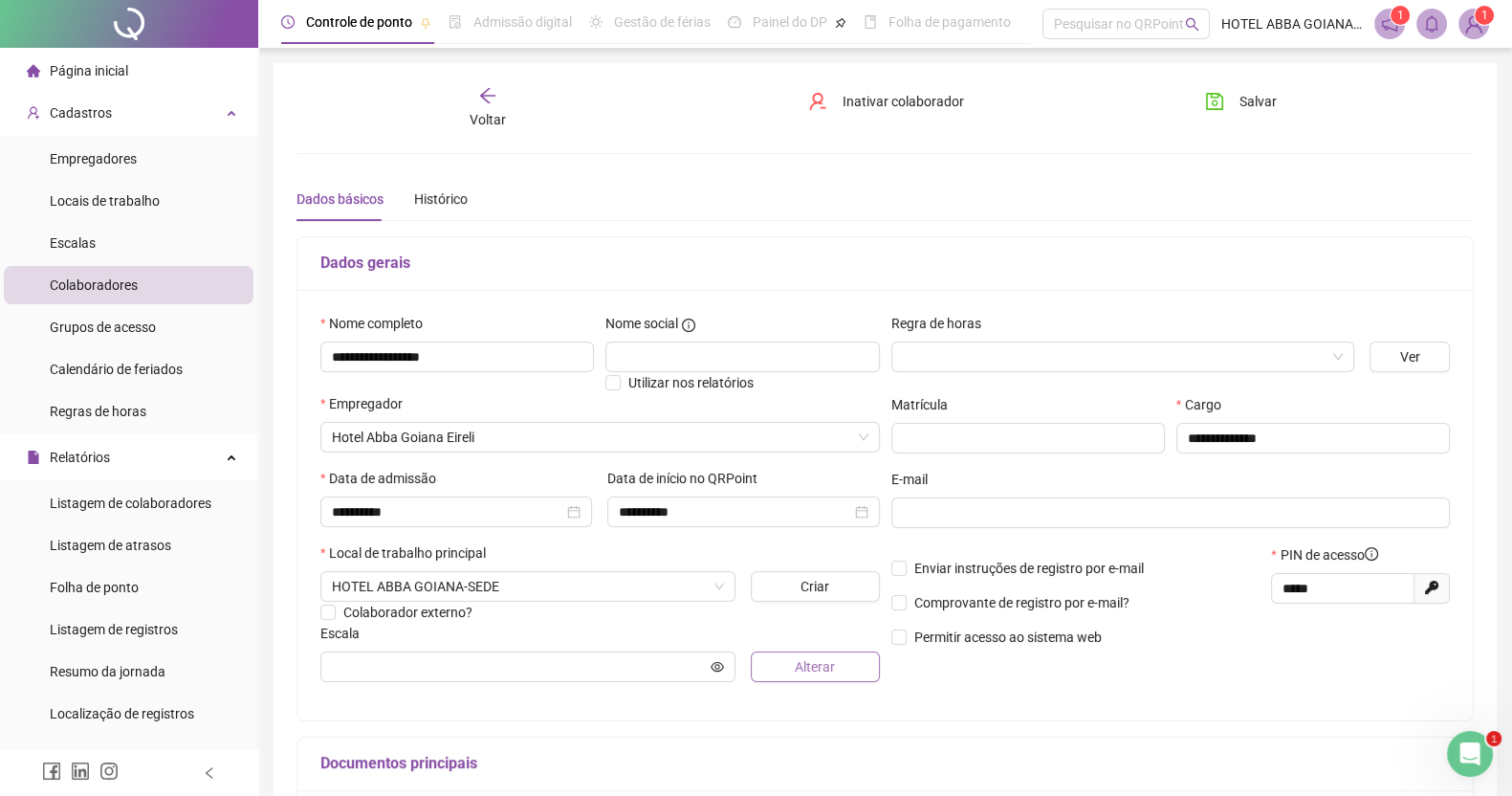 click on "Alterar" at bounding box center [815, 667] 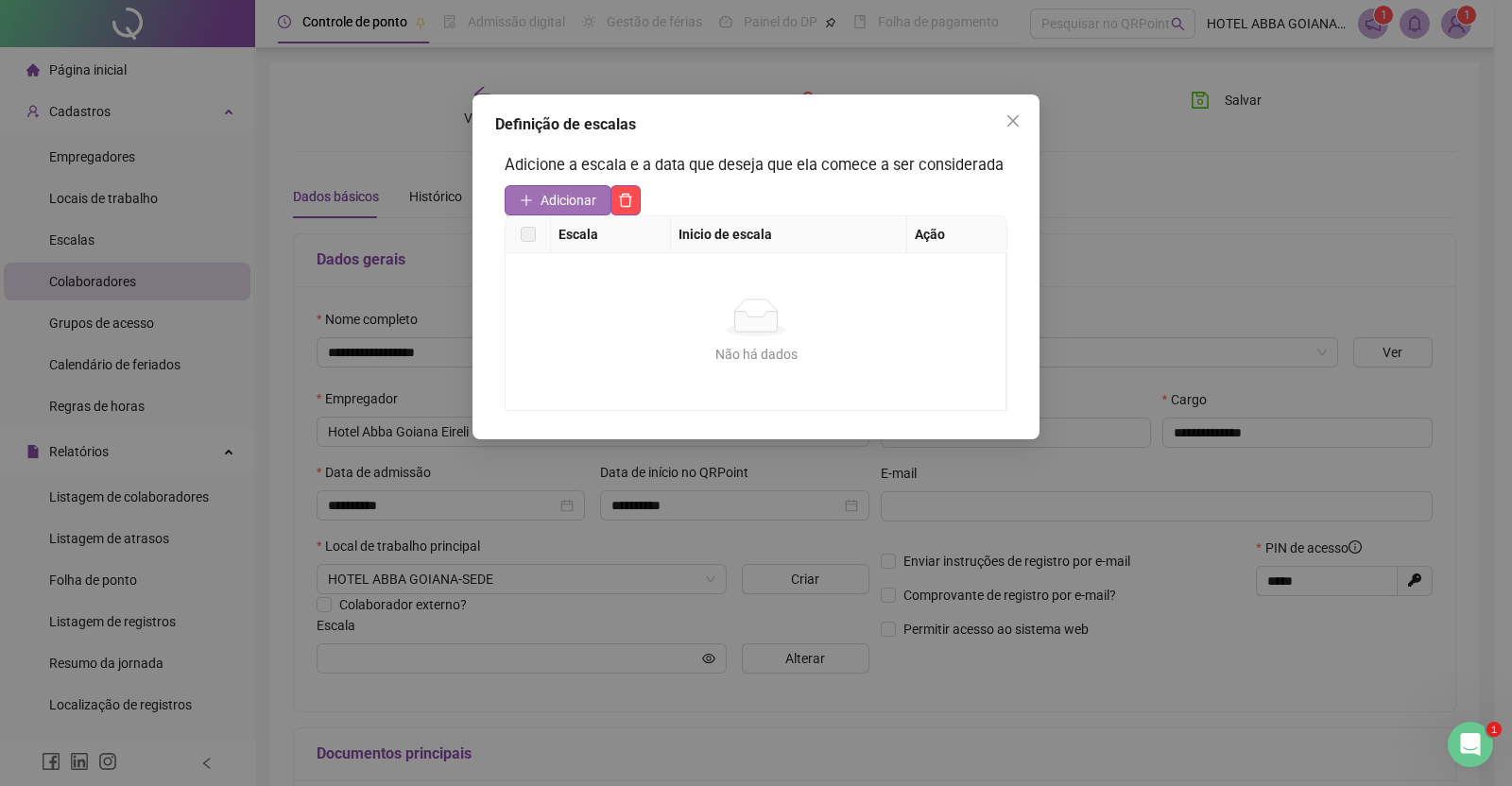 click on "Adicionar" at bounding box center [558, 200] 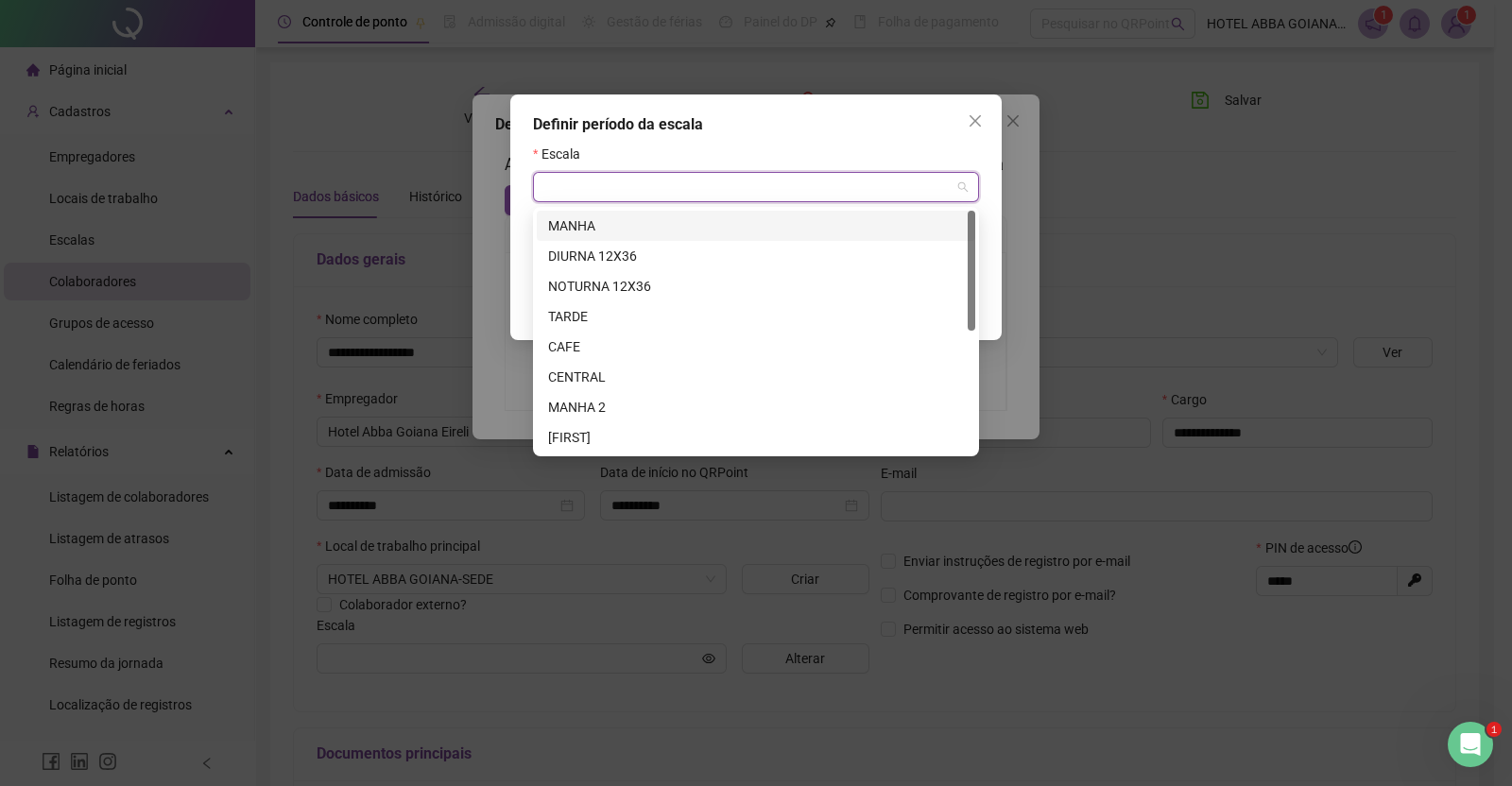 click at bounding box center [747, 187] 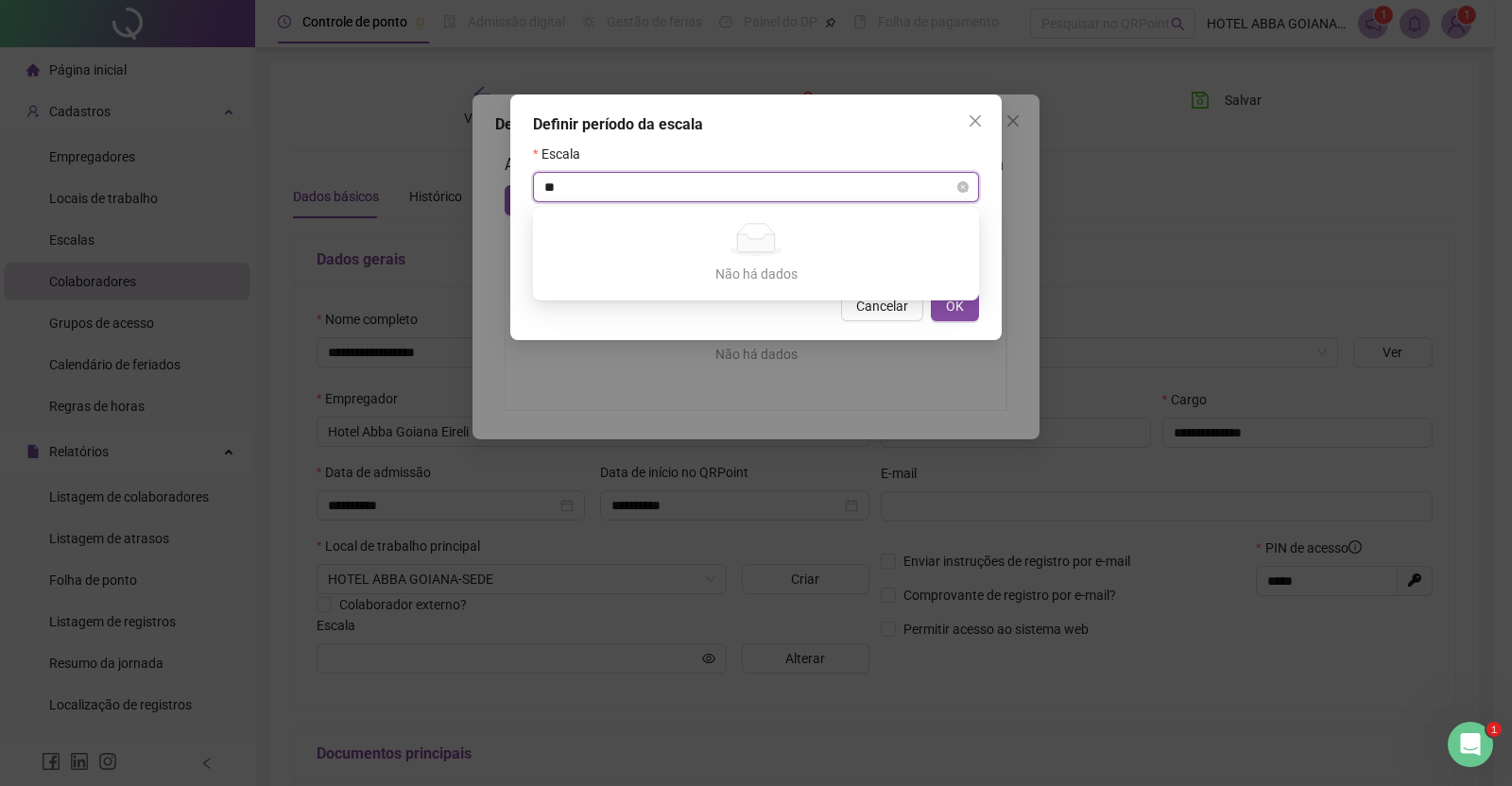 type on "*" 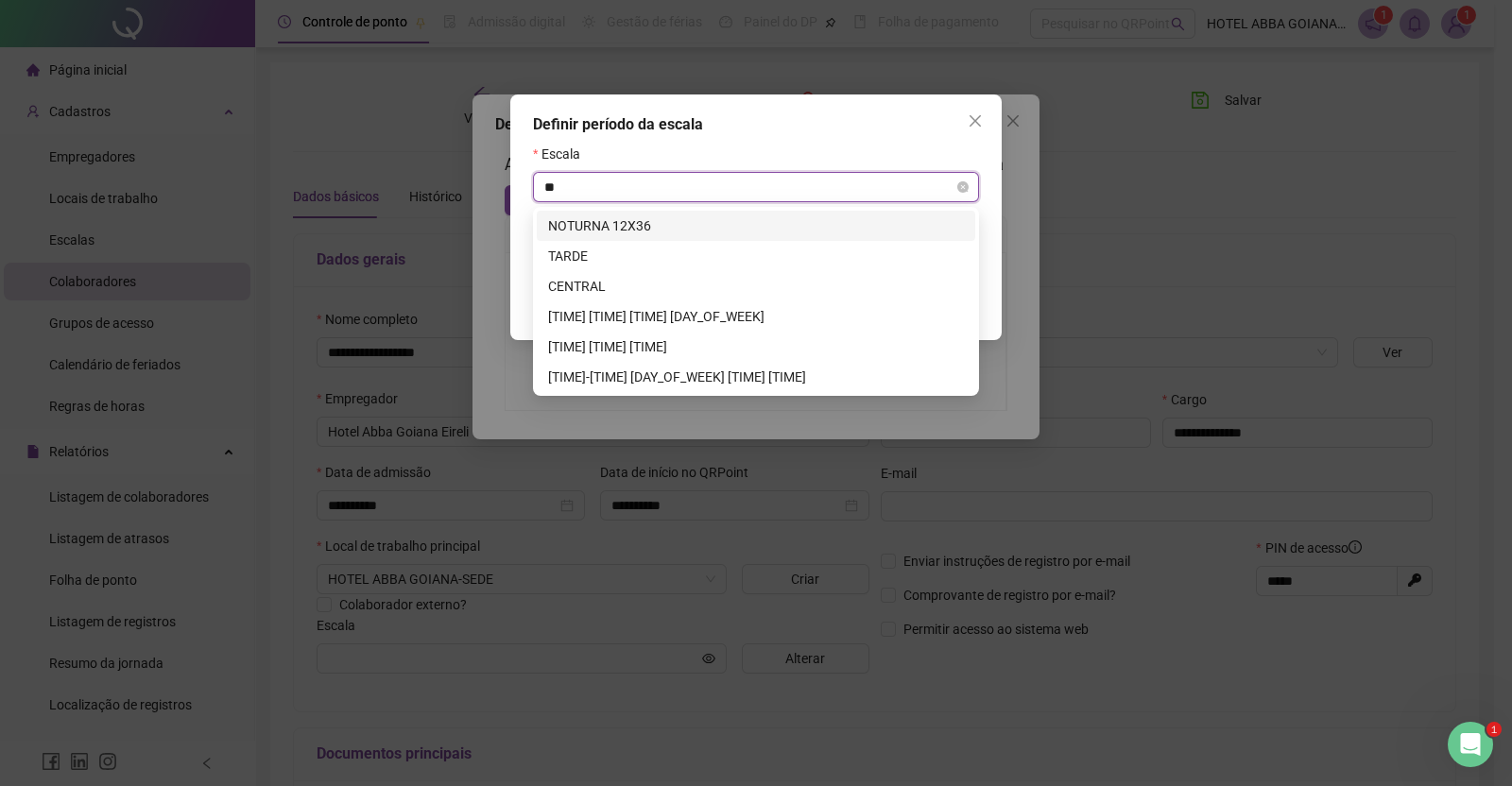 type on "***" 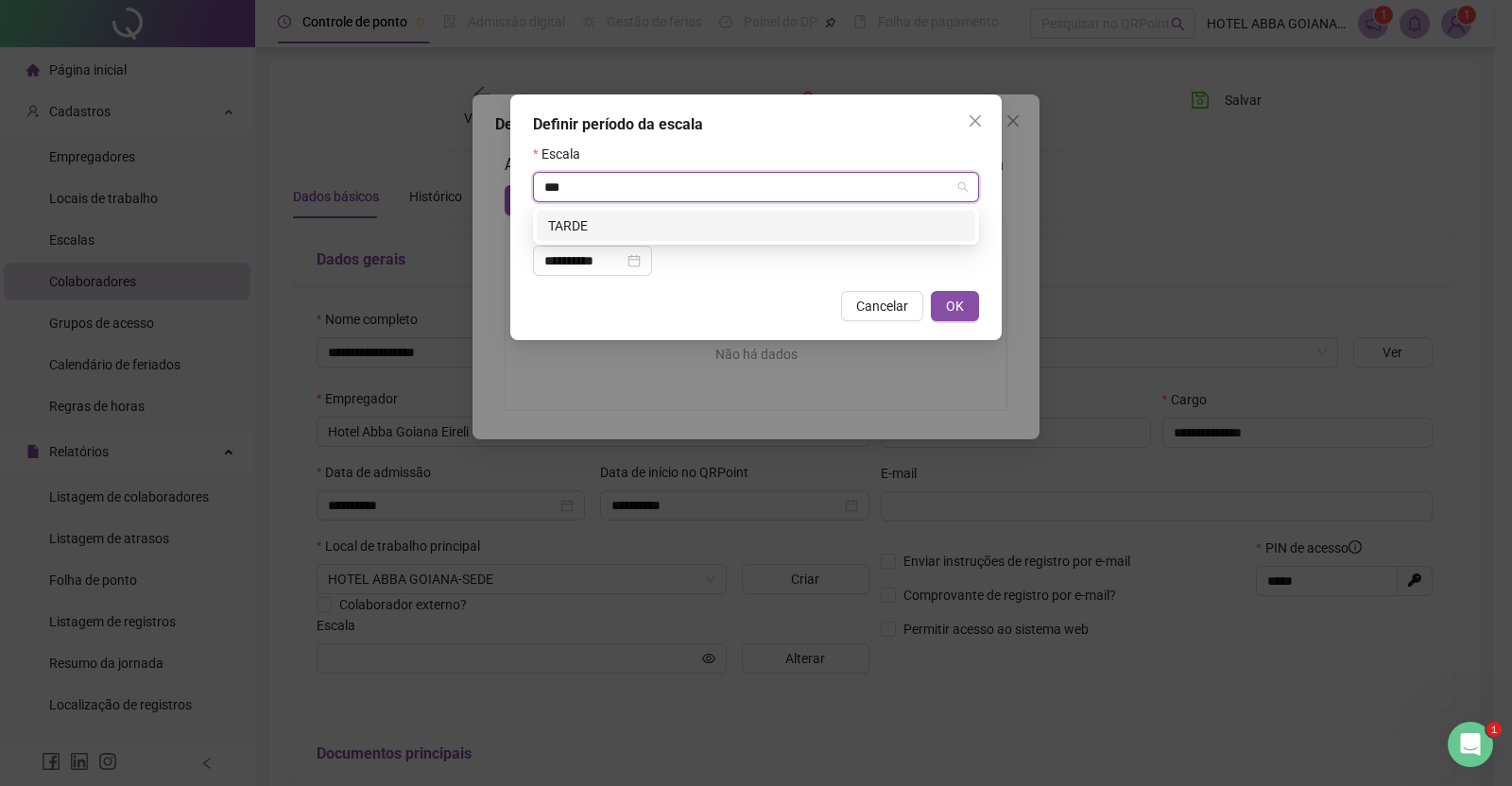 click on "TARDE" at bounding box center [756, 226] 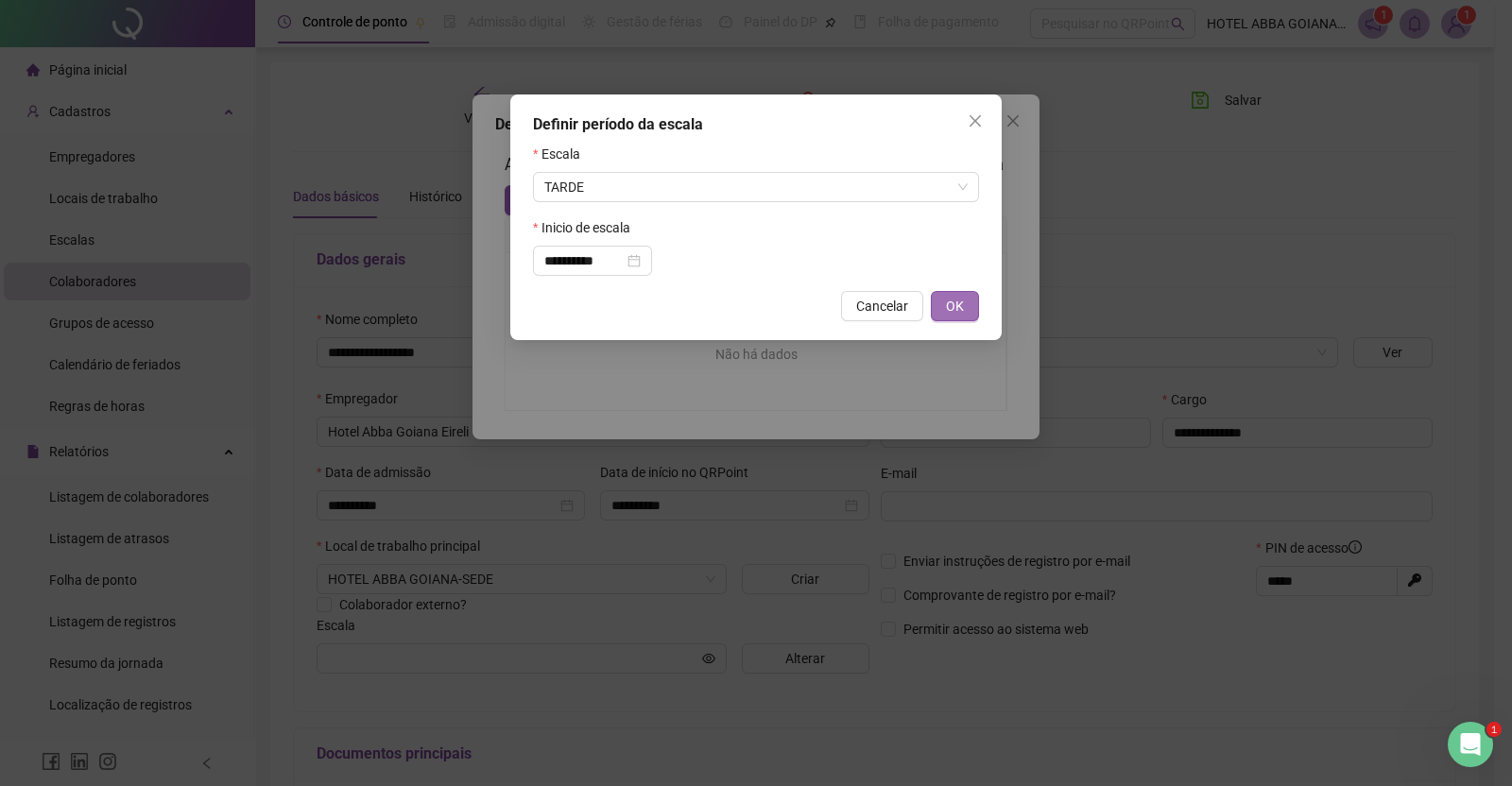 click on "OK" at bounding box center [954, 306] 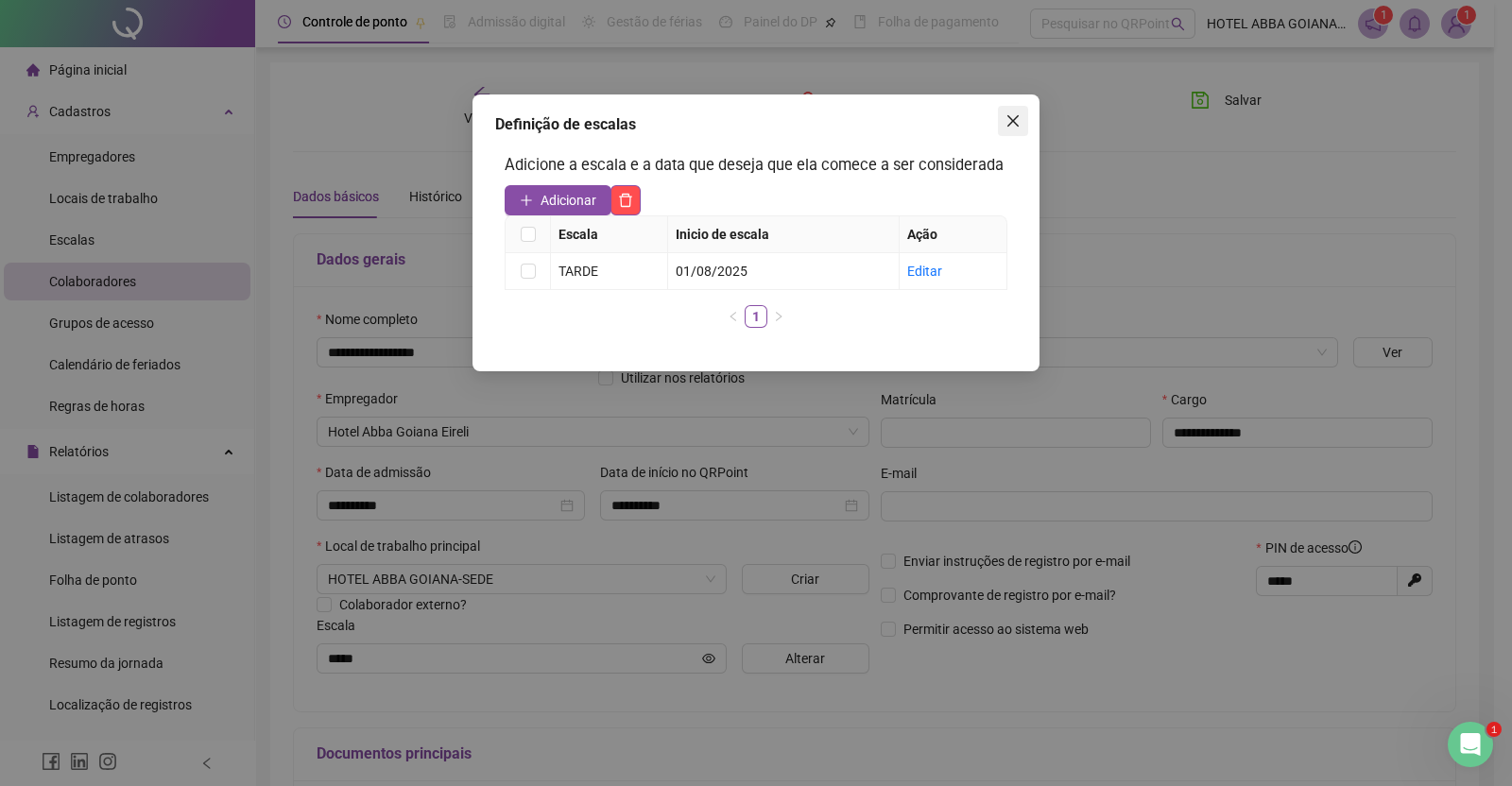 click at bounding box center [1013, 121] 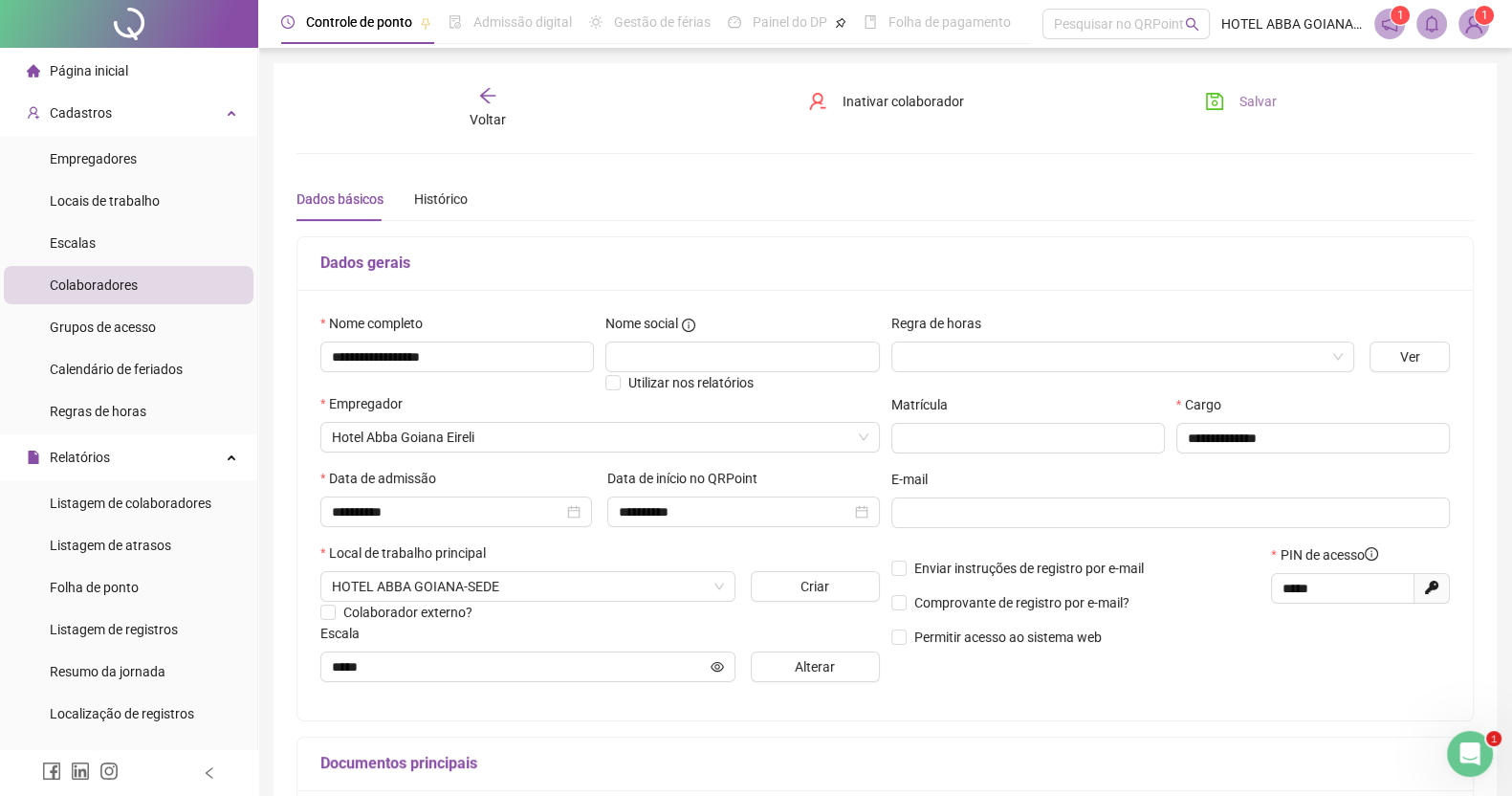 click on "Salvar" at bounding box center (1258, 101) 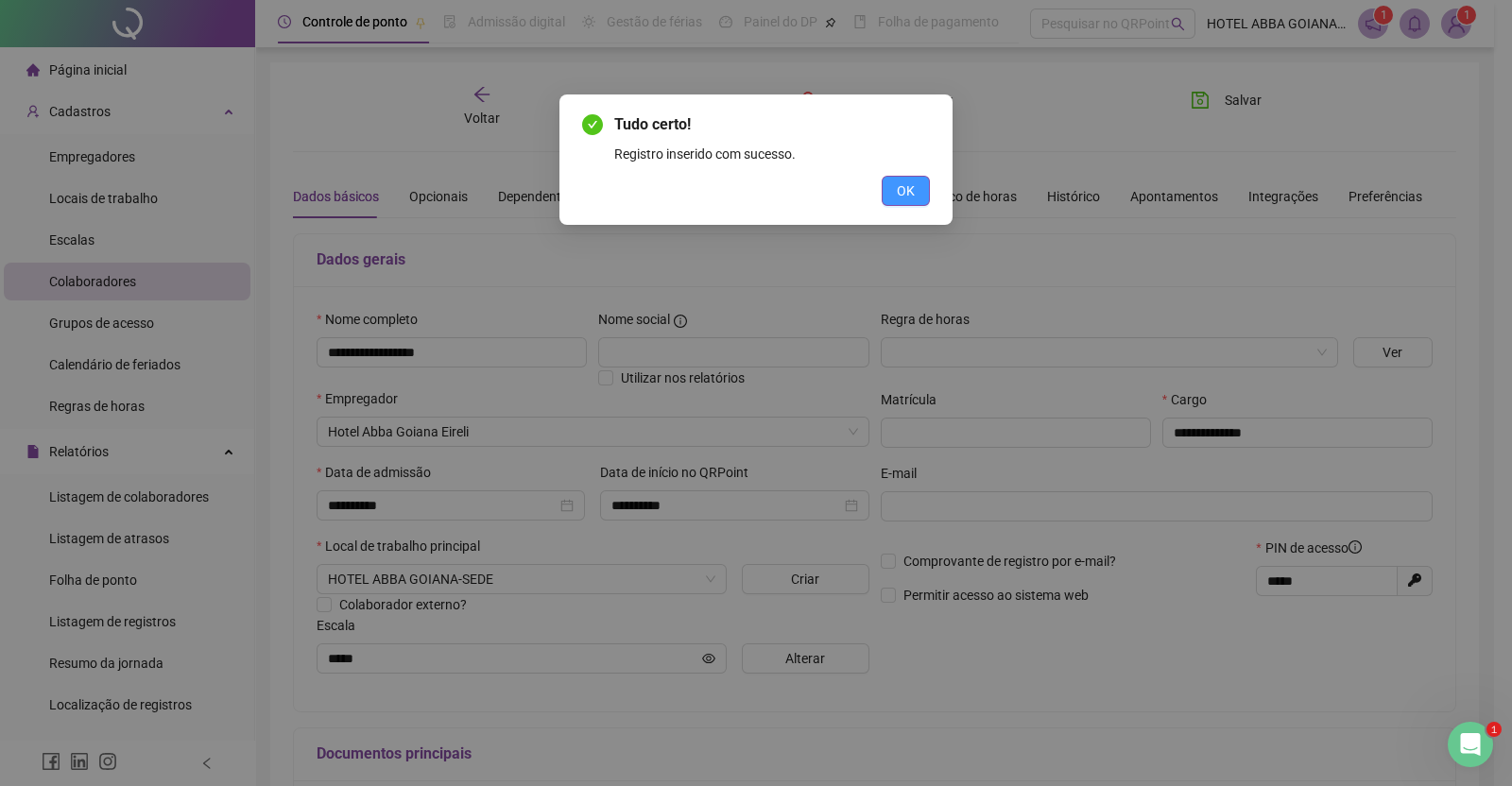 click on "OK" at bounding box center (905, 191) 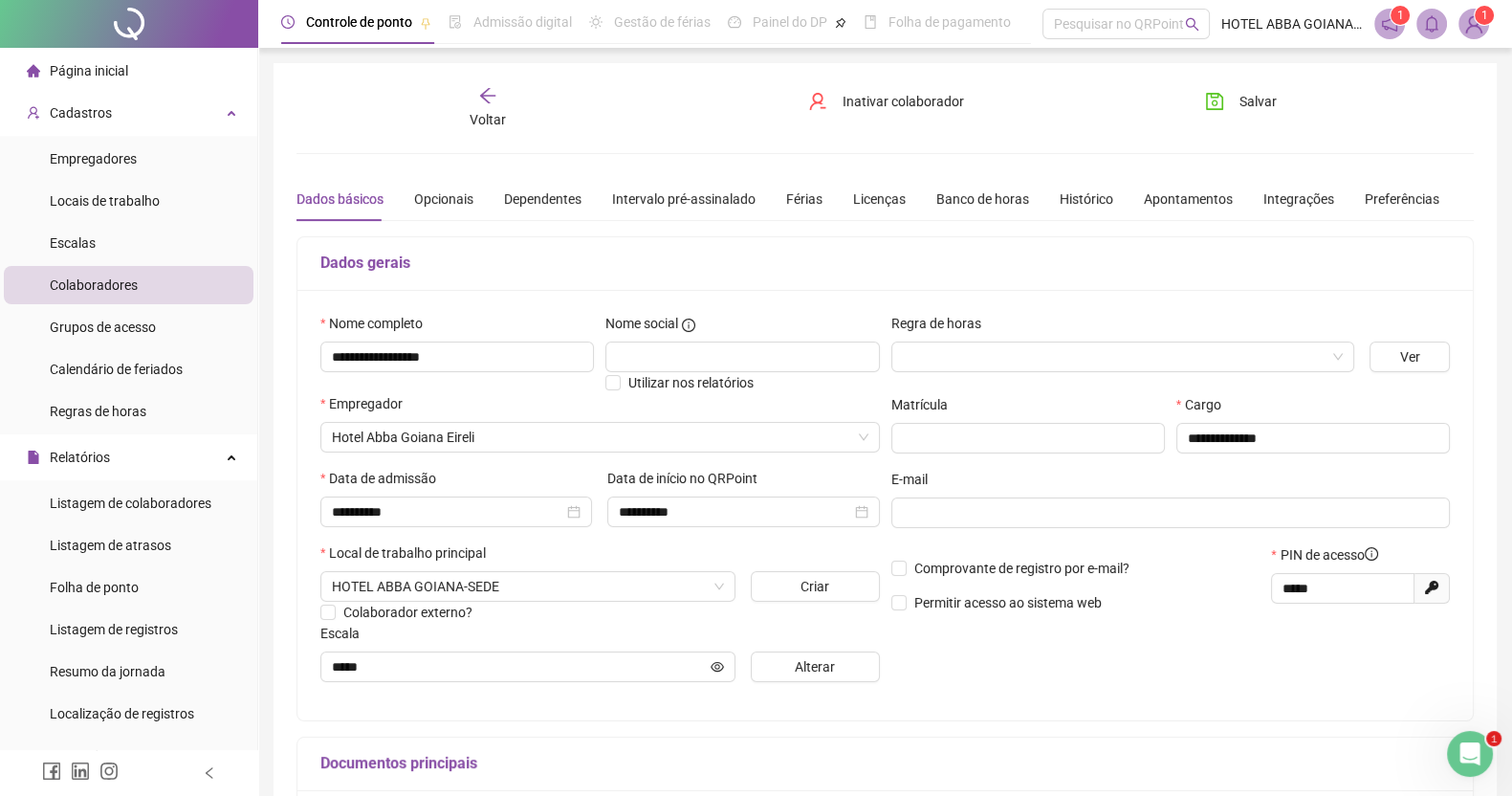 click on "Voltar" at bounding box center [488, 120] 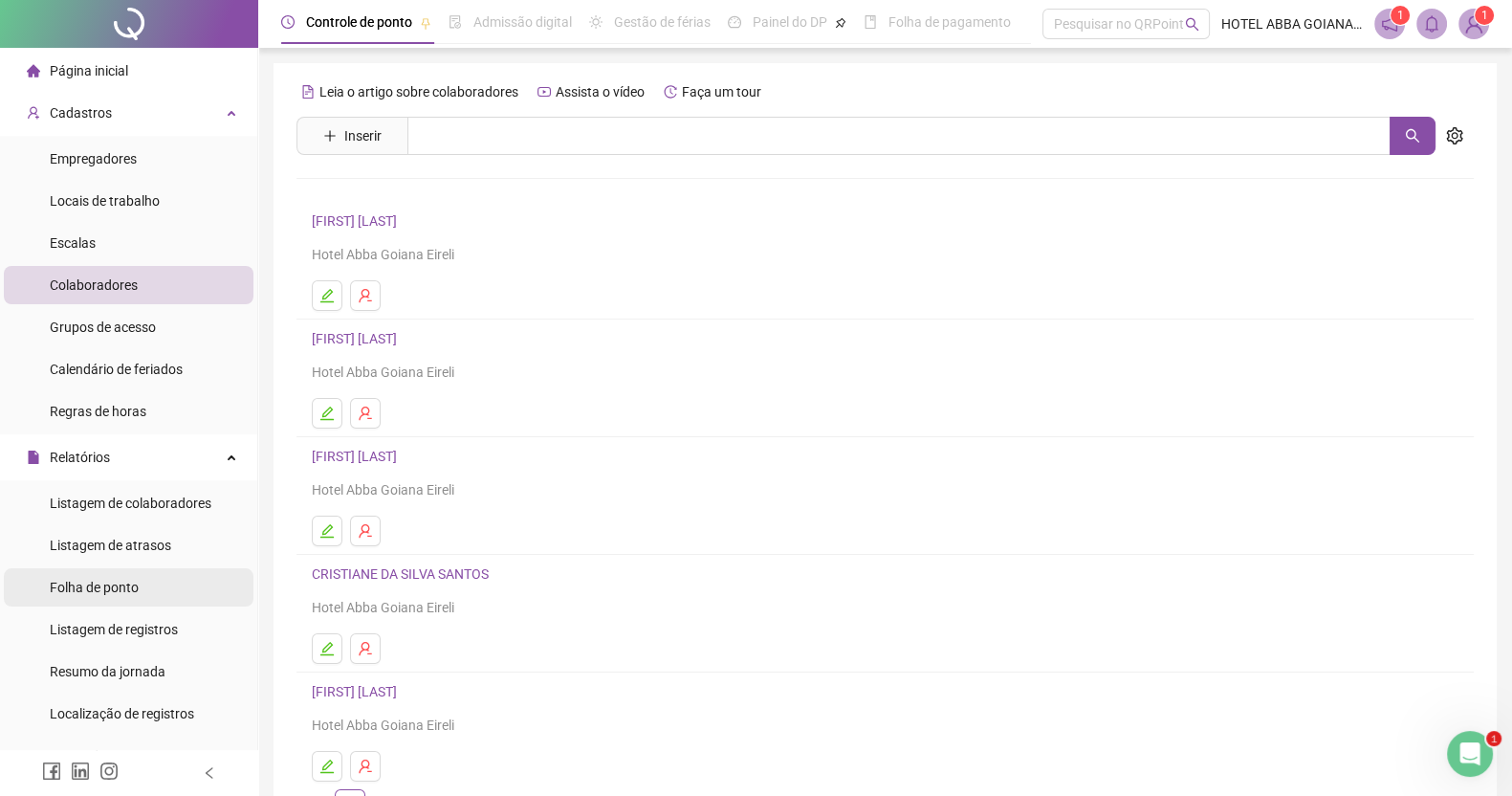 click on "Folha de ponto" at bounding box center [94, 587] 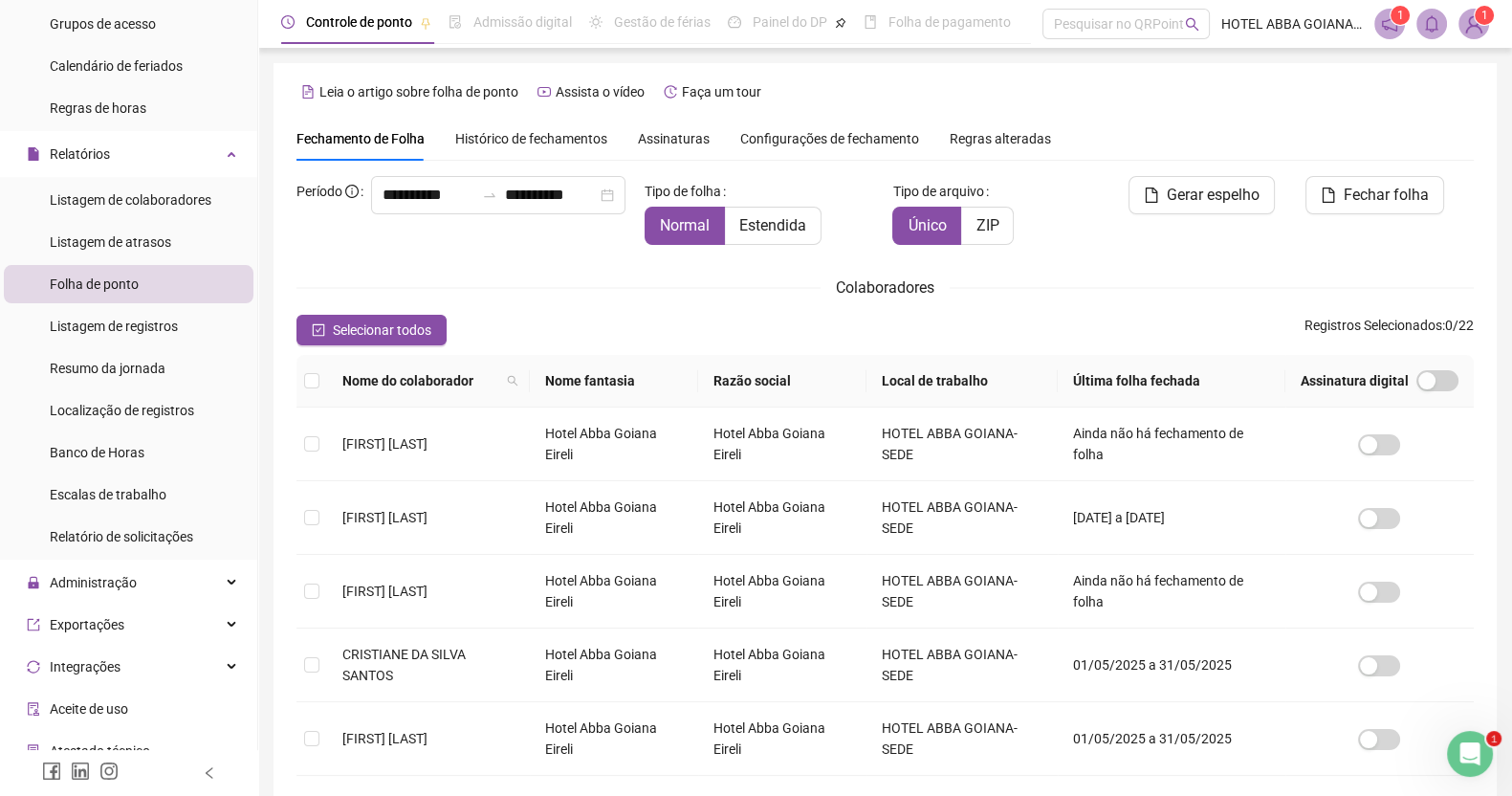 scroll, scrollTop: 309, scrollLeft: 0, axis: vertical 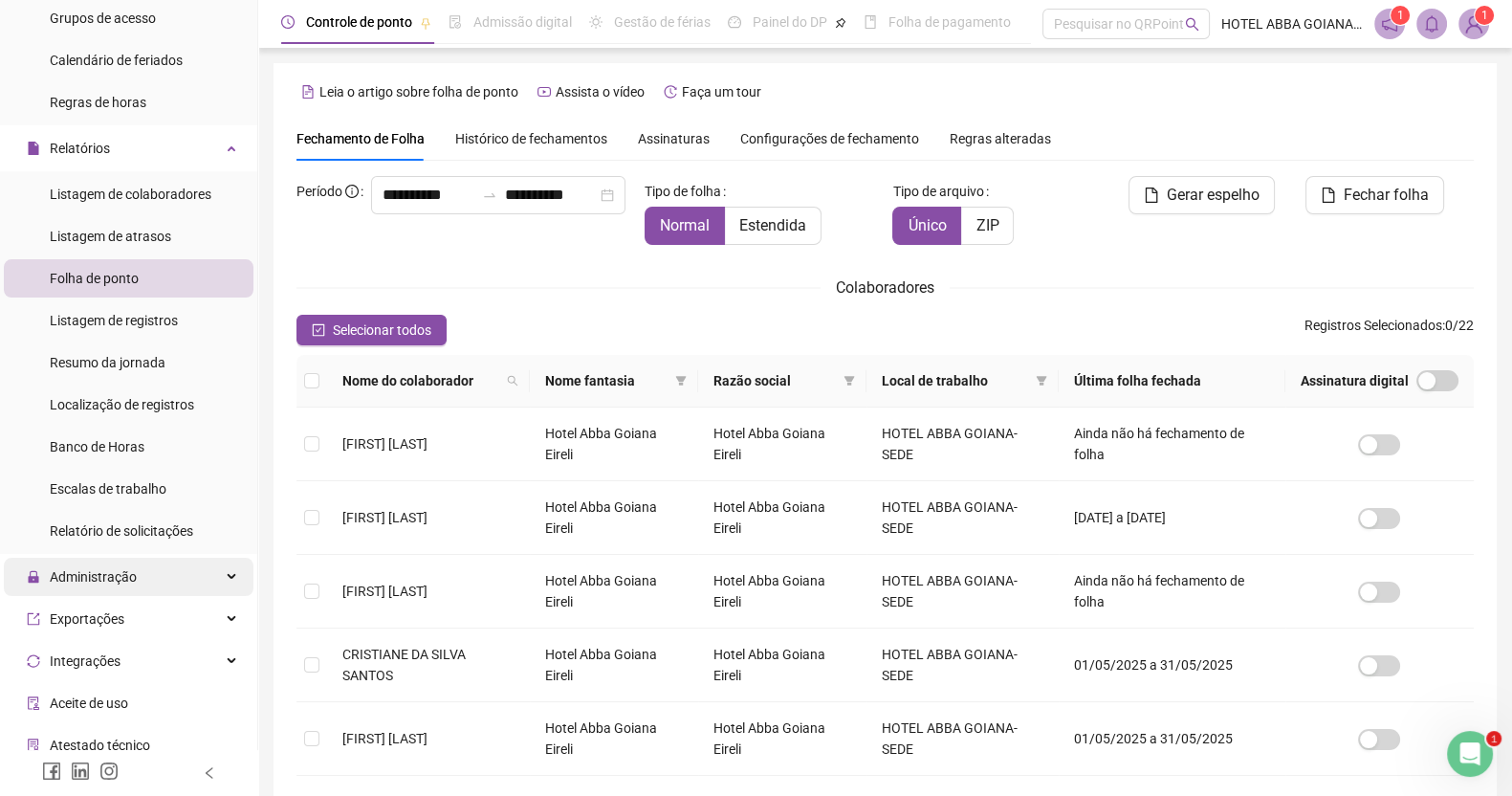 click on "Administração" at bounding box center (93, 577) 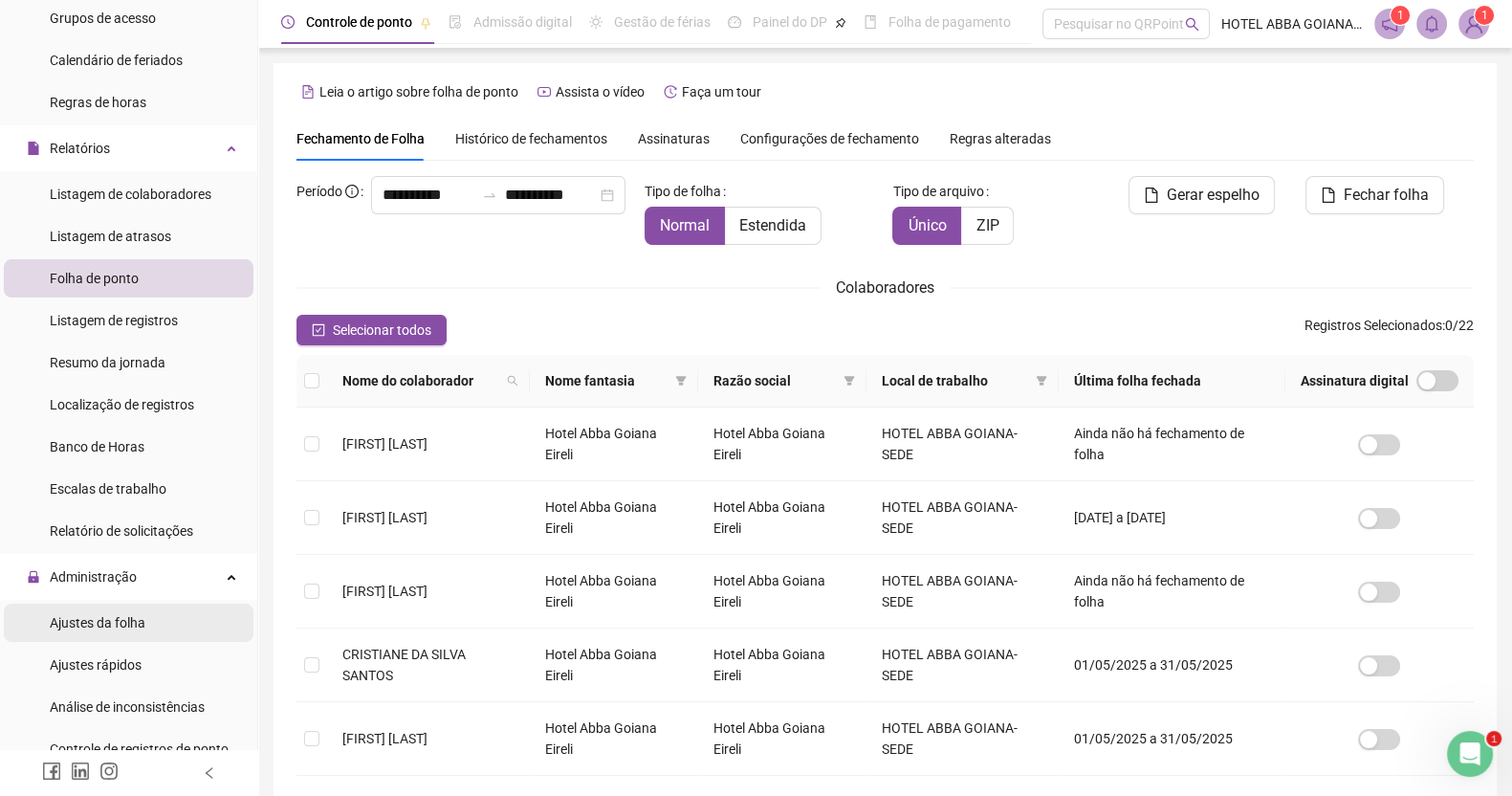 click on "Ajustes da folha" at bounding box center (98, 623) 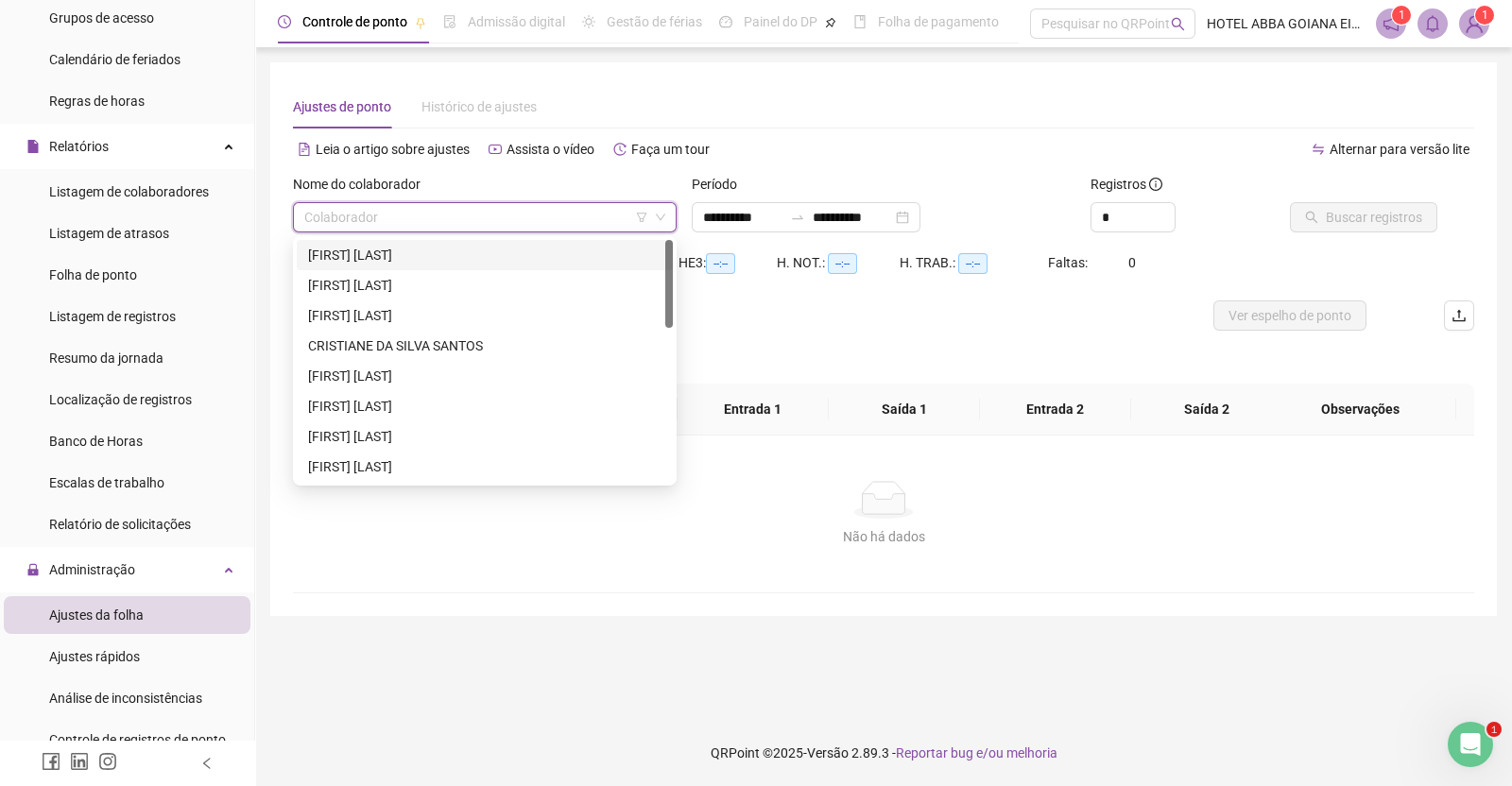 click at bounding box center (476, 217) 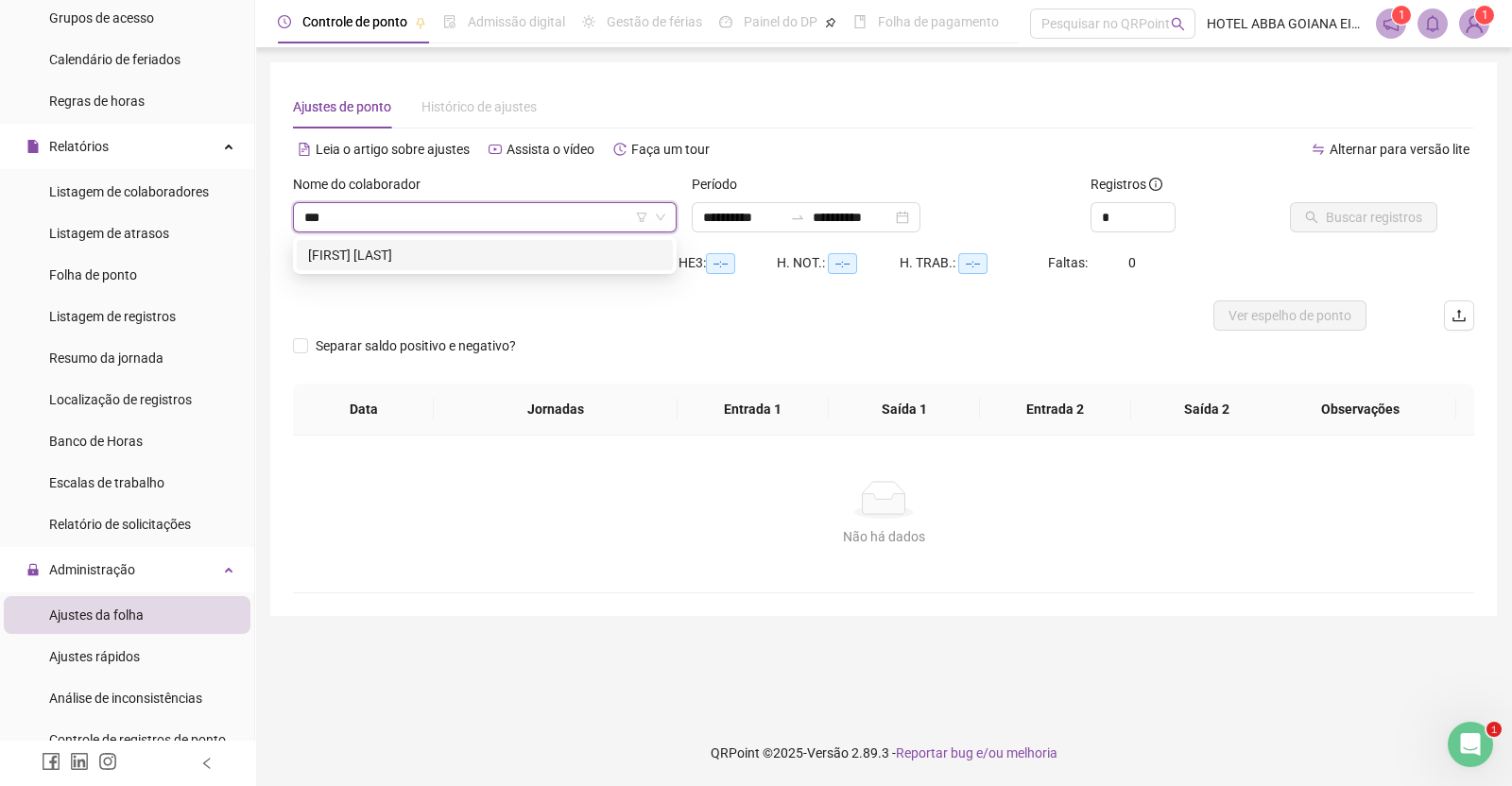 type on "****" 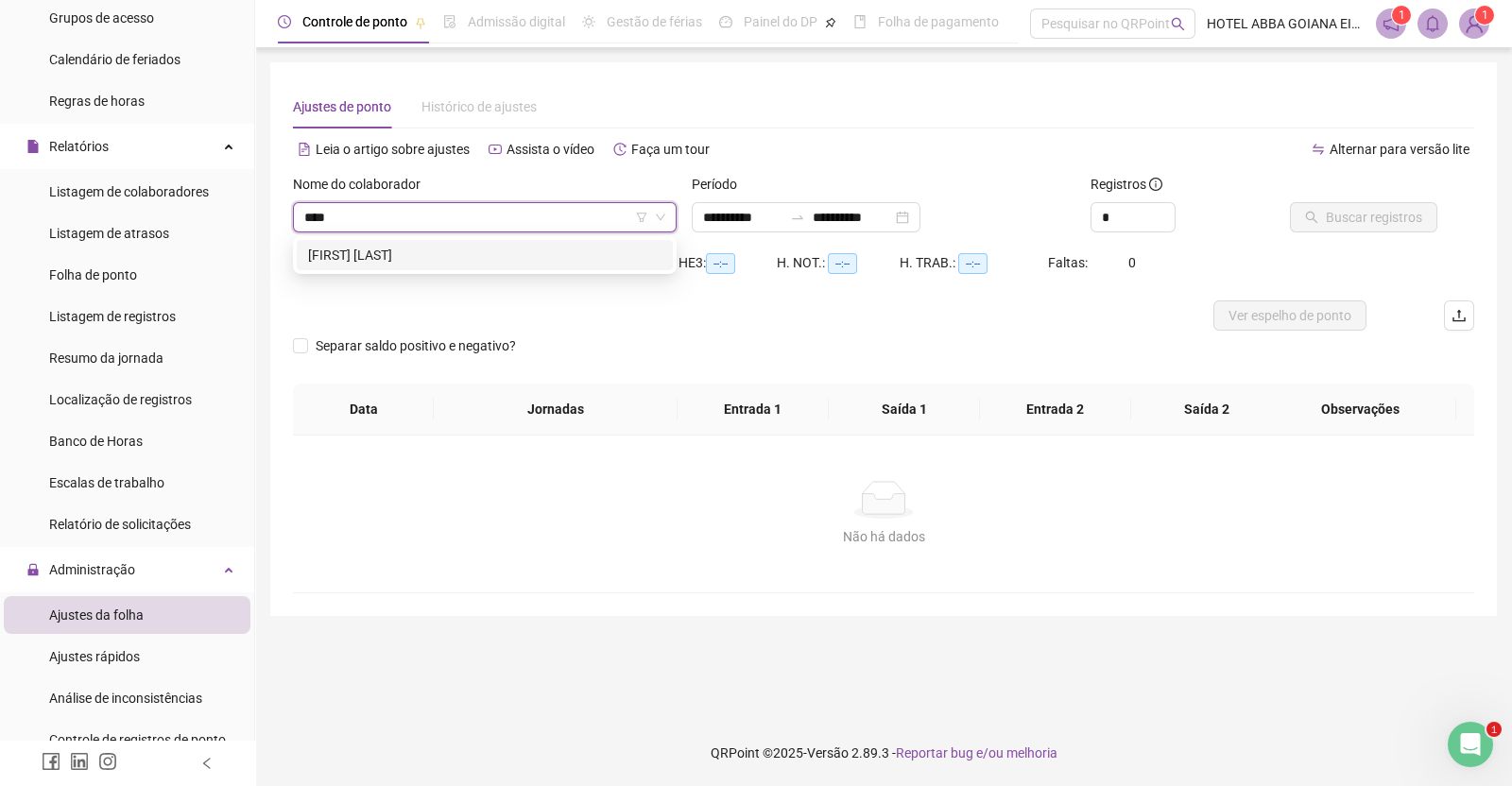click on "ISAEL  FELIPE DA SILVA" at bounding box center (485, 255) 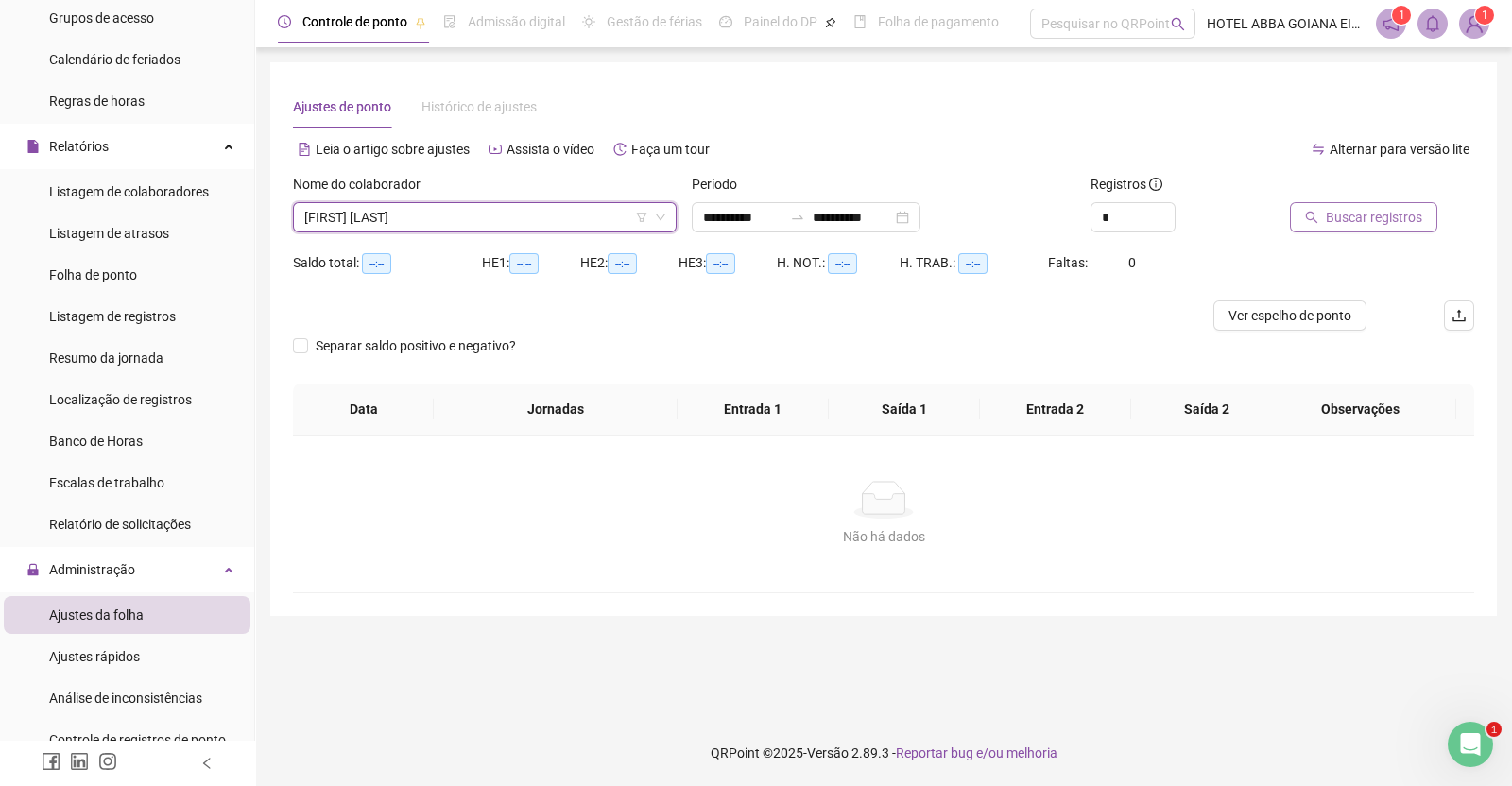 click on "Buscar registros" at bounding box center [1374, 217] 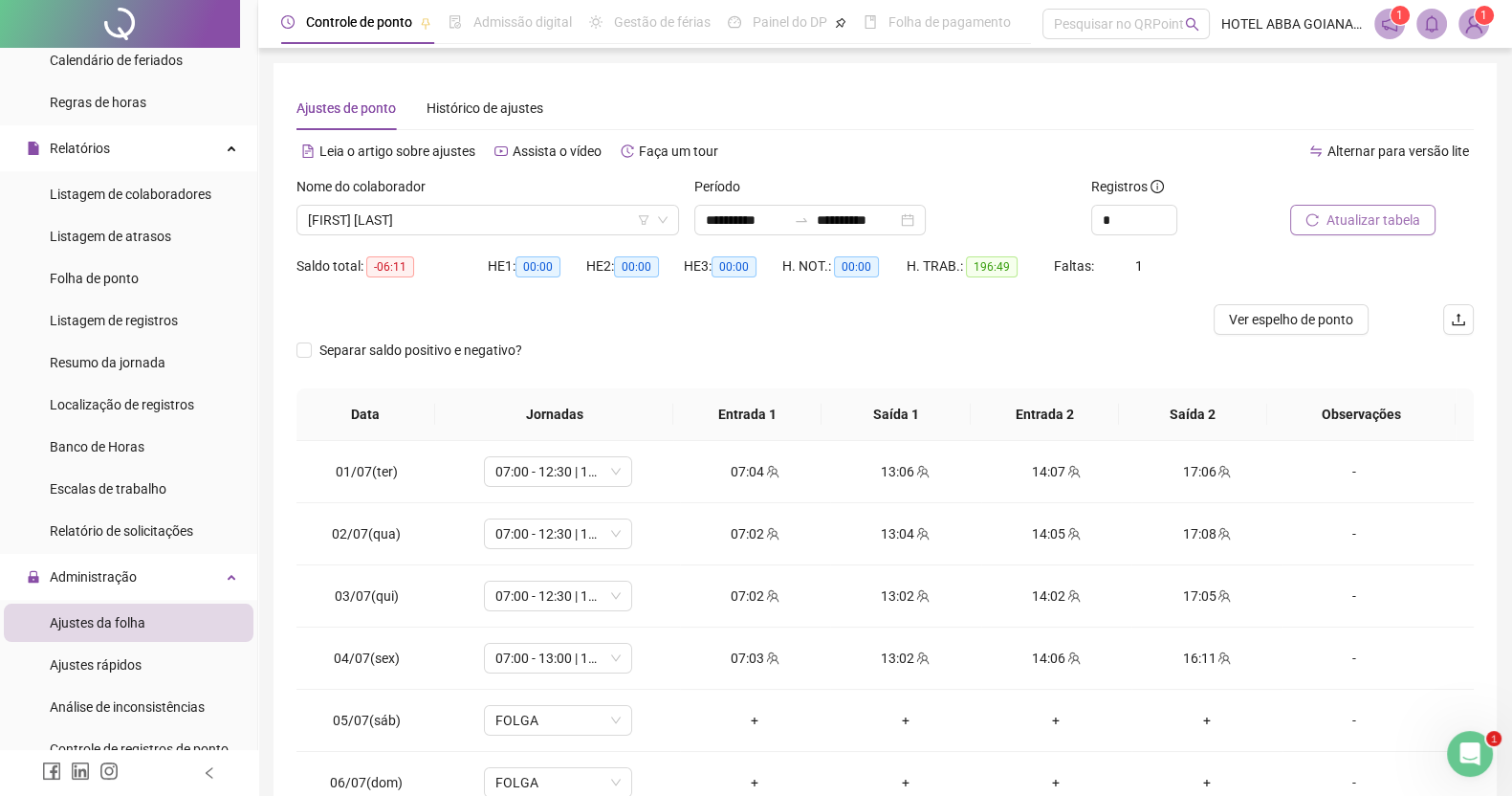 scroll, scrollTop: 158, scrollLeft: 0, axis: vertical 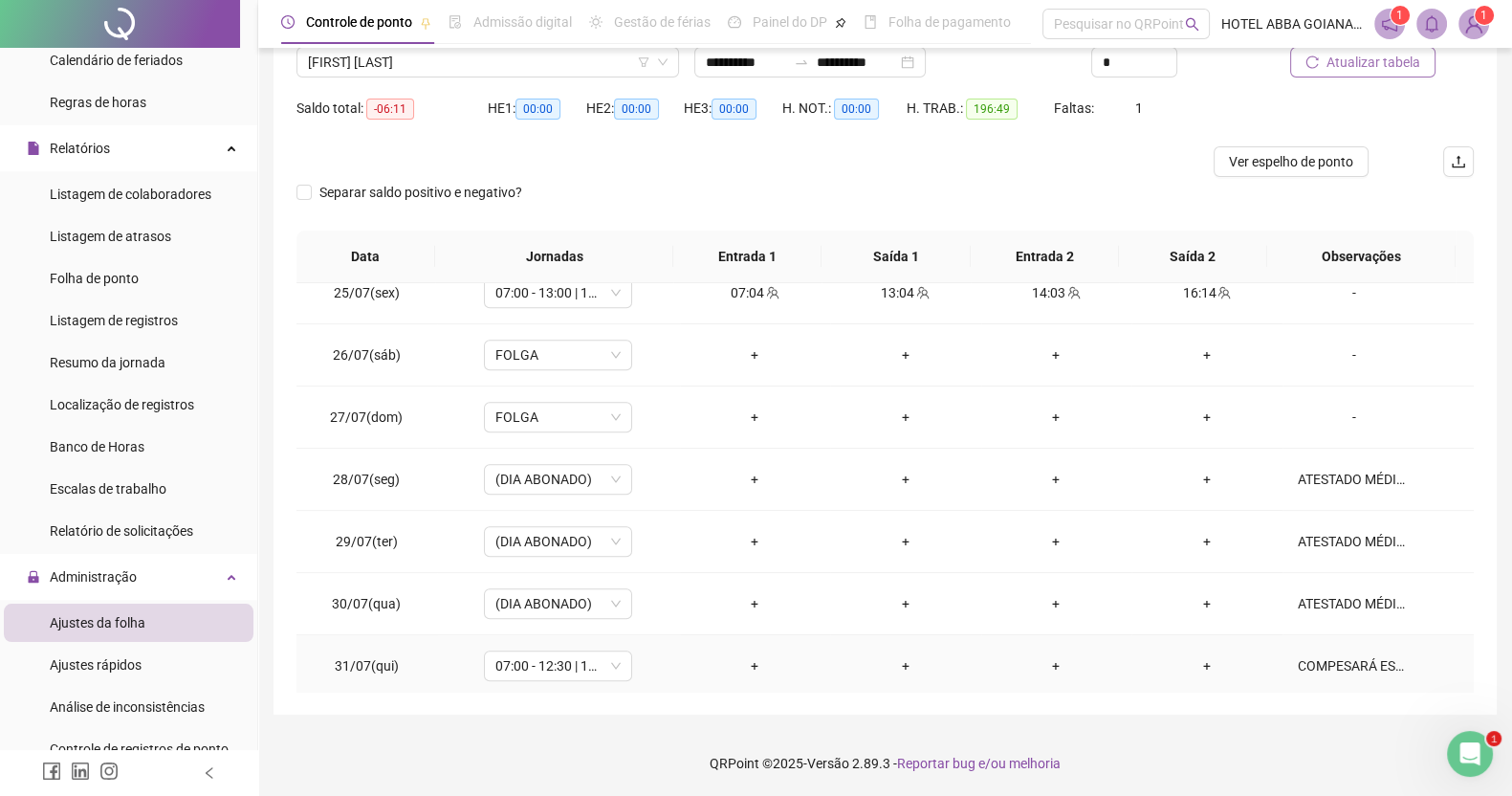 click on "COMPESARÁ ESSE DIA TRABALHANDO NO SABÁDO." at bounding box center (1354, 666) 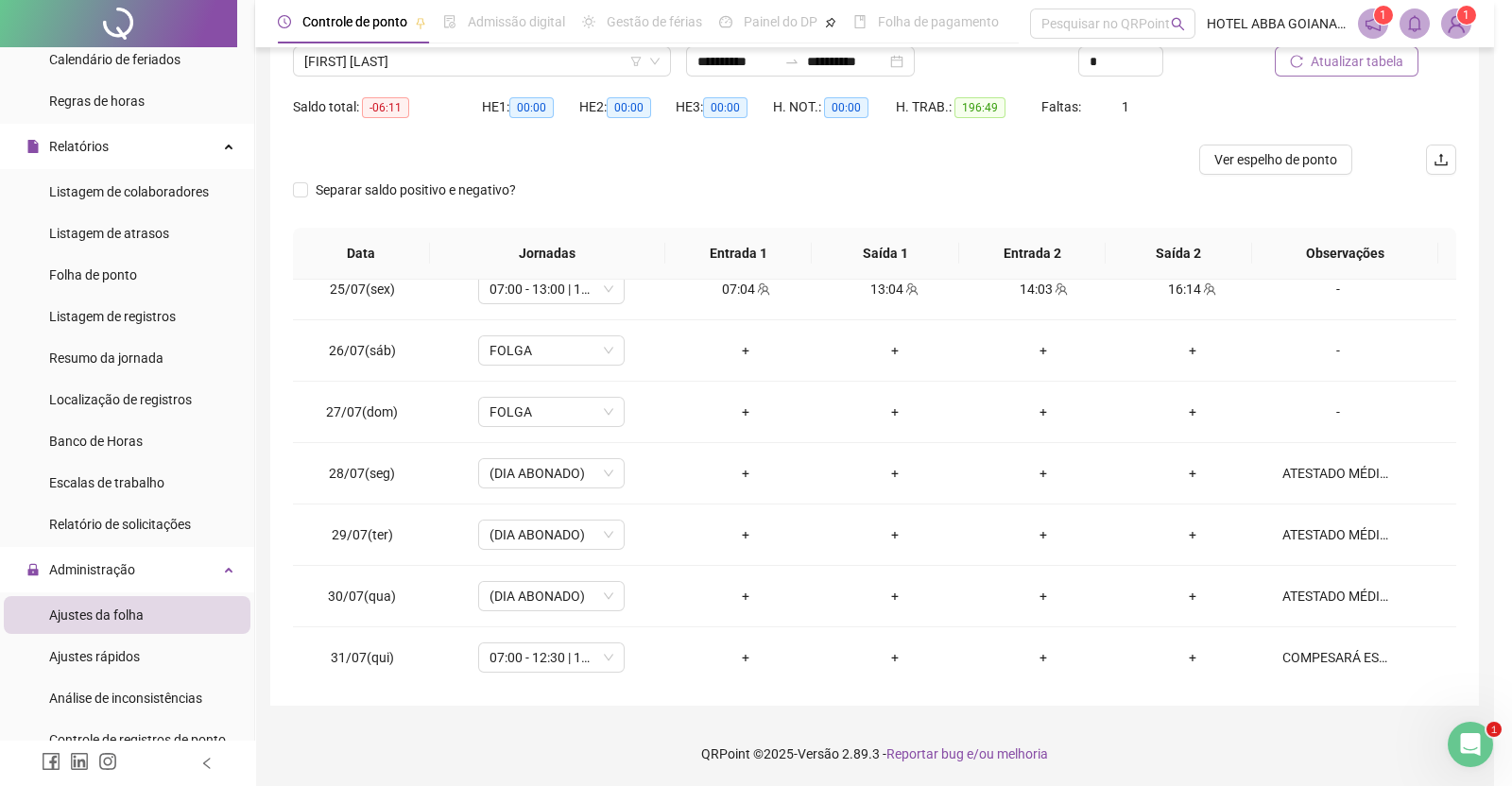 type on "**********" 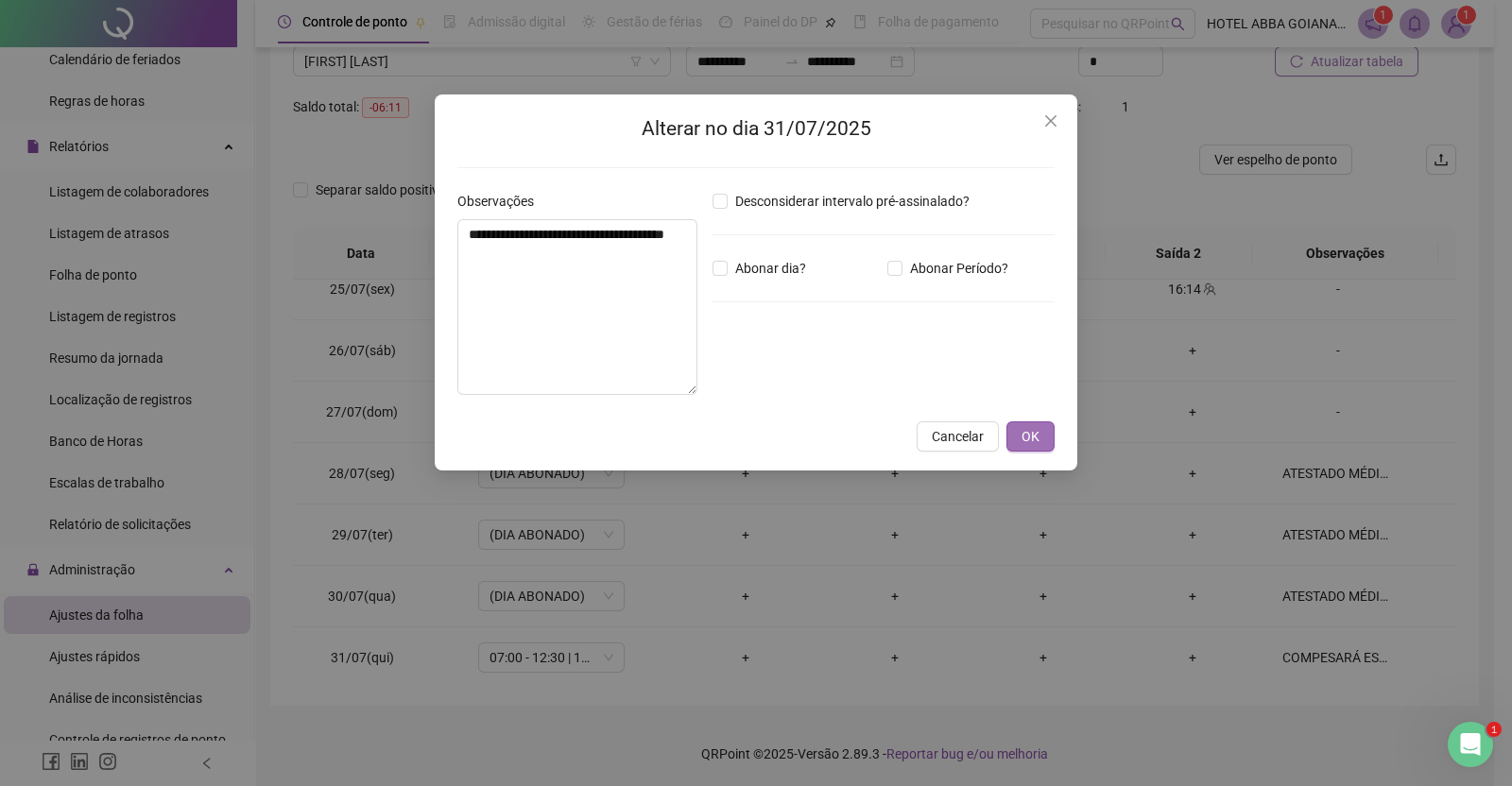 click on "OK" at bounding box center [1030, 436] 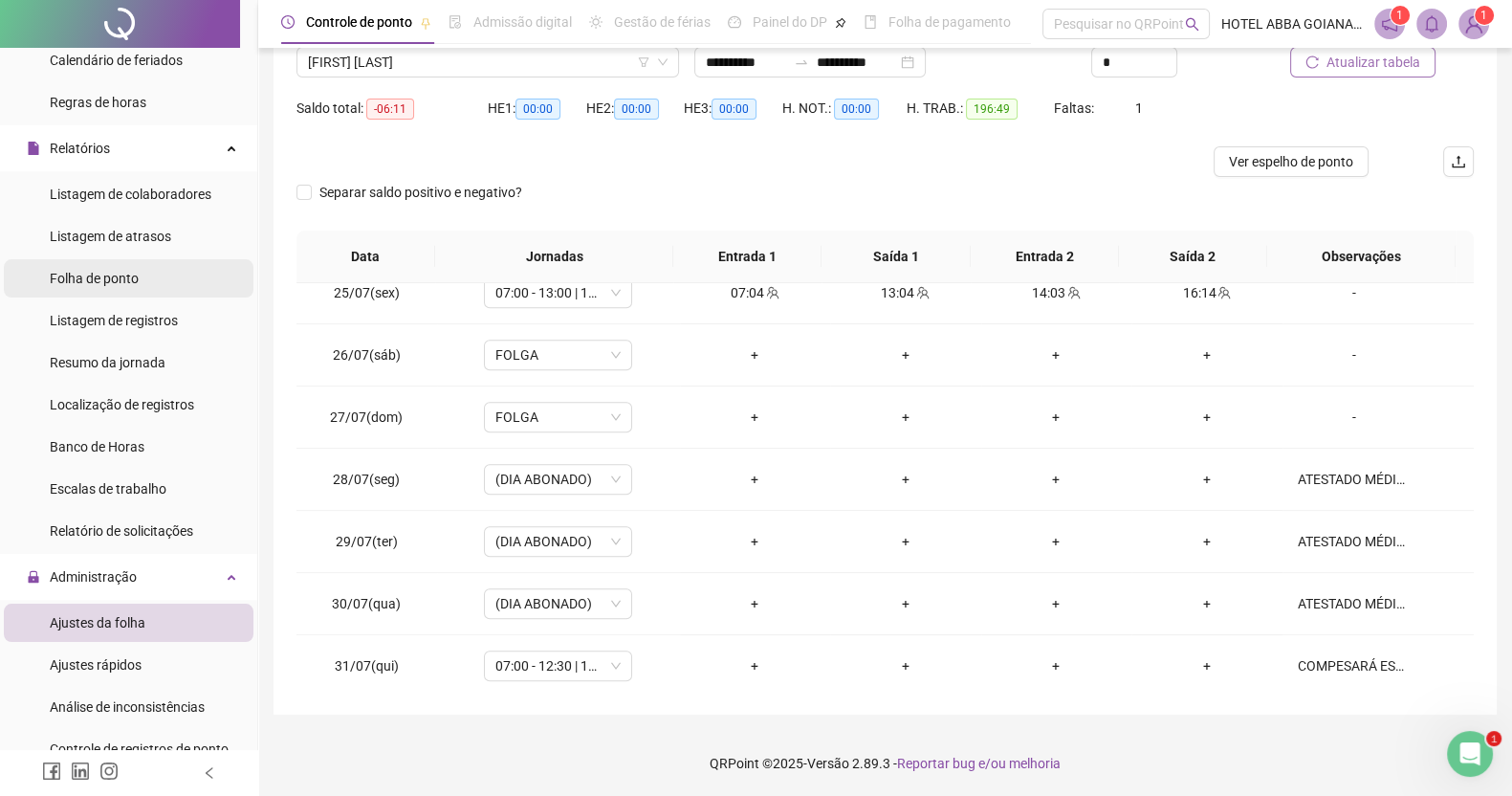 click on "Folha de ponto" at bounding box center (94, 278) 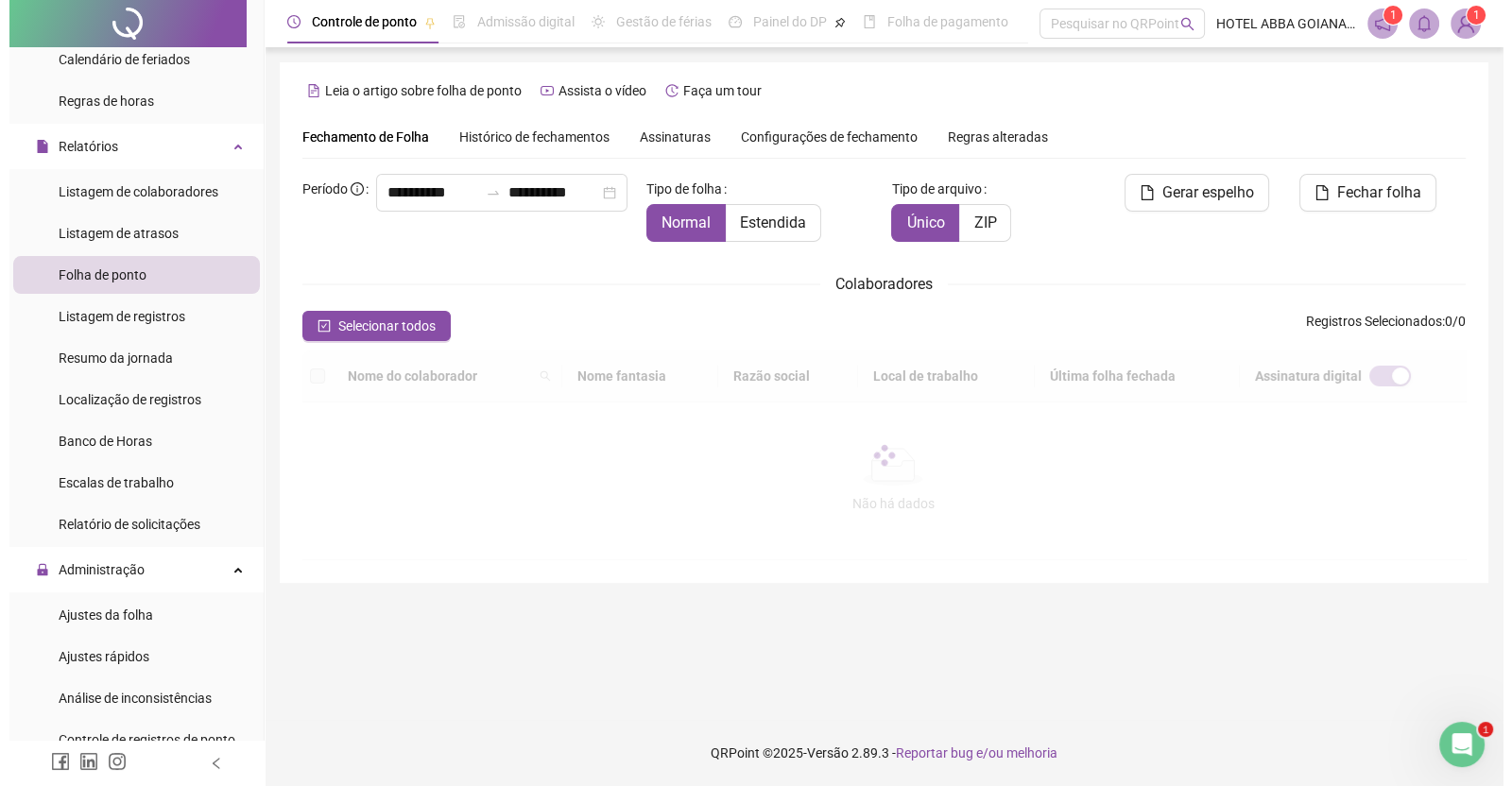 scroll, scrollTop: 0, scrollLeft: 0, axis: both 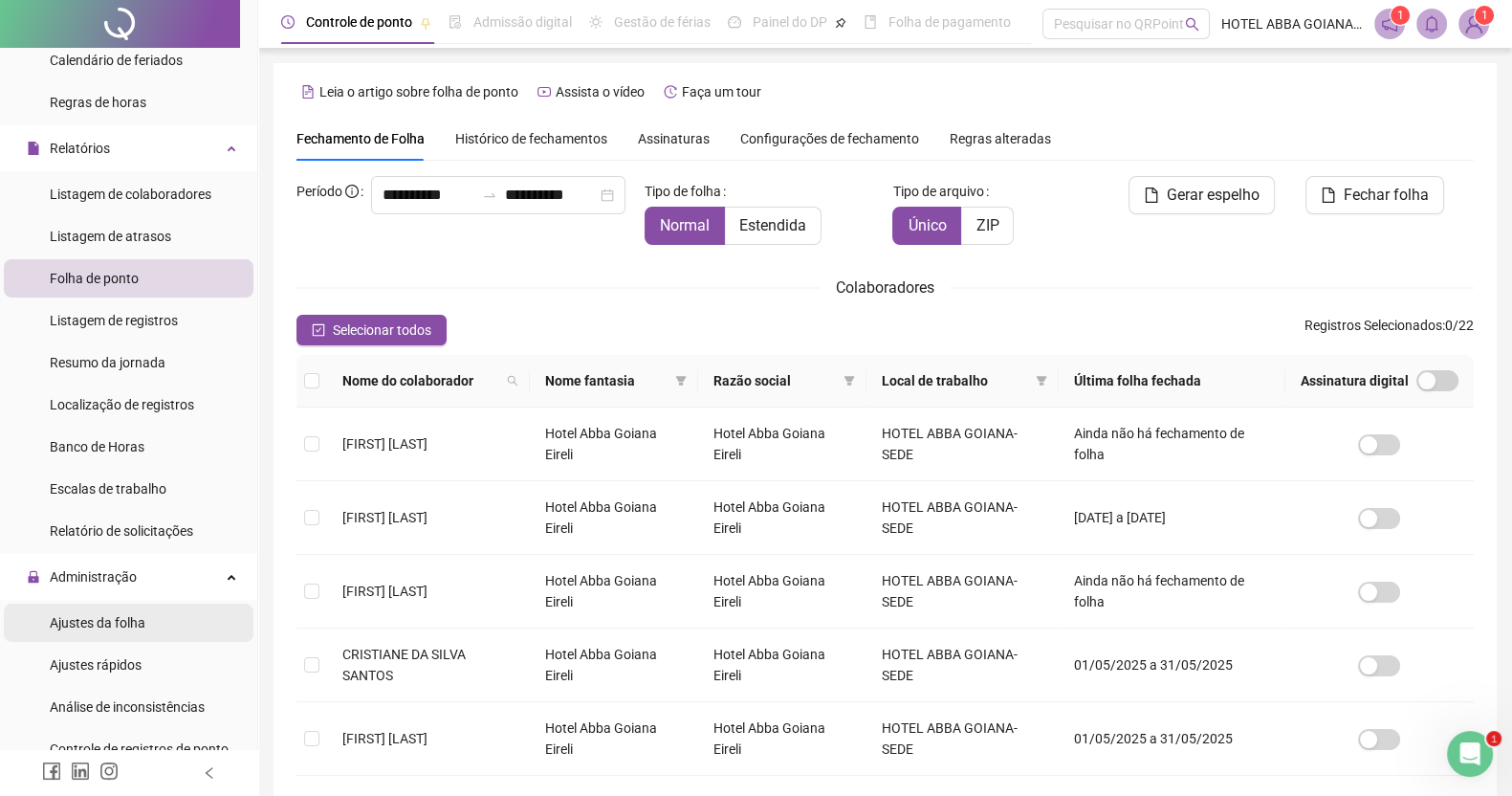 click on "Ajustes da folha" at bounding box center (98, 623) 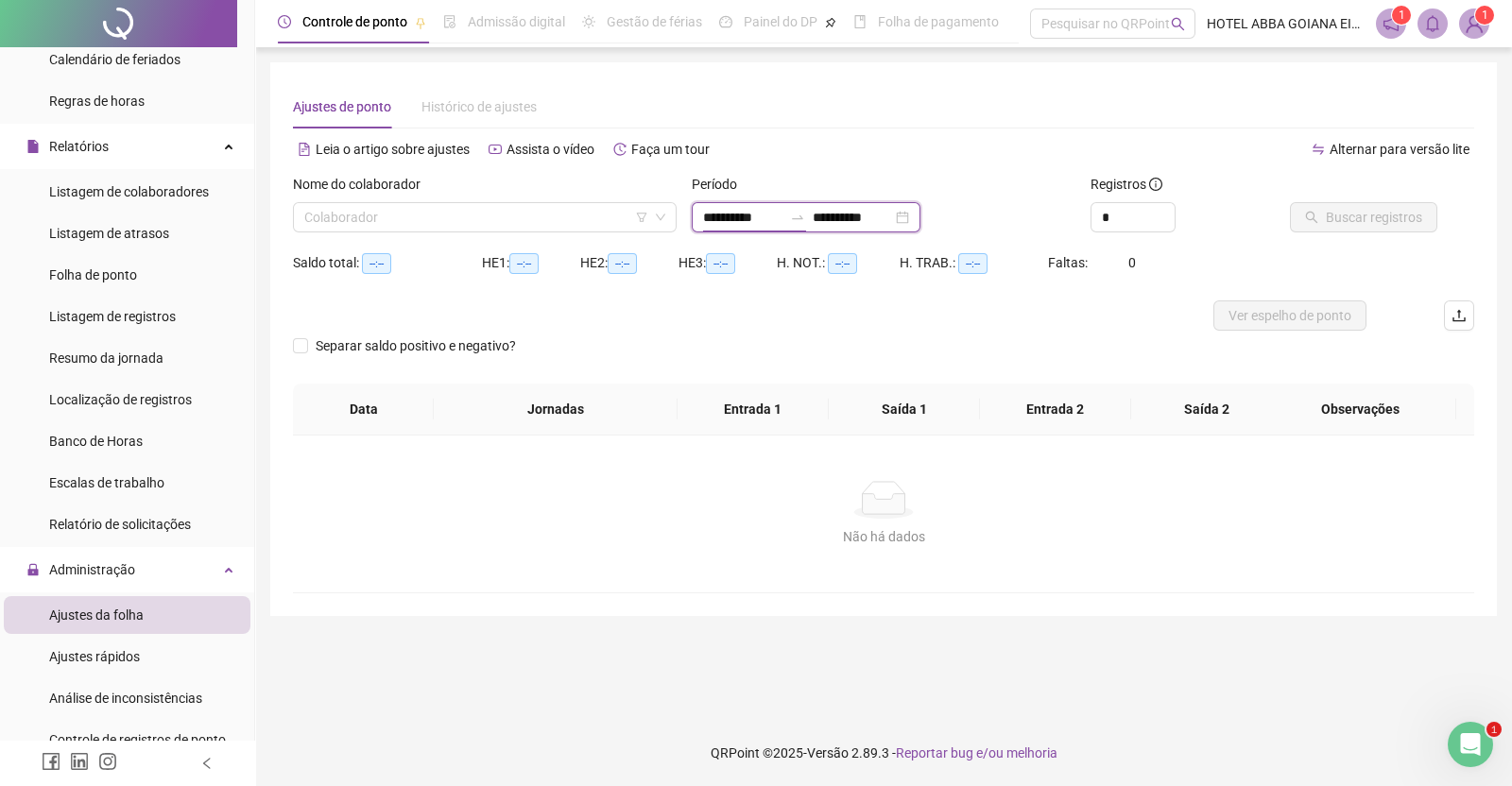 click on "**********" at bounding box center (743, 217) 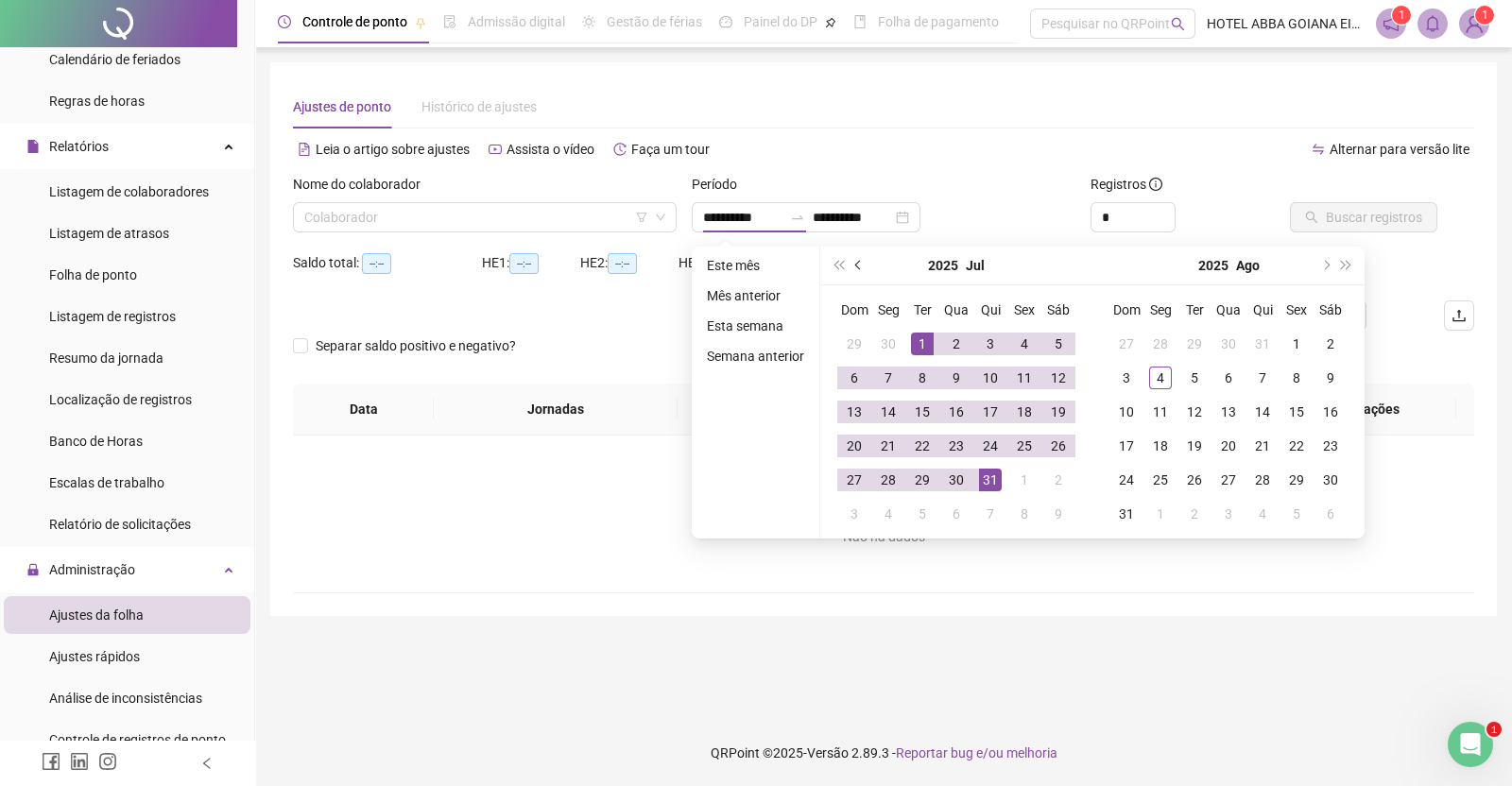 click at bounding box center (860, 265) 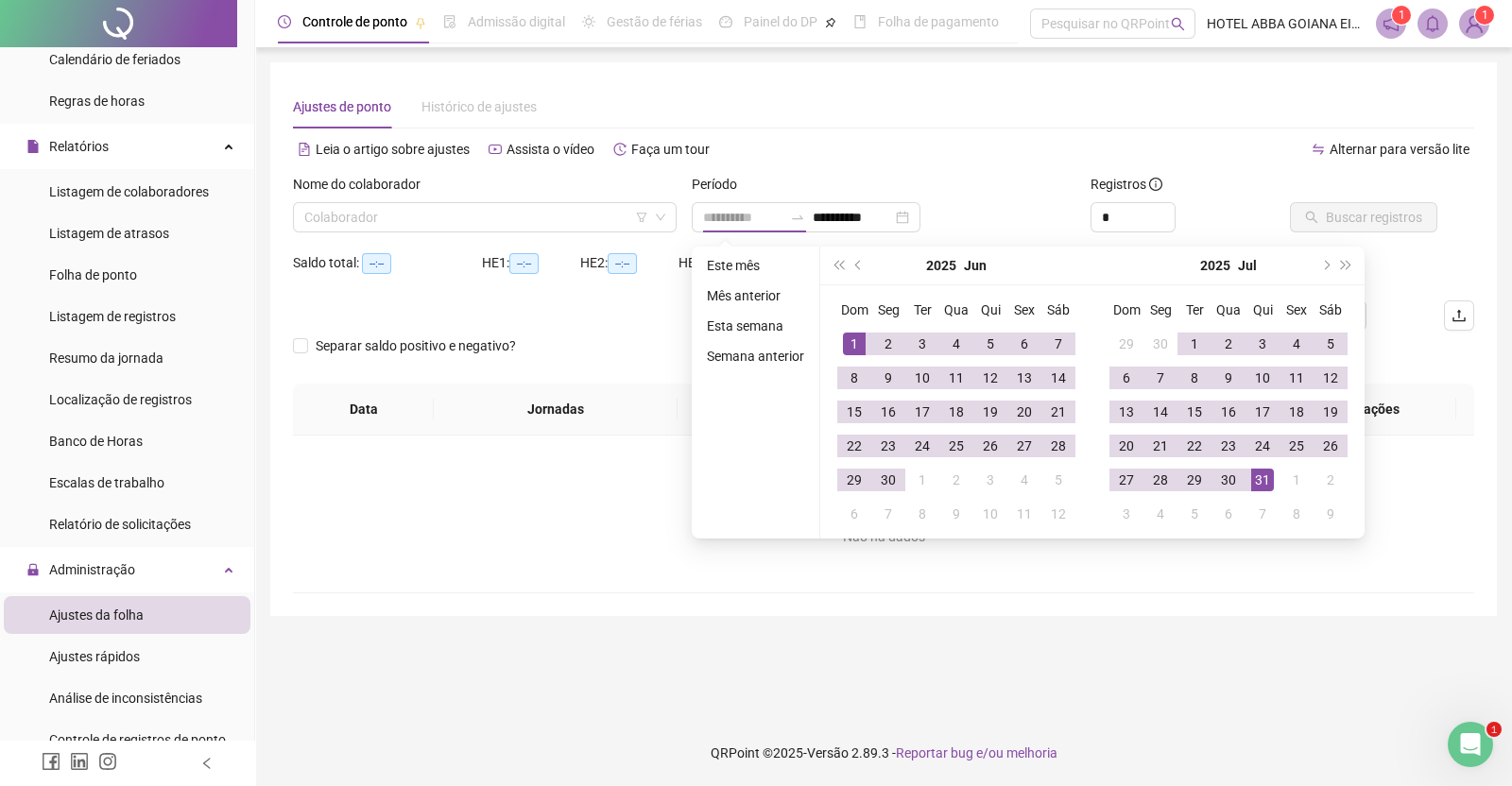 type on "**********" 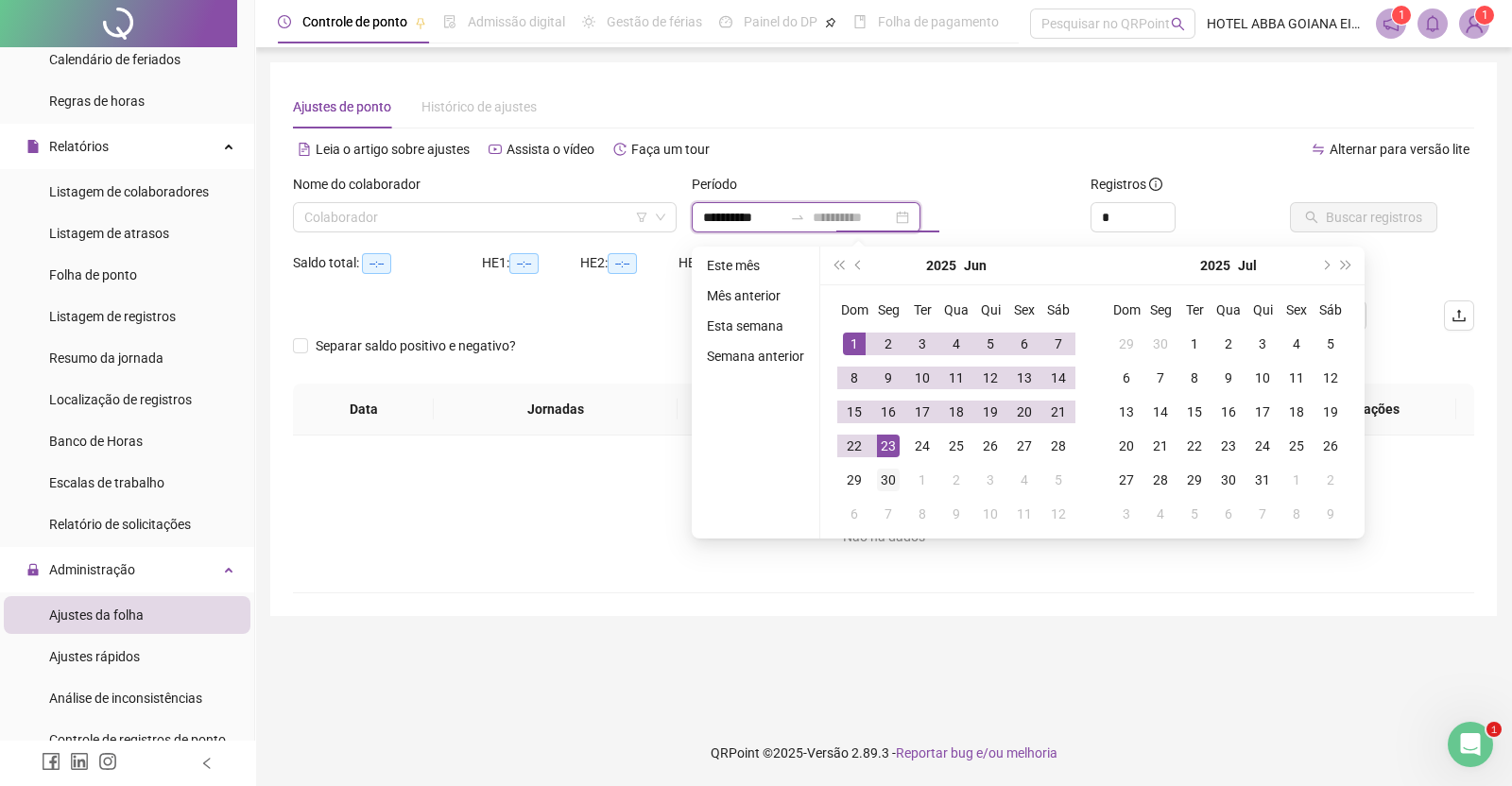 type on "**********" 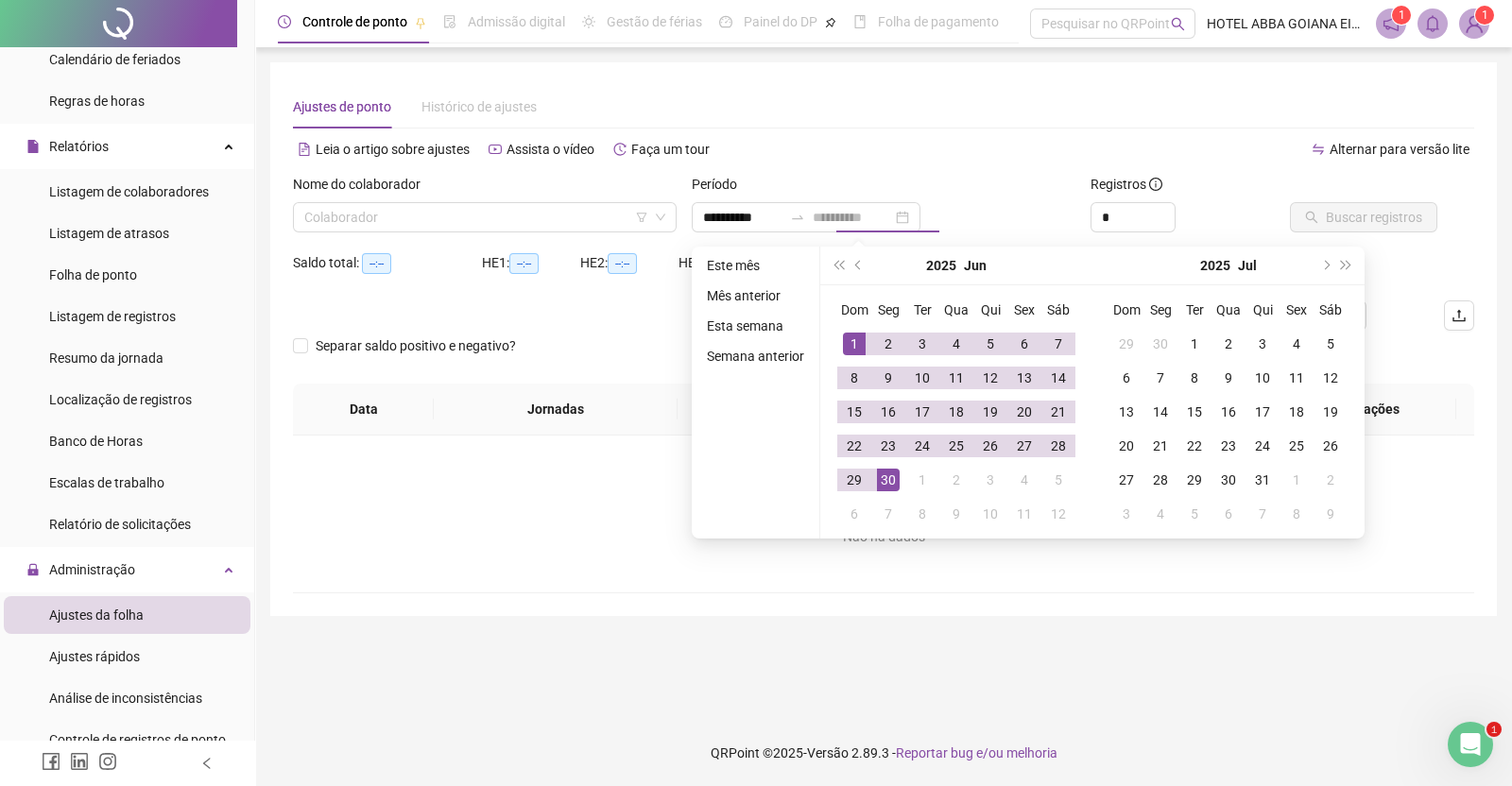 click on "30" at bounding box center (888, 480) 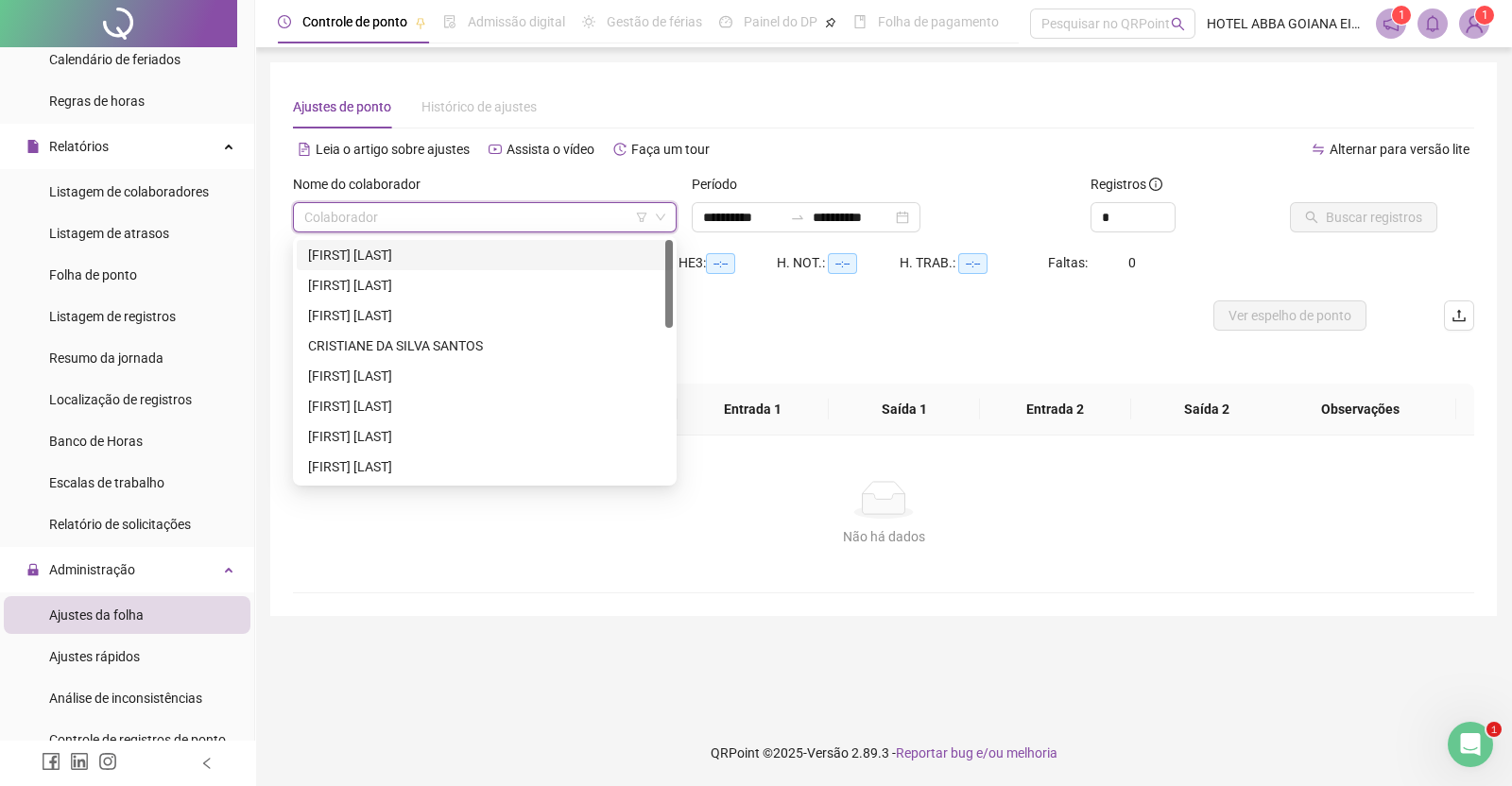 click at bounding box center [476, 217] 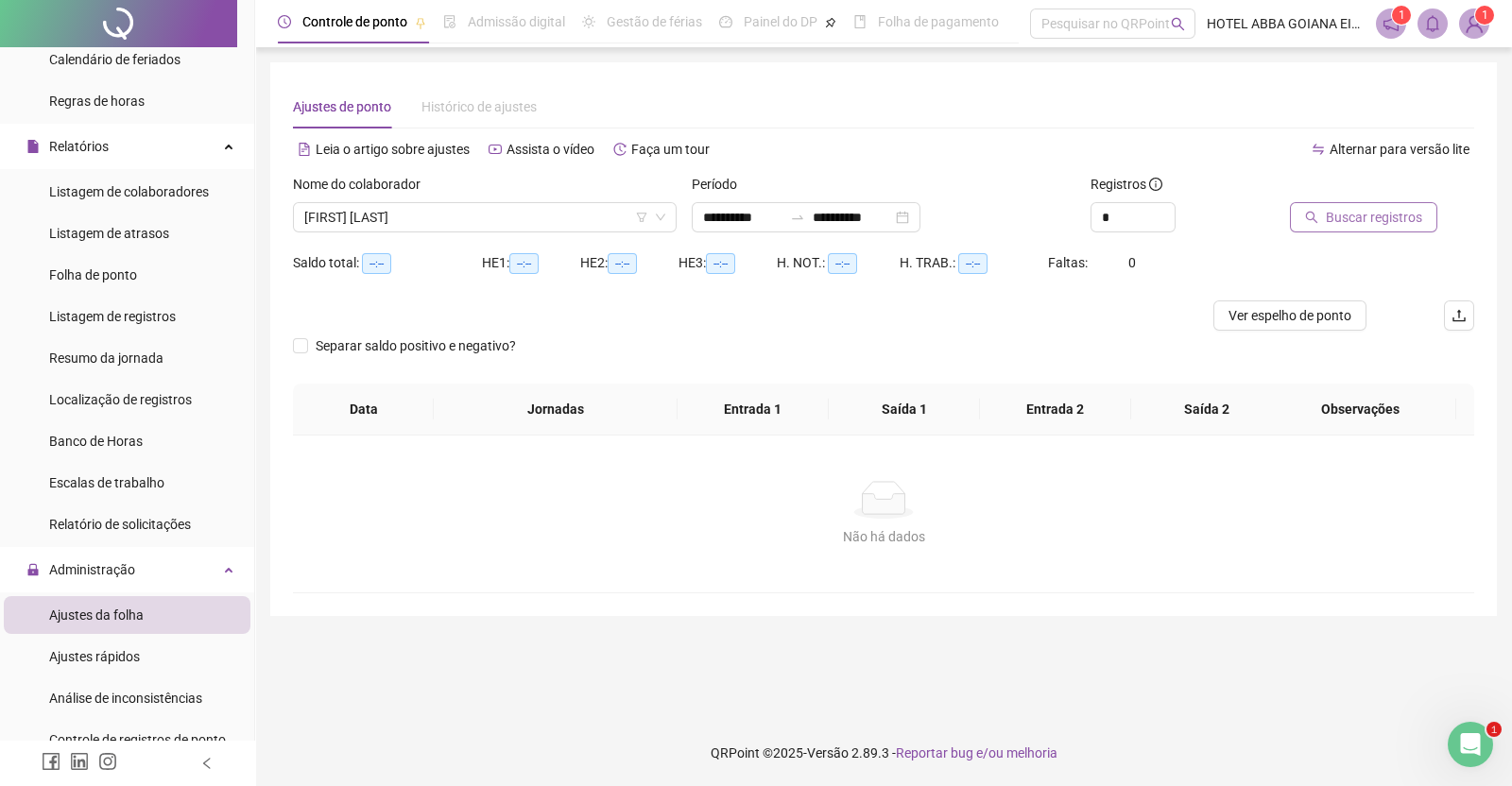 click on "Buscar registros" at bounding box center [1374, 217] 